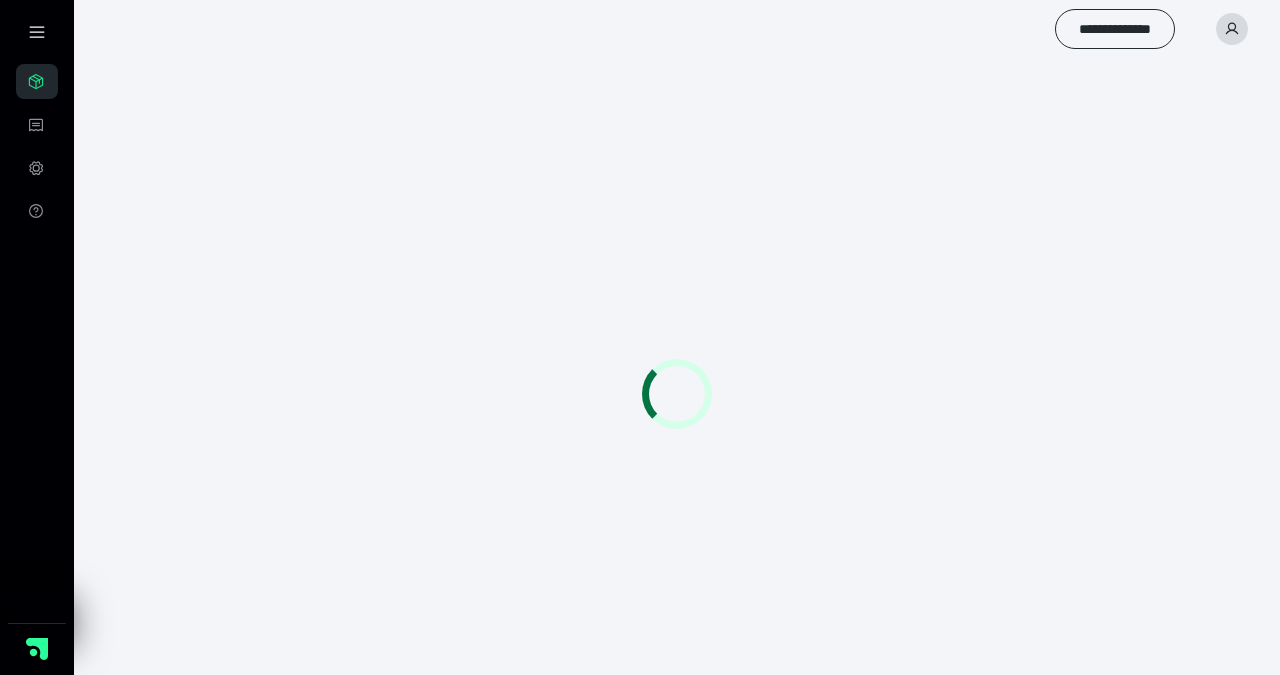 scroll, scrollTop: 0, scrollLeft: 0, axis: both 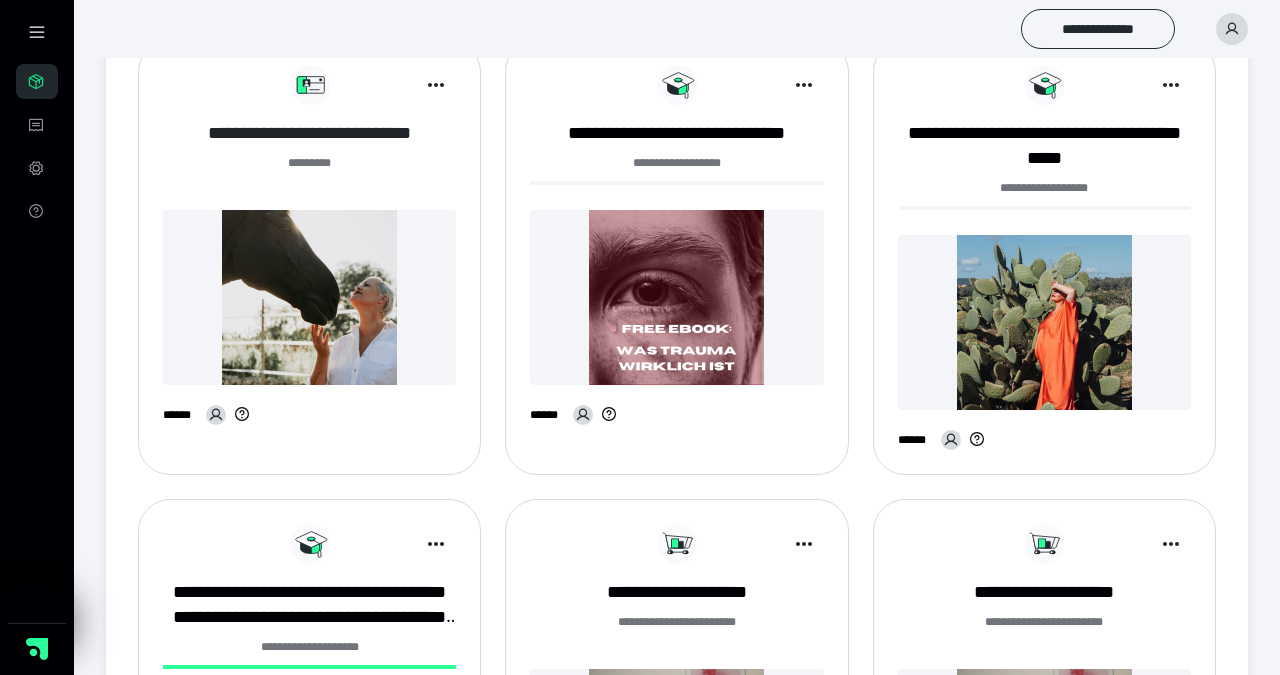 click on "**********" at bounding box center [309, 133] 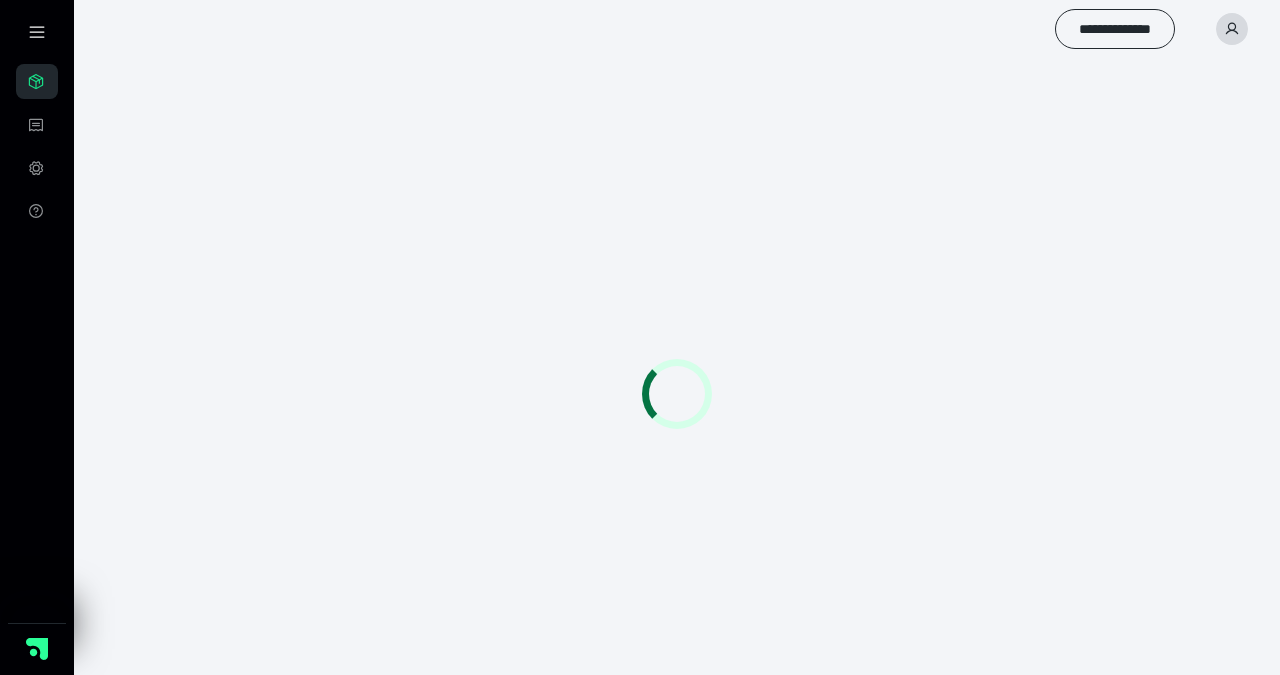scroll, scrollTop: 0, scrollLeft: 0, axis: both 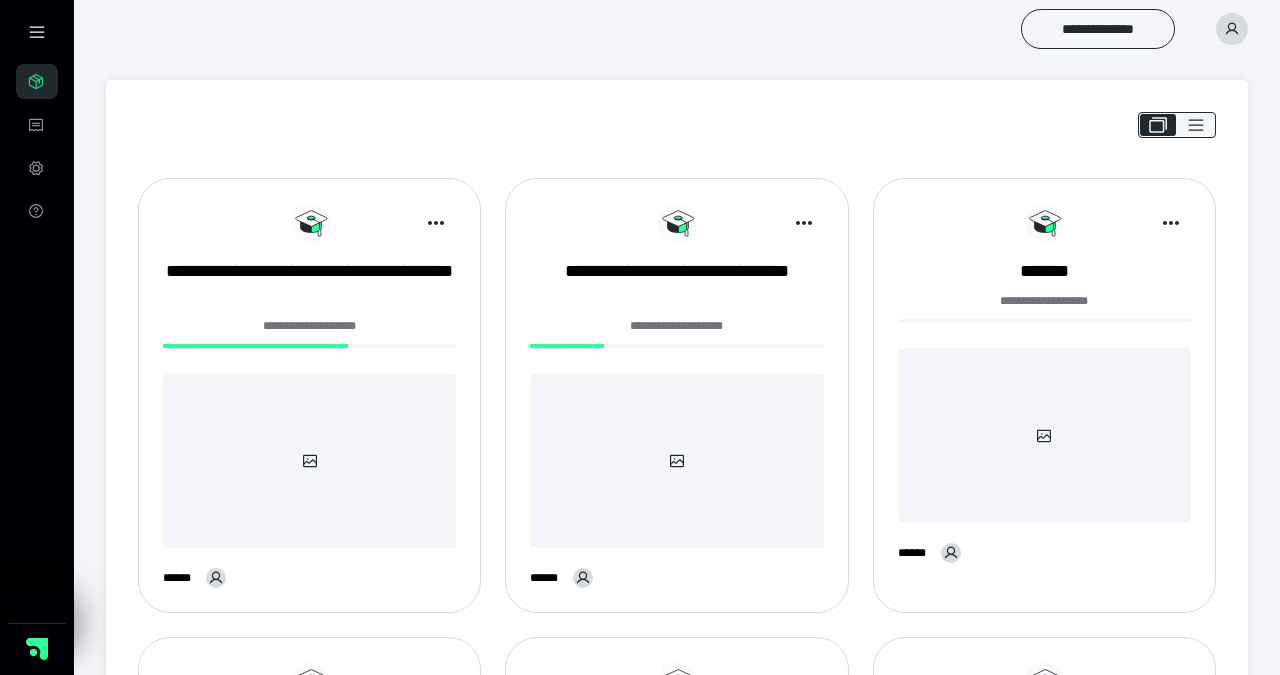click on "**********" at bounding box center (309, 395) 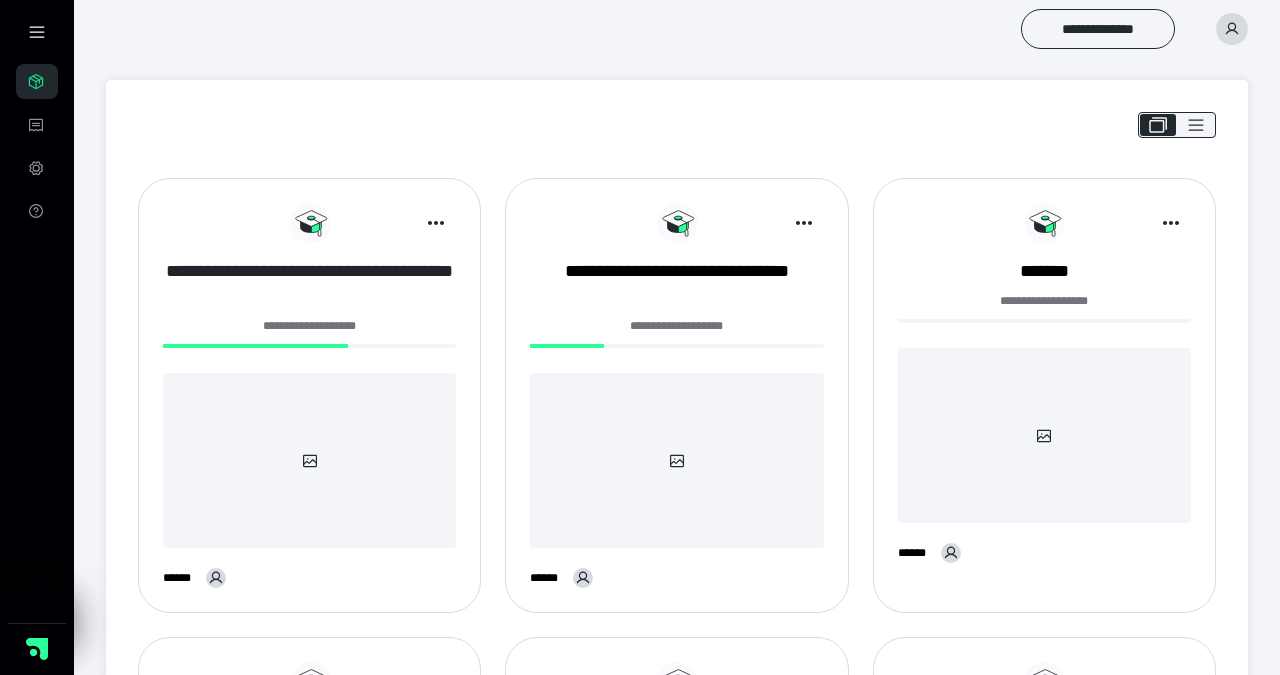 click on "**********" at bounding box center (309, 284) 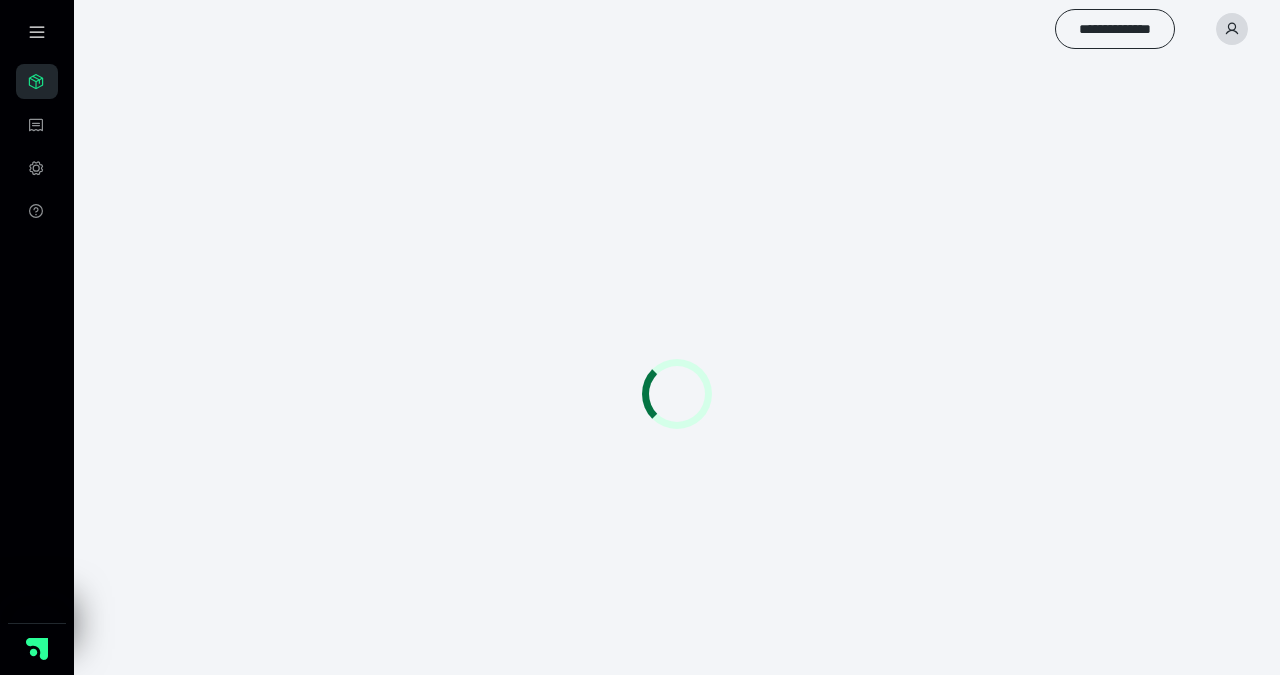 scroll, scrollTop: 0, scrollLeft: 0, axis: both 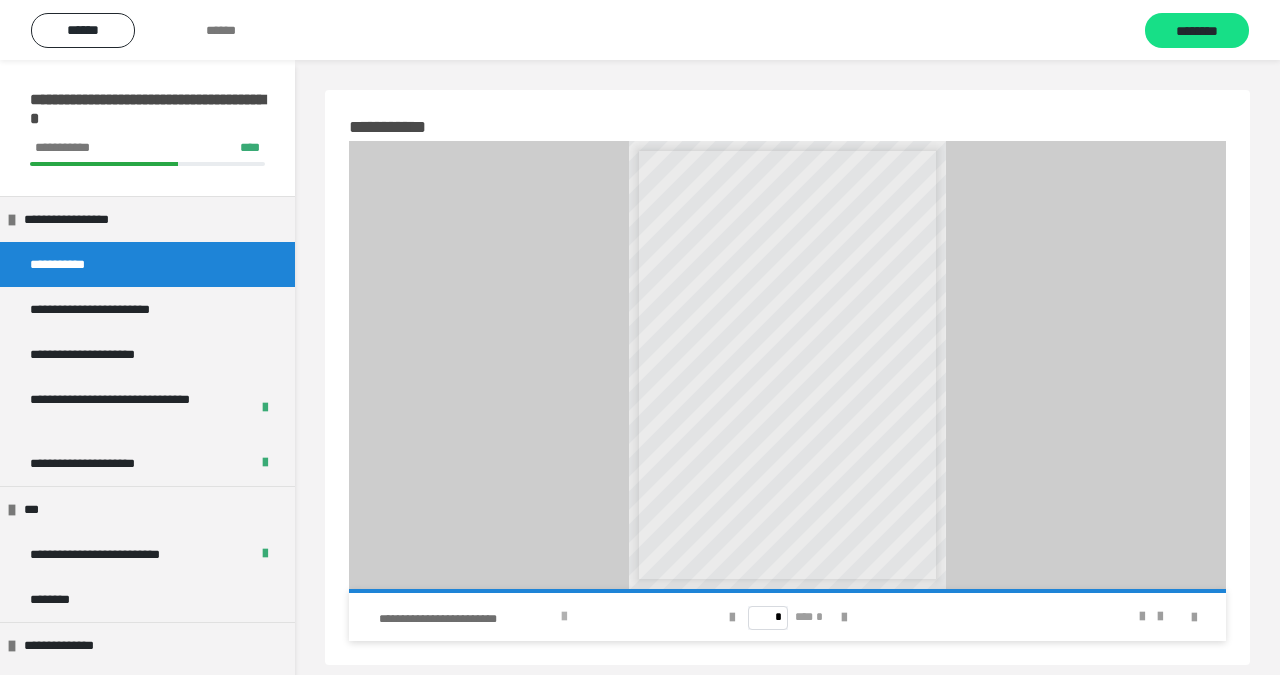 click on "**********" at bounding box center [467, 619] 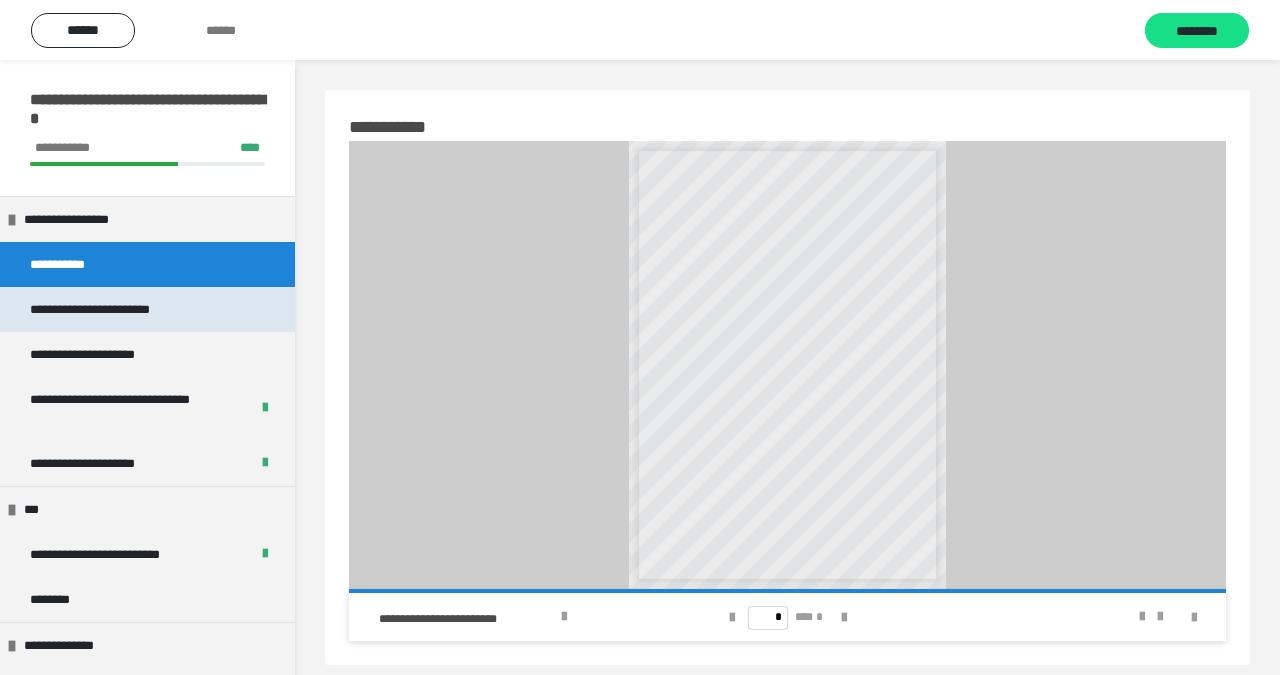 click on "**********" at bounding box center [118, 309] 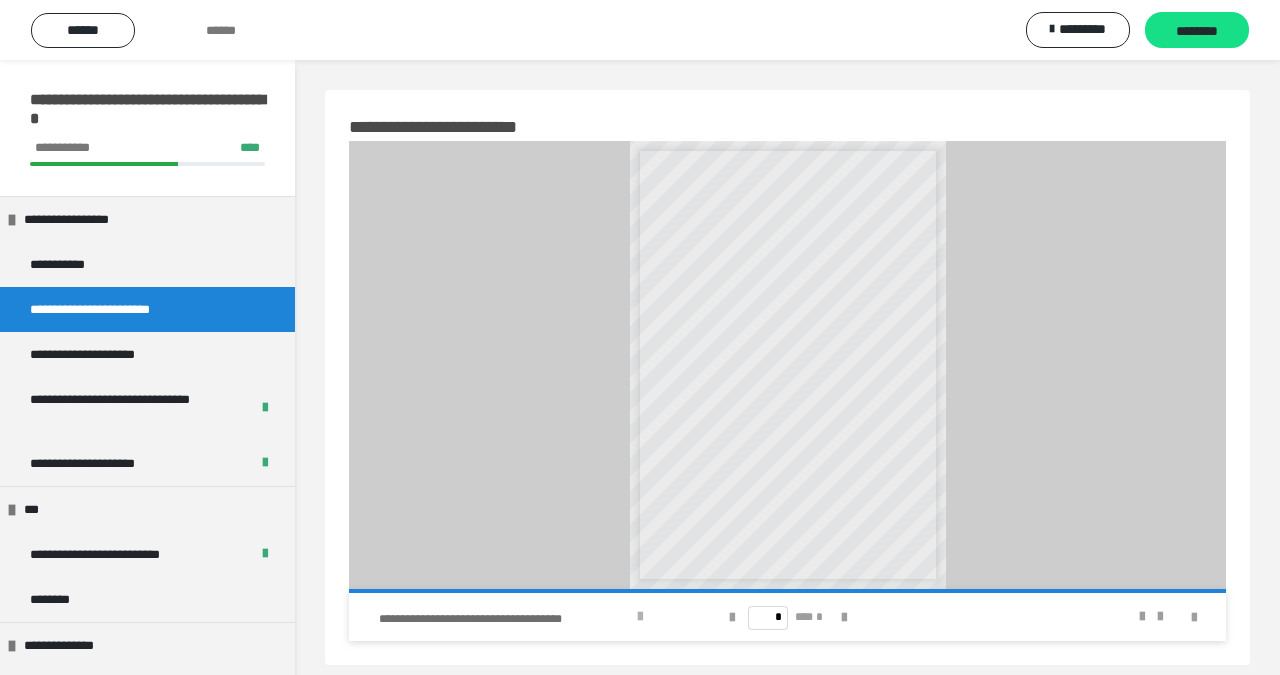 click on "**********" at bounding box center [505, 619] 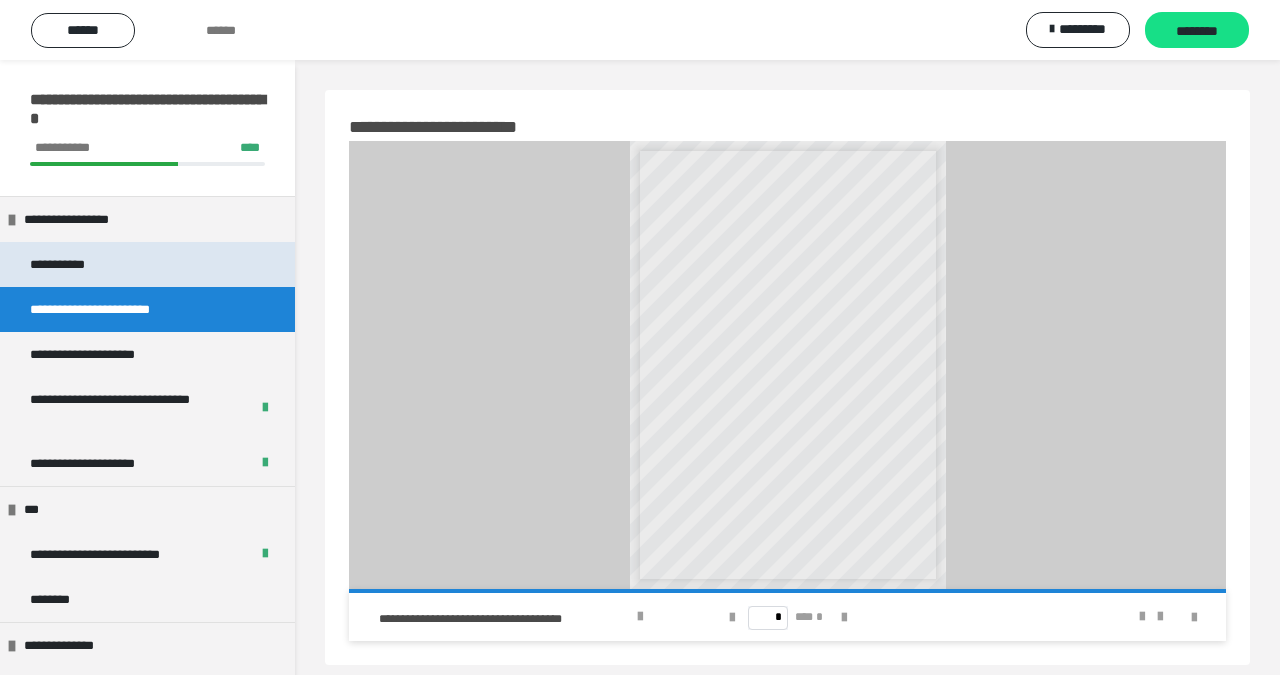 click on "**********" at bounding box center (147, 264) 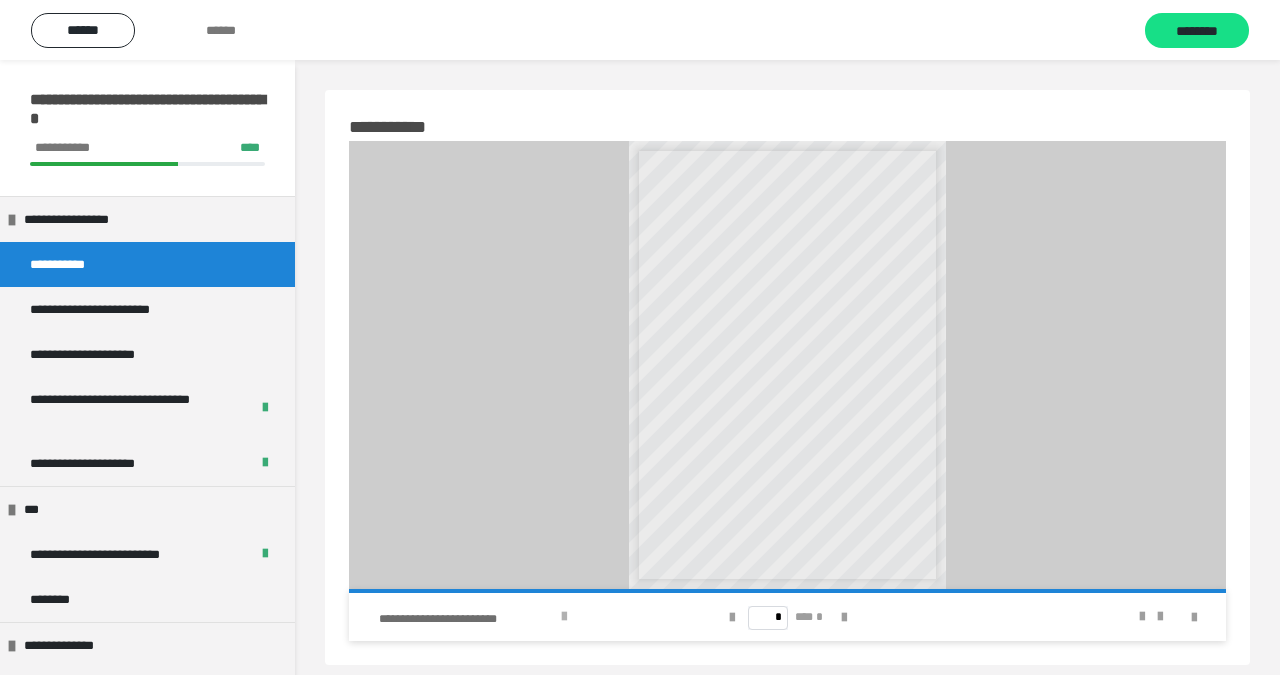 click at bounding box center [564, 617] 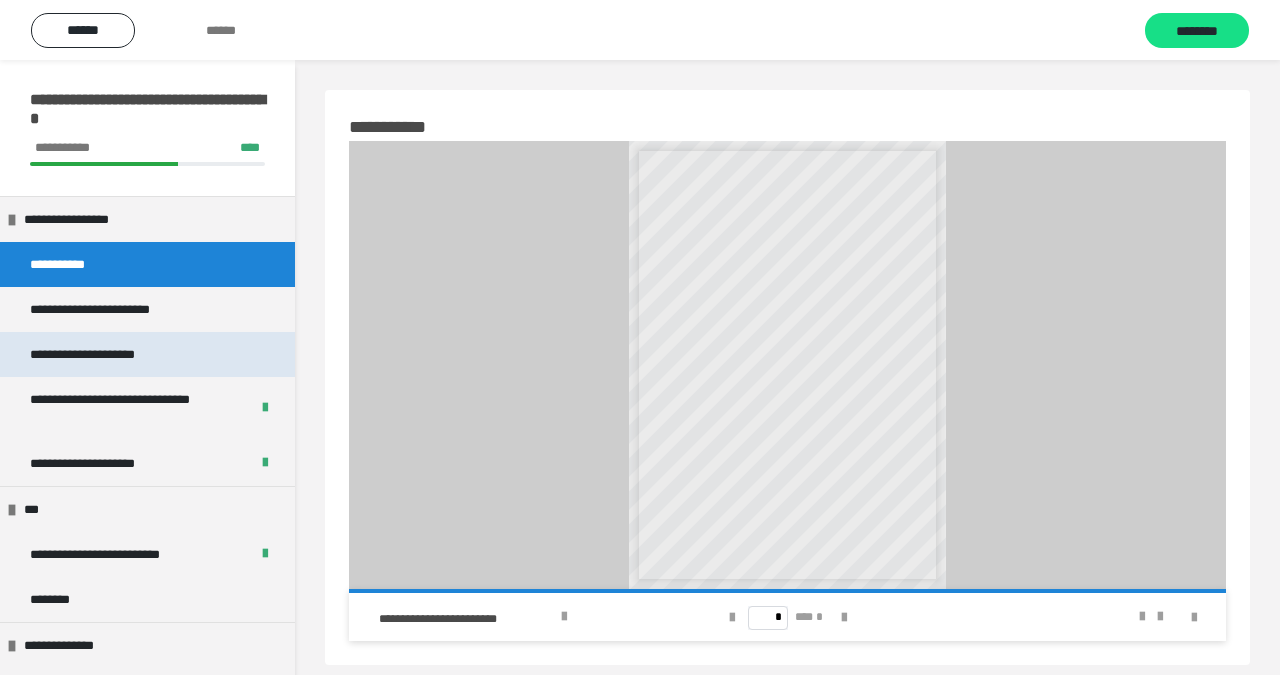 click on "**********" at bounding box center [103, 354] 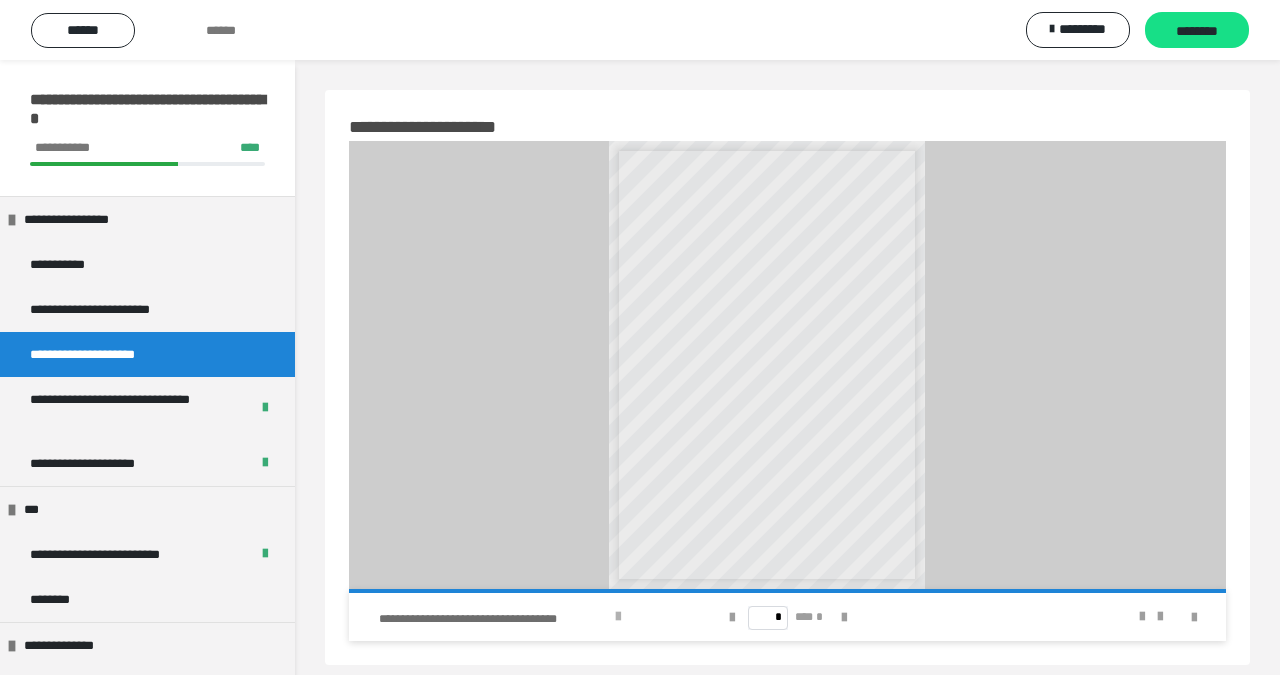 click at bounding box center [618, 617] 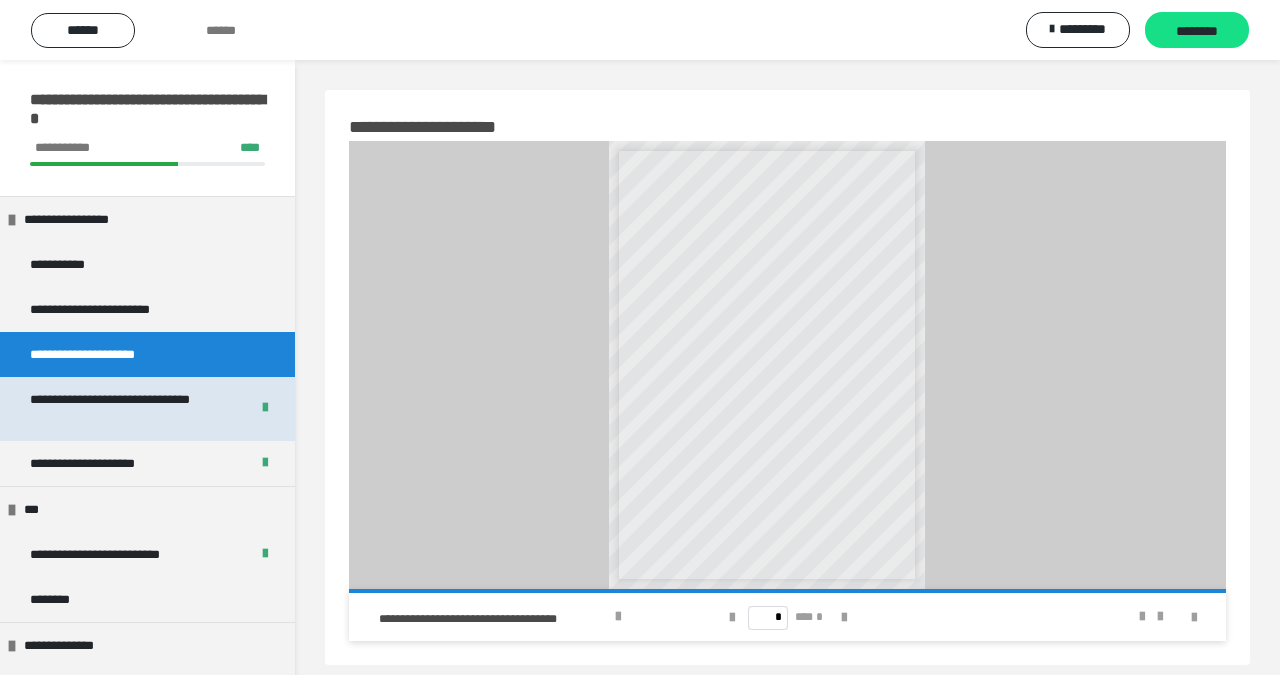 click on "**********" at bounding box center [131, 409] 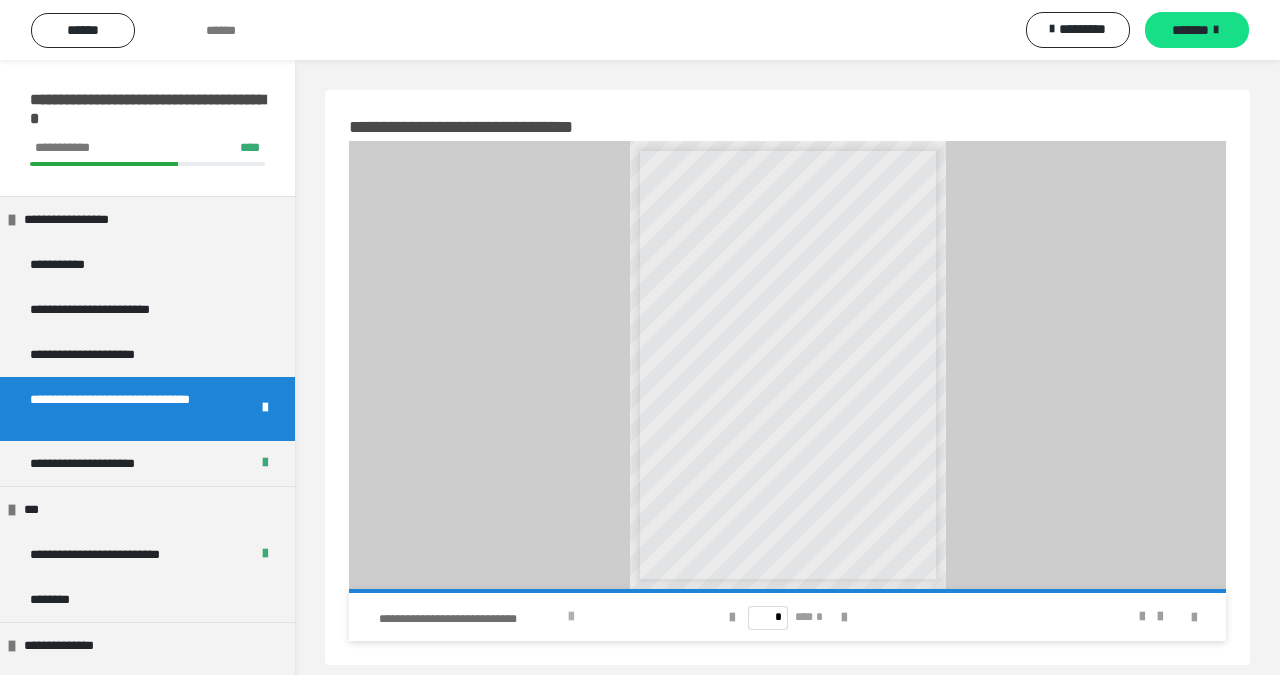 click at bounding box center (571, 617) 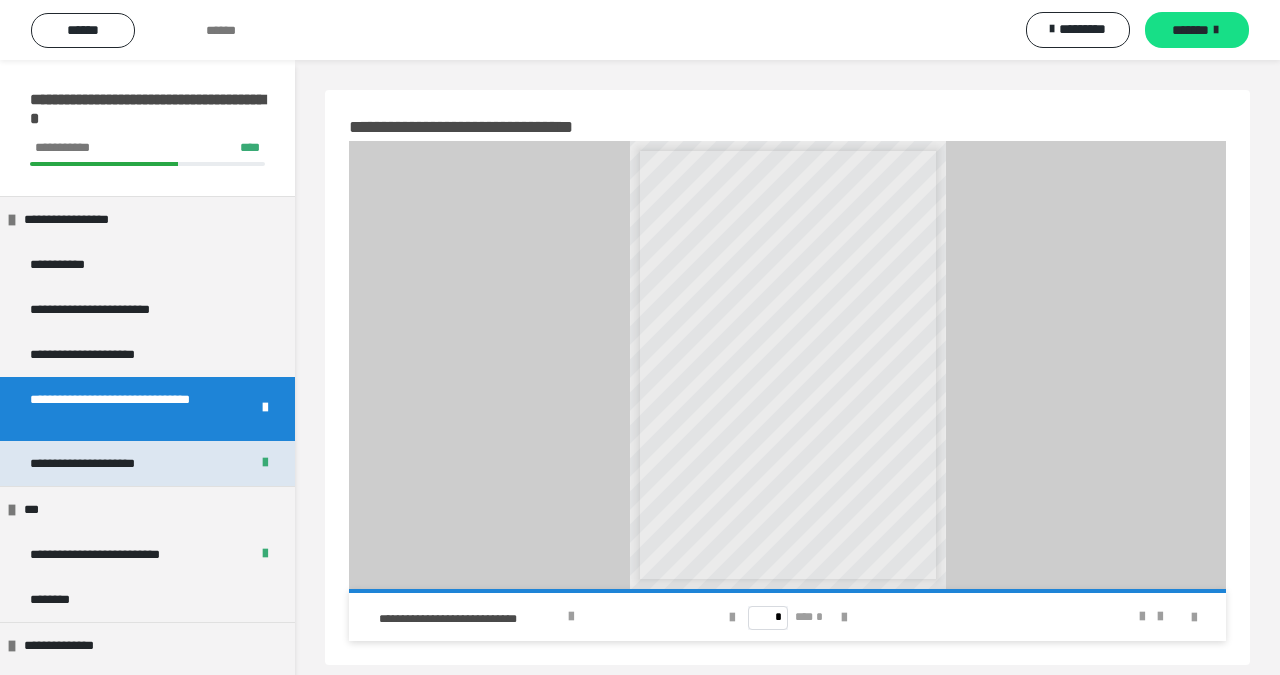 click on "**********" at bounding box center [103, 463] 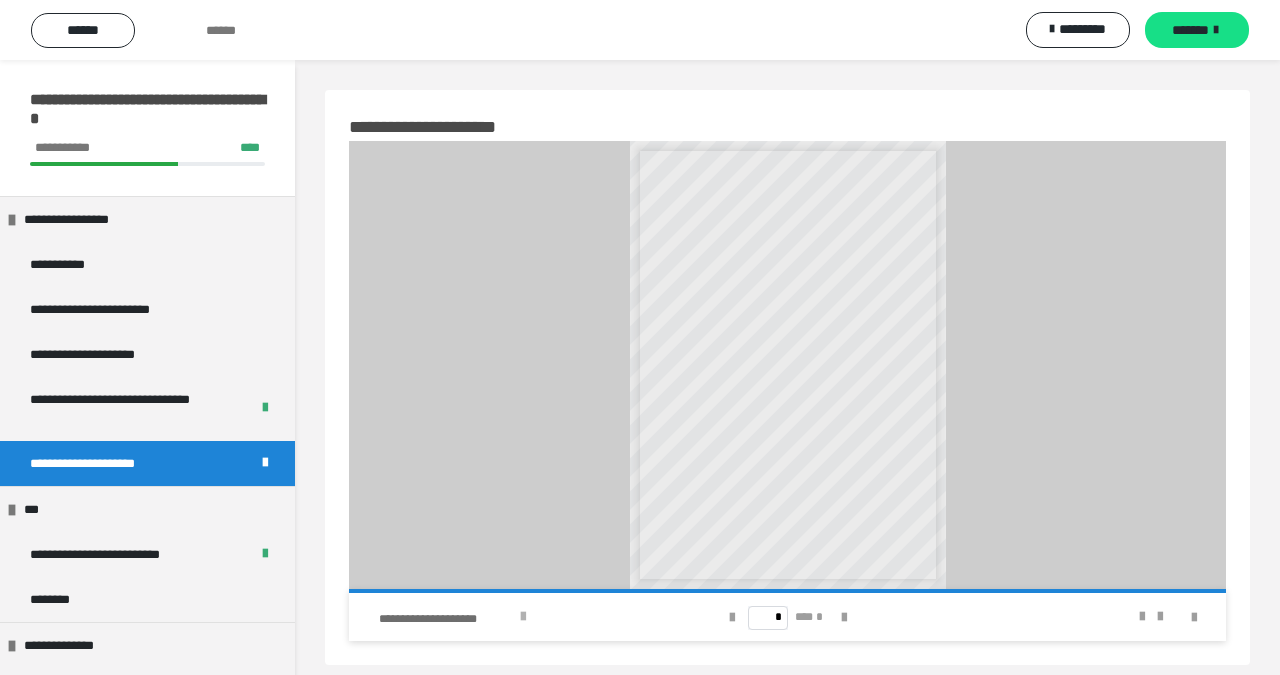 click at bounding box center (523, 617) 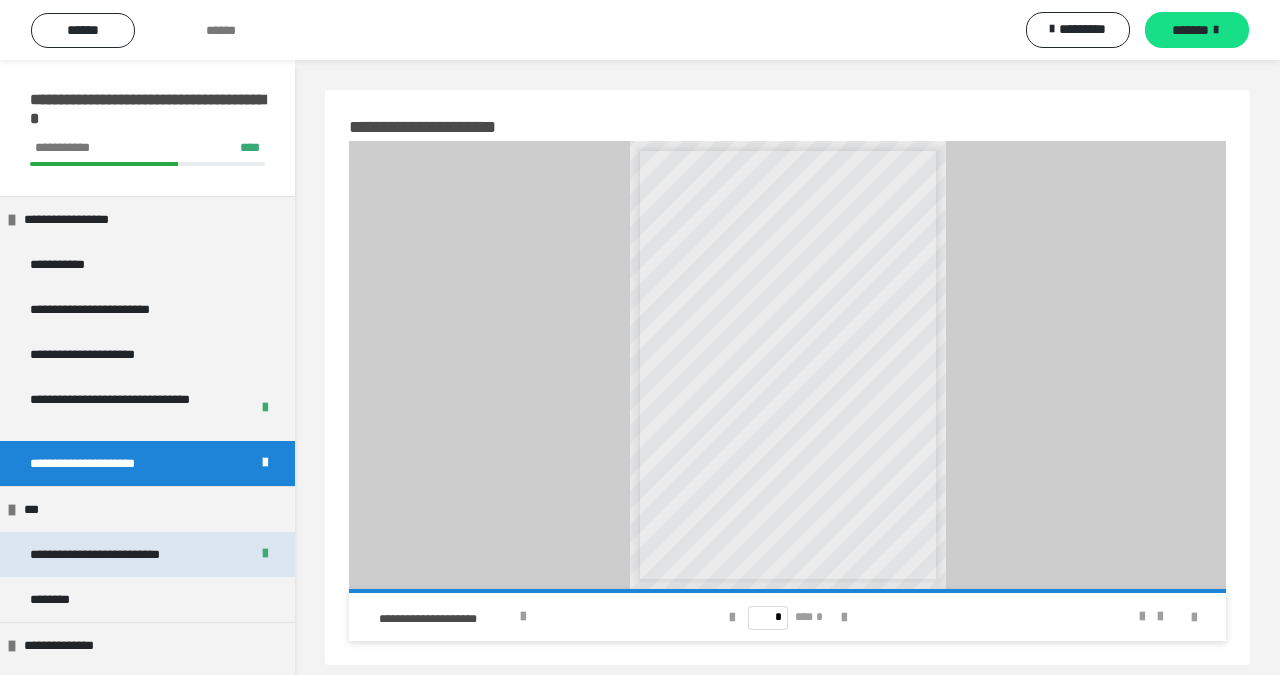 click on "**********" at bounding box center (119, 554) 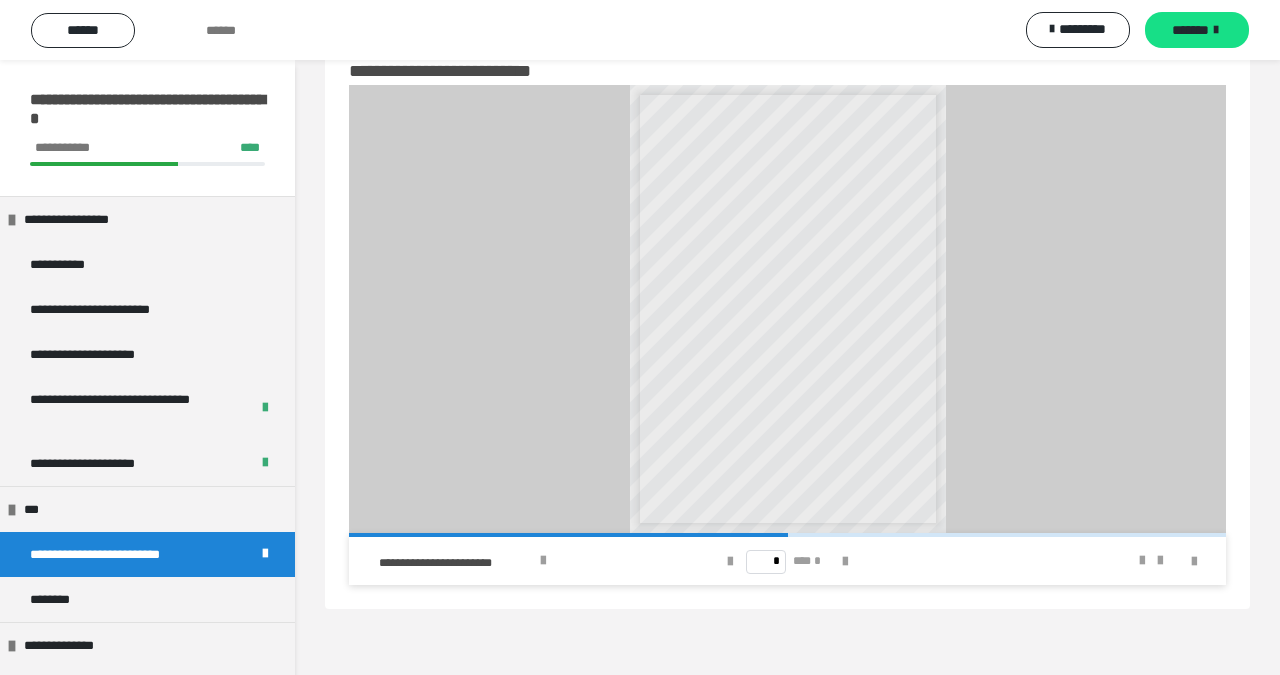 scroll, scrollTop: 58, scrollLeft: 0, axis: vertical 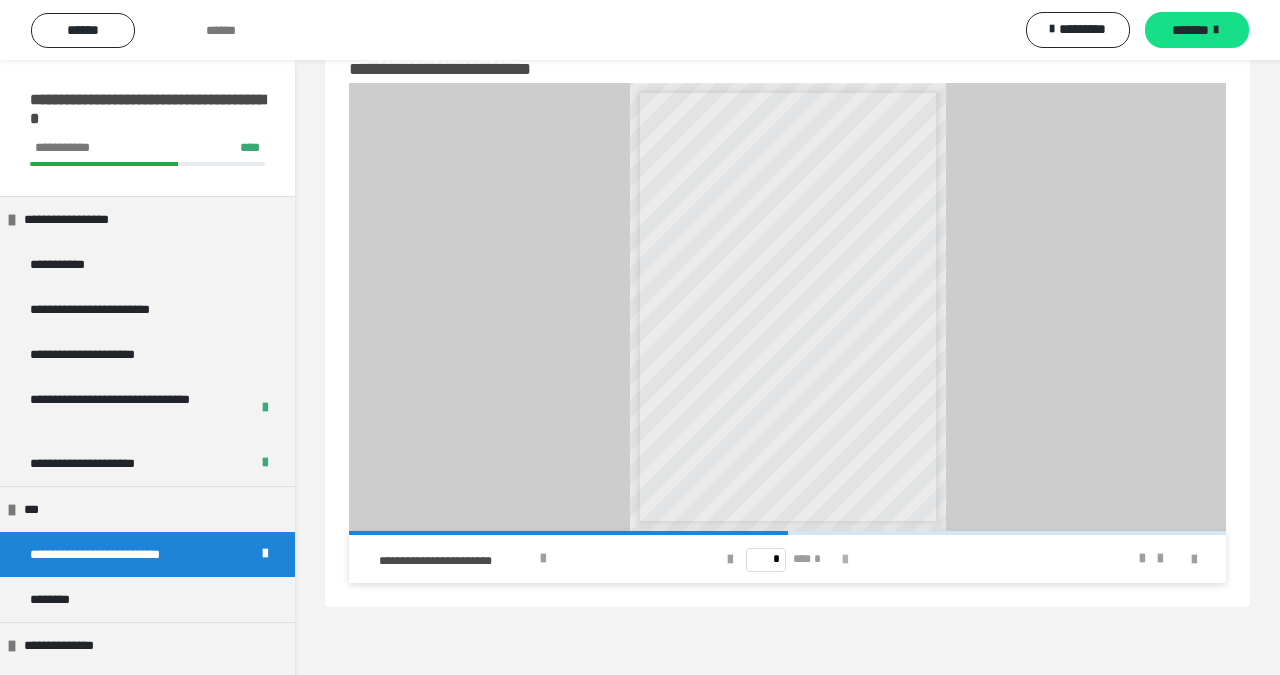 click at bounding box center (845, 560) 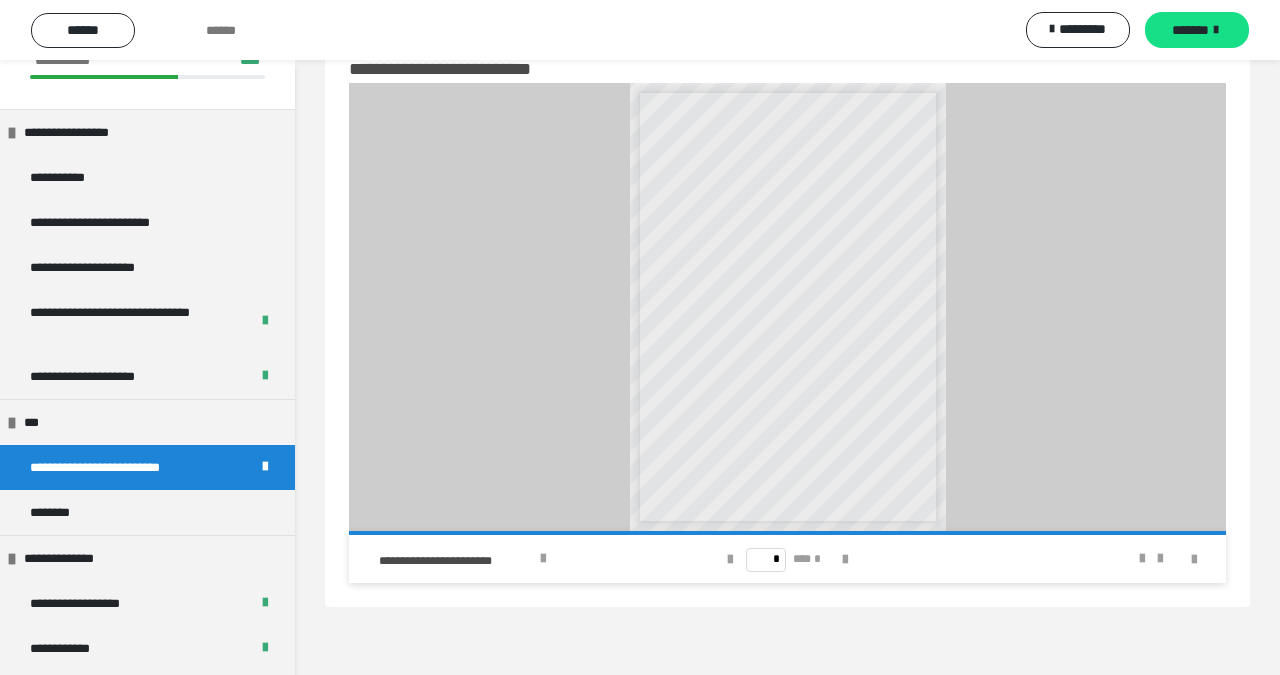 scroll, scrollTop: 115, scrollLeft: 0, axis: vertical 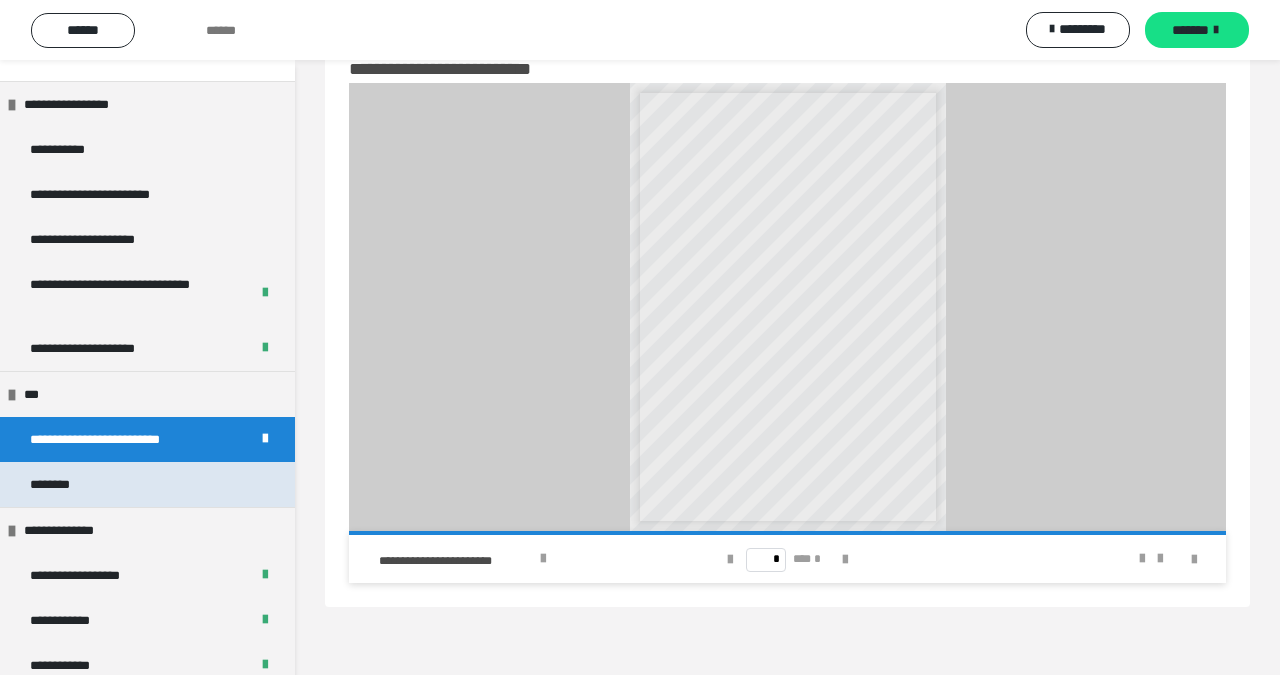 click on "********" at bounding box center [147, 484] 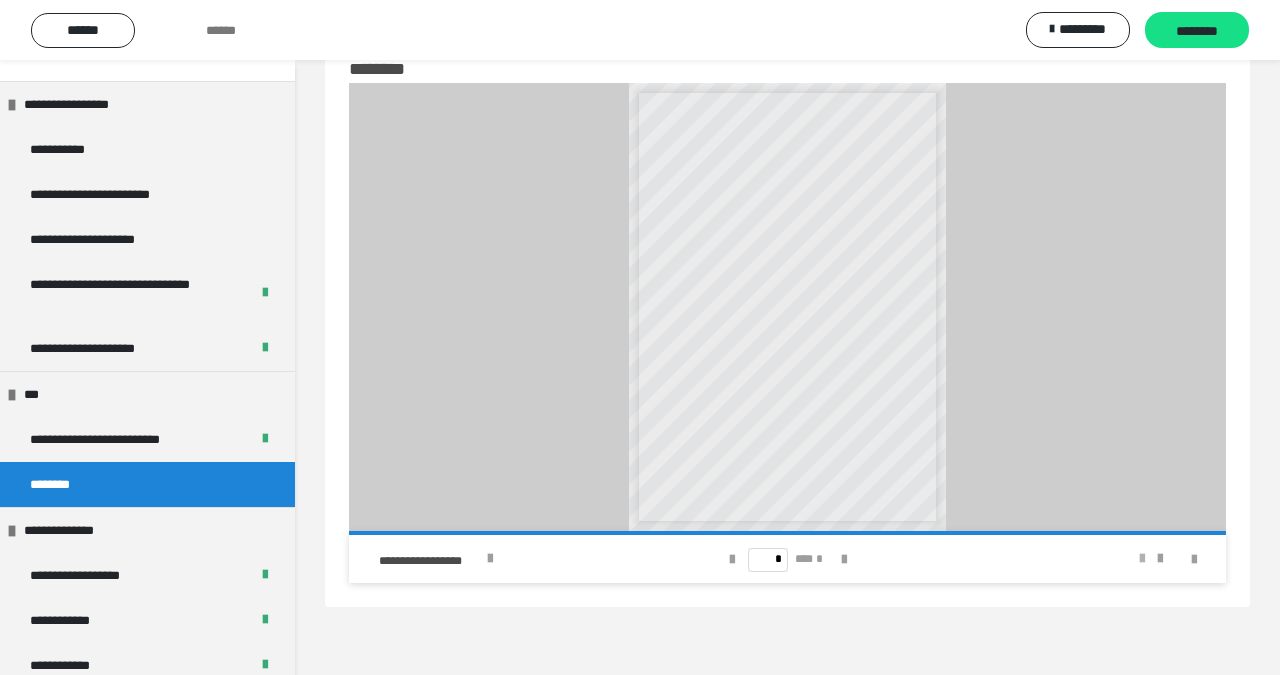 click at bounding box center [1142, 559] 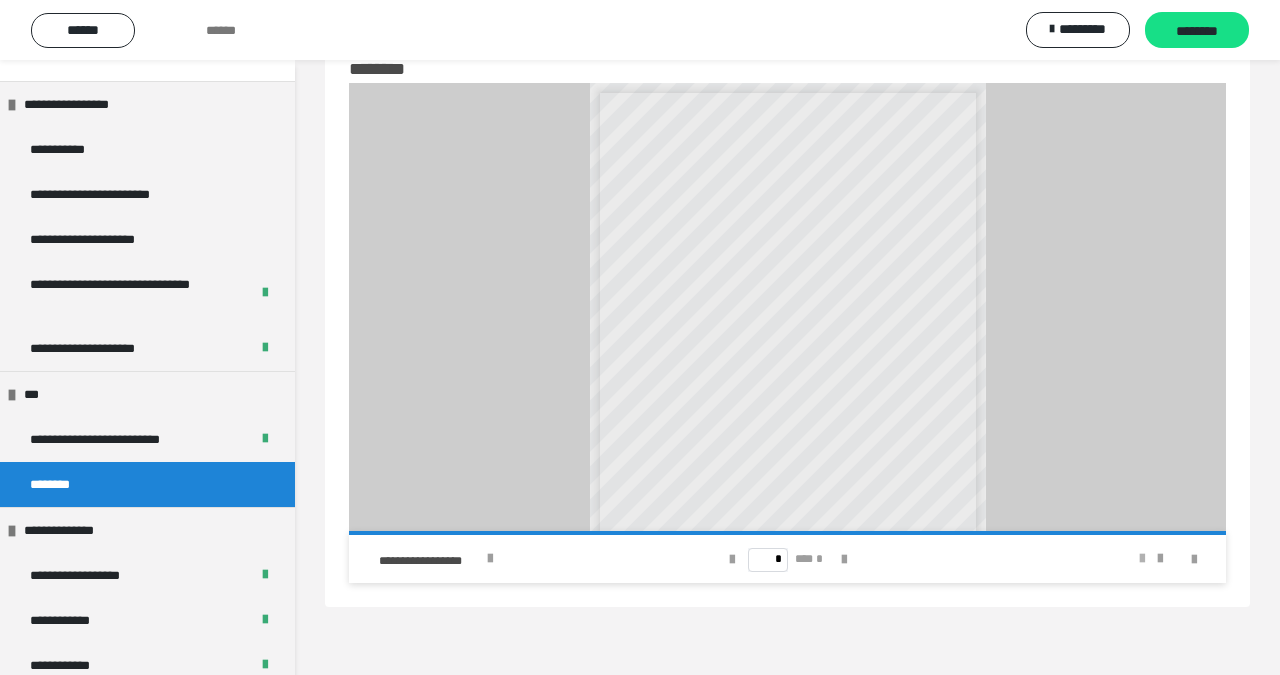 click at bounding box center (1142, 559) 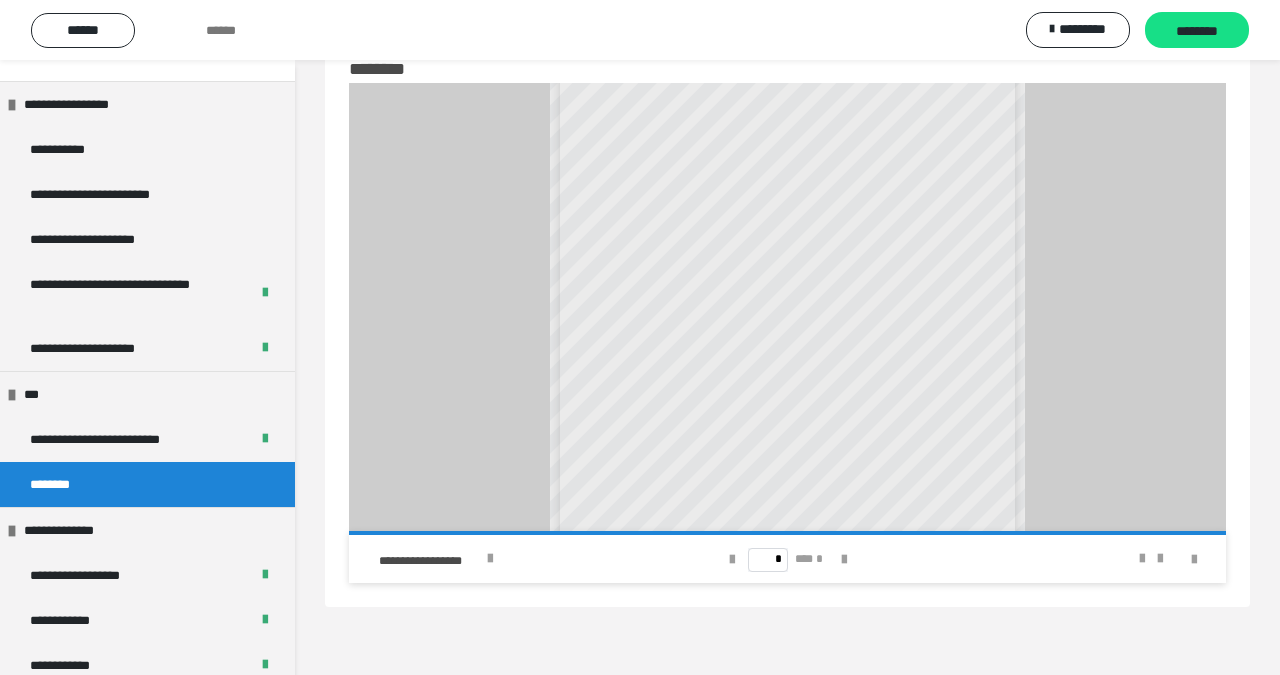 scroll, scrollTop: 129, scrollLeft: 0, axis: vertical 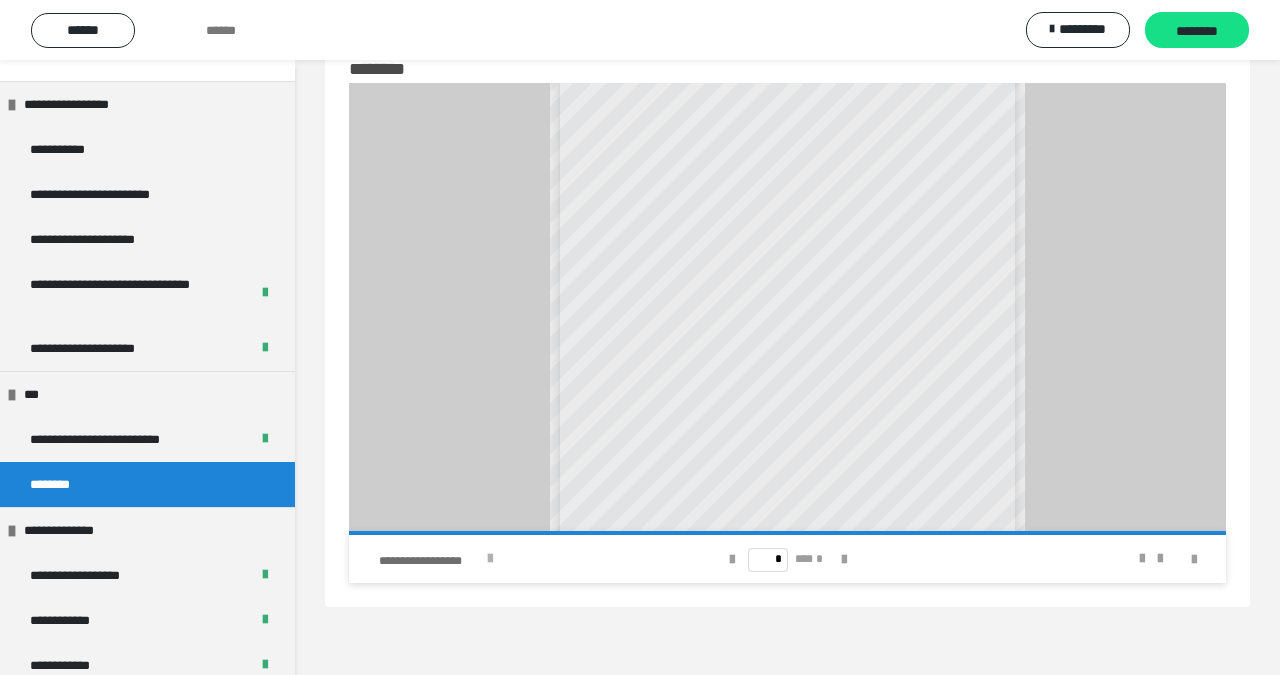 click at bounding box center [490, 559] 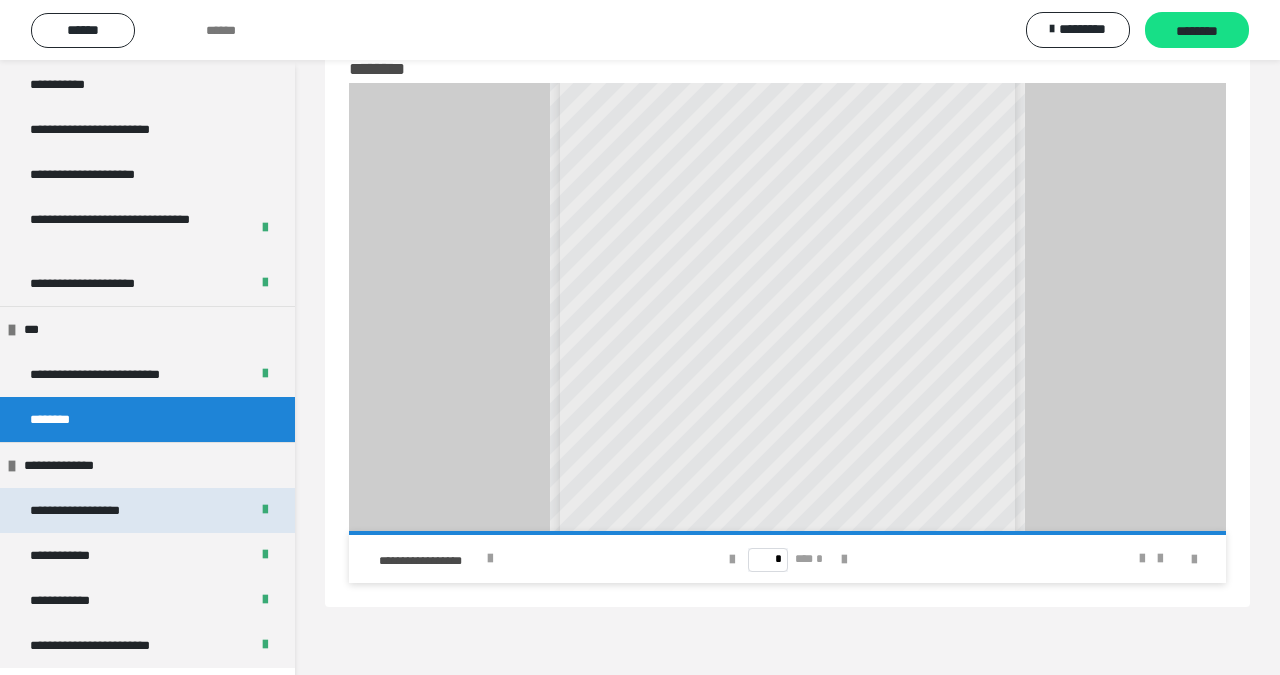 scroll, scrollTop: 178, scrollLeft: 0, axis: vertical 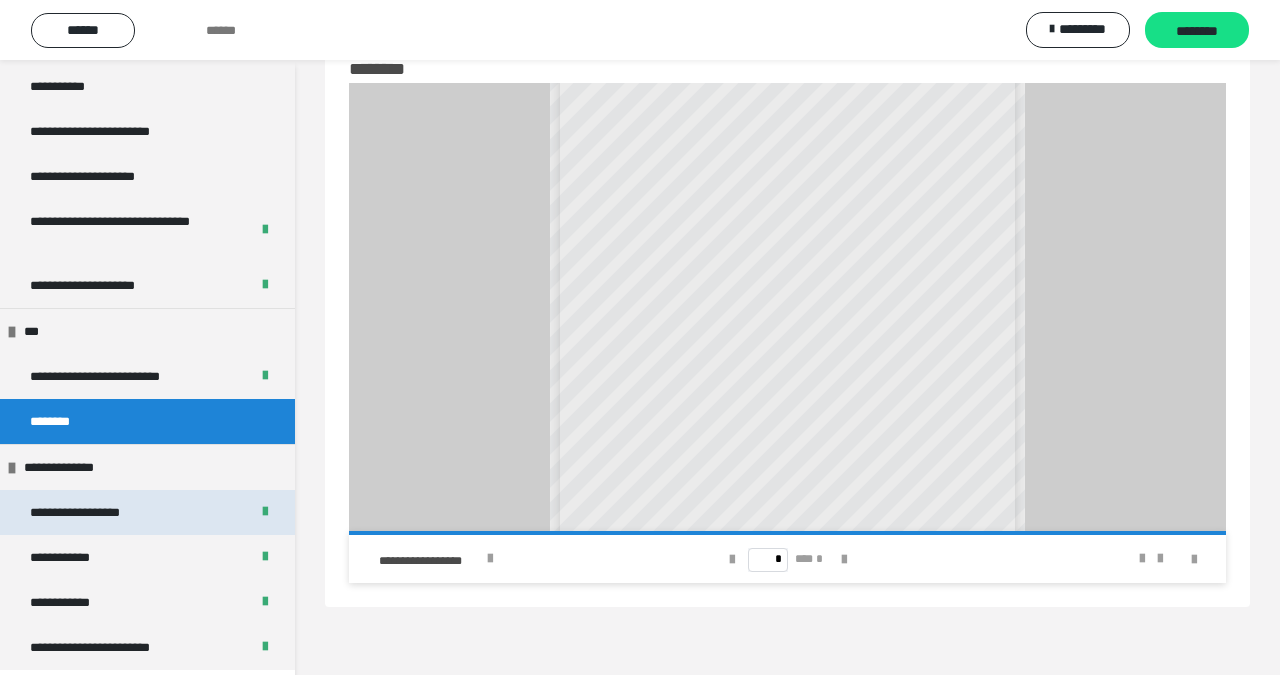 click on "**********" at bounding box center [94, 512] 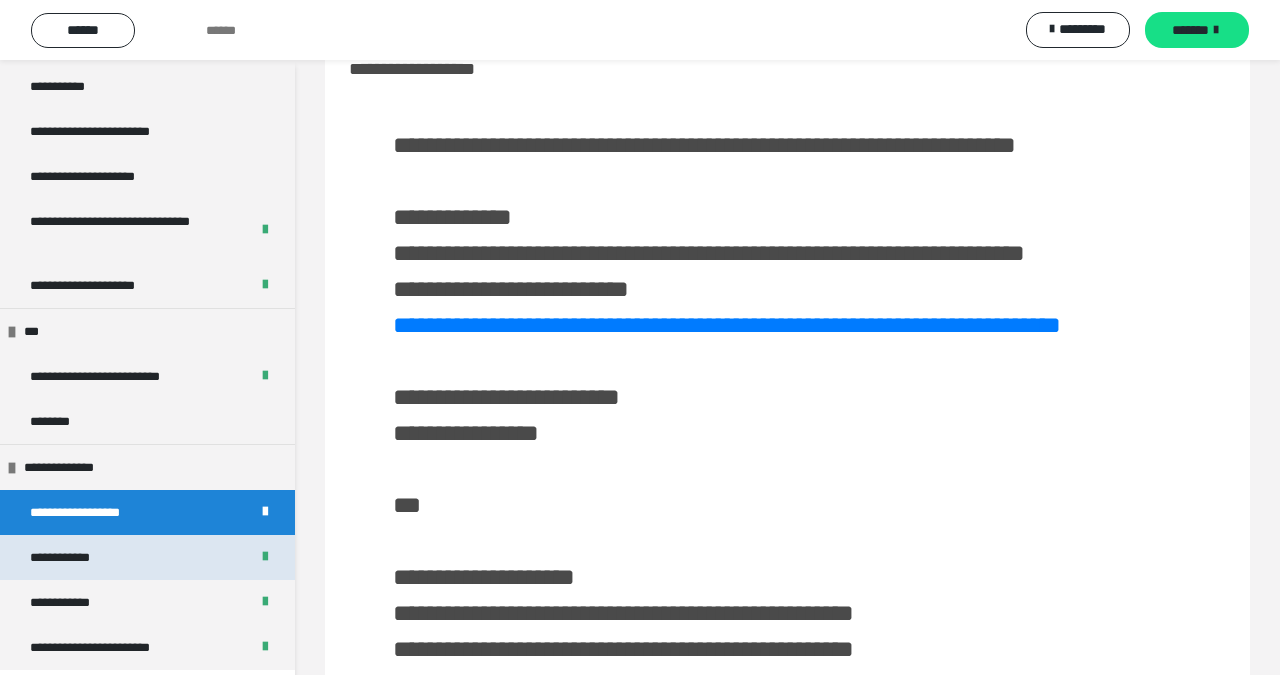 click on "**********" at bounding box center [69, 557] 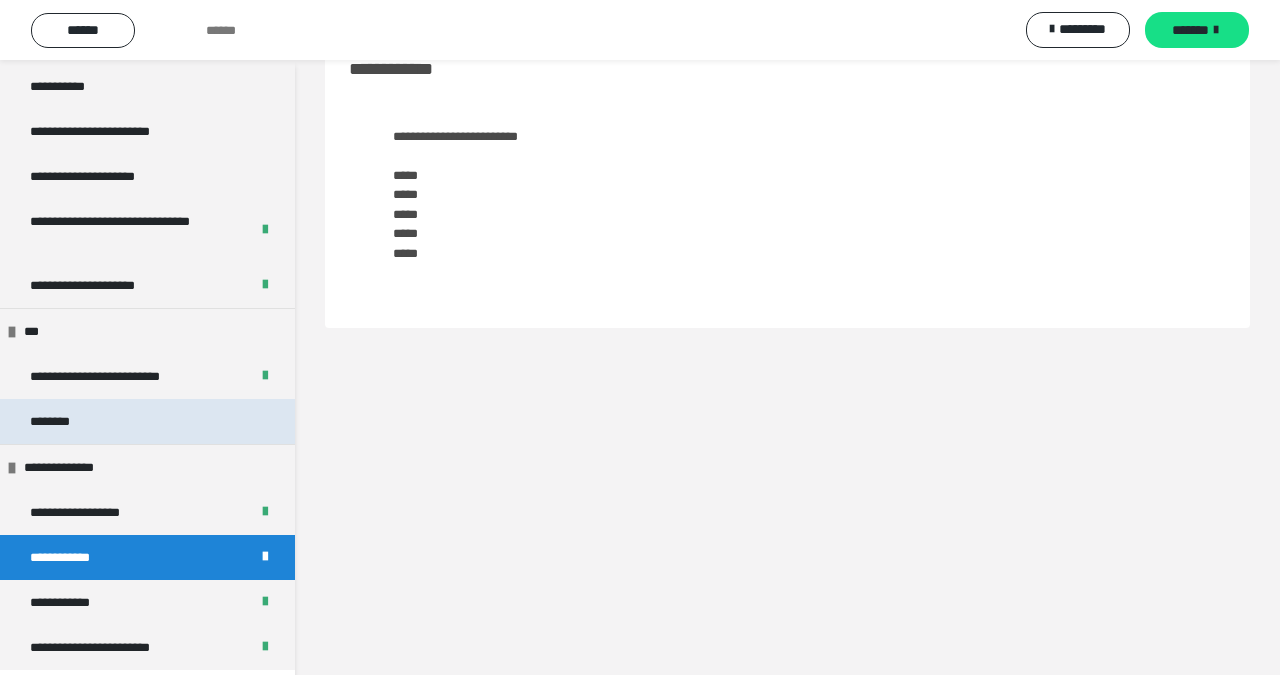 click on "********" at bounding box center [147, 421] 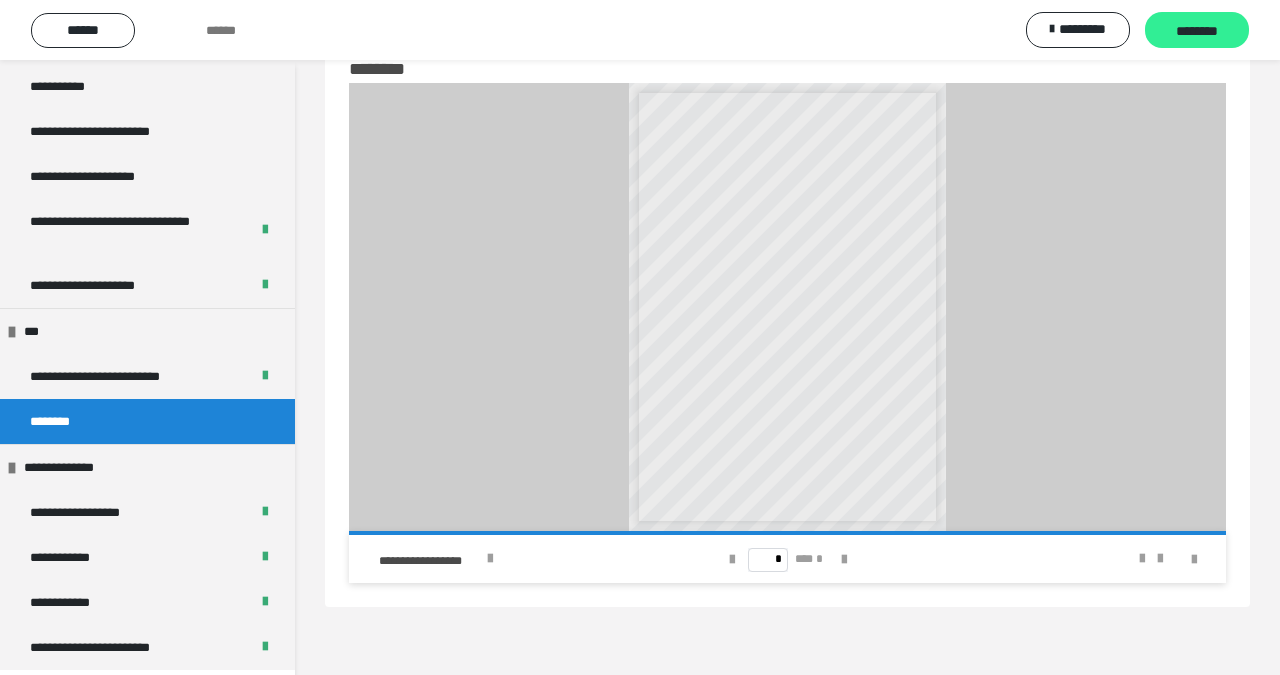 click on "********" at bounding box center (1197, 31) 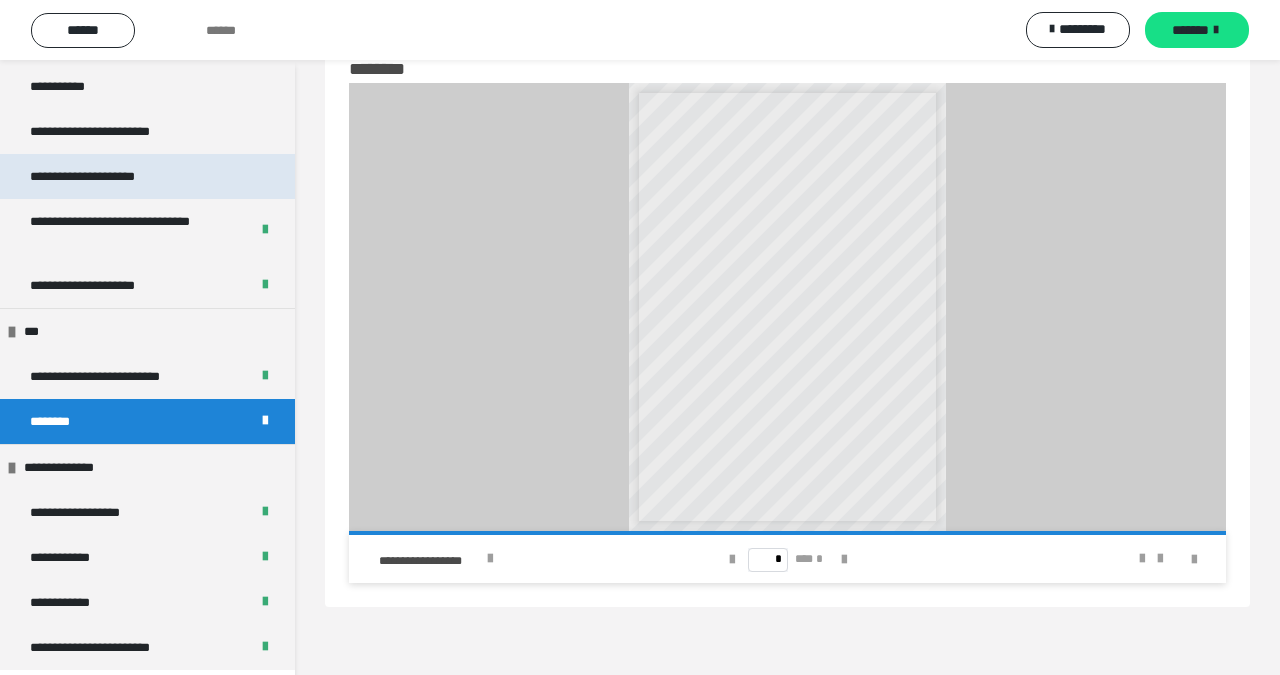 click on "**********" at bounding box center [147, 176] 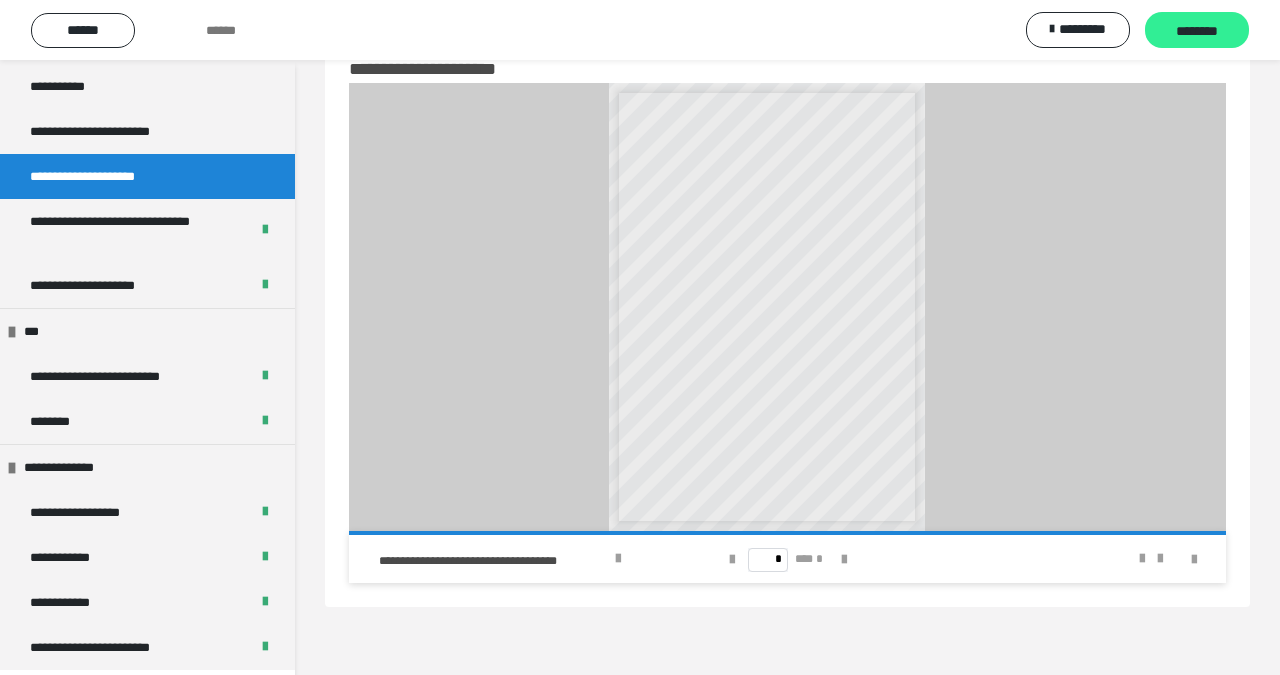 click on "********" at bounding box center [1197, 31] 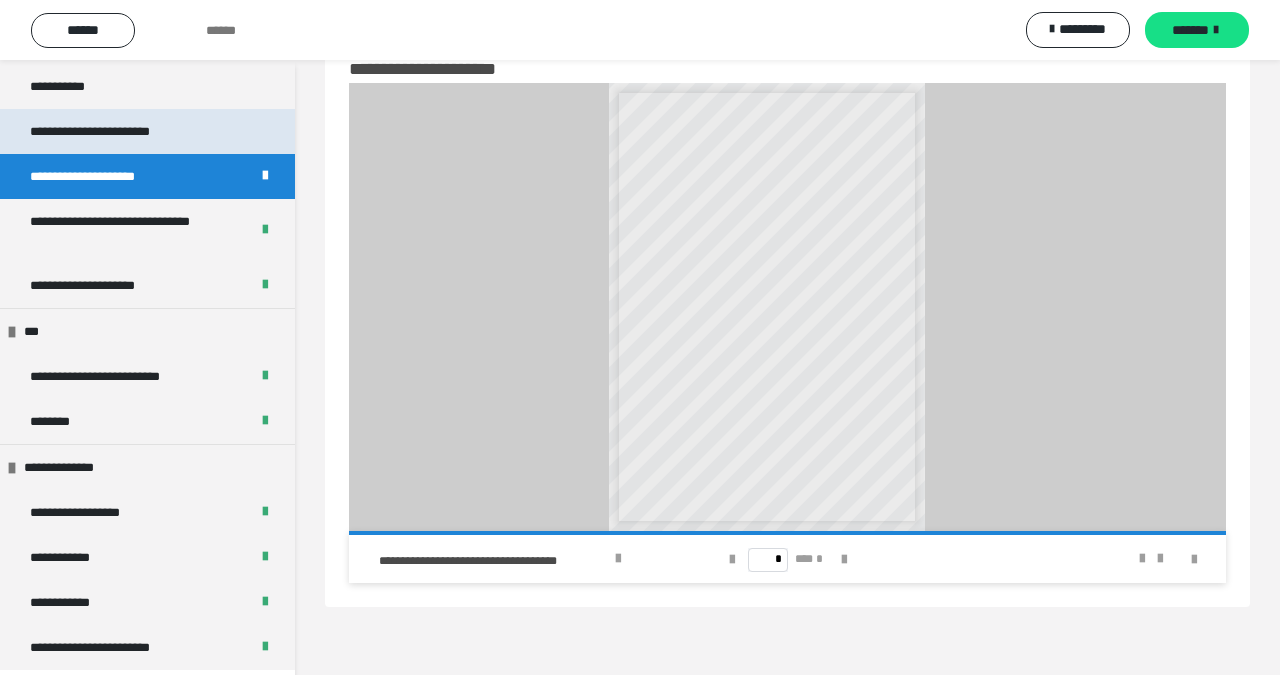 click on "**********" at bounding box center [147, 131] 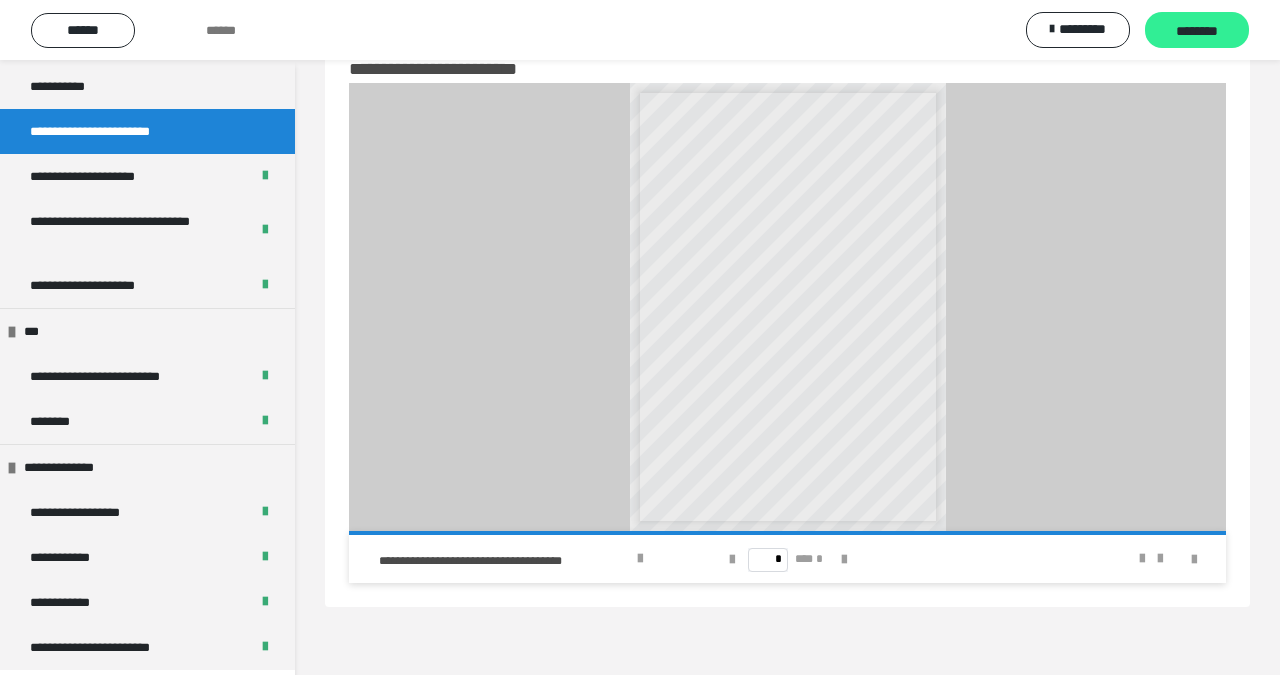 click on "********" at bounding box center (1197, 31) 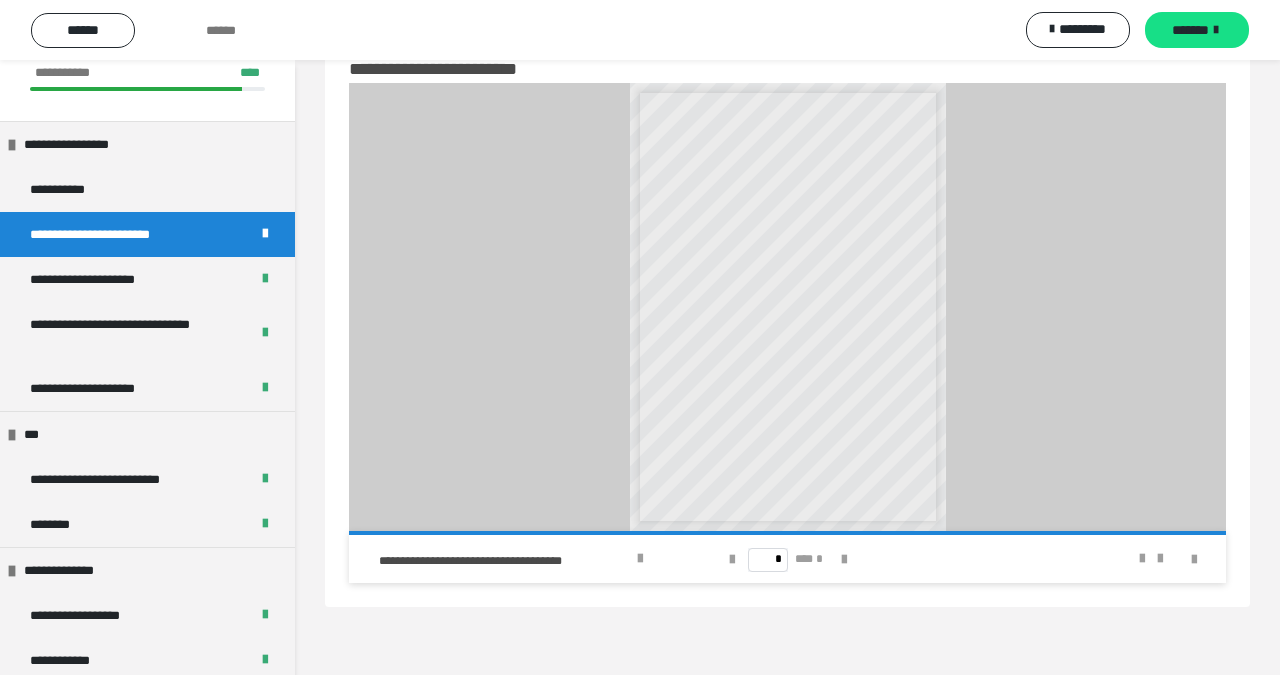 scroll, scrollTop: 52, scrollLeft: 0, axis: vertical 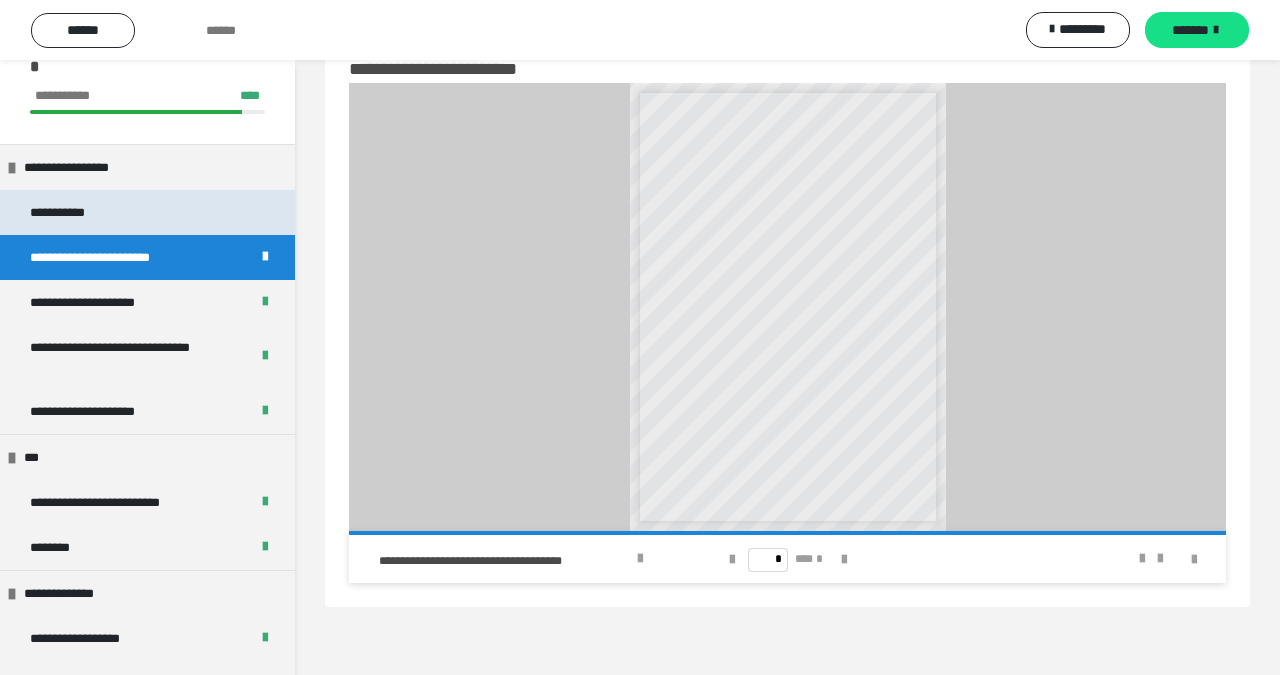 click on "**********" at bounding box center (69, 212) 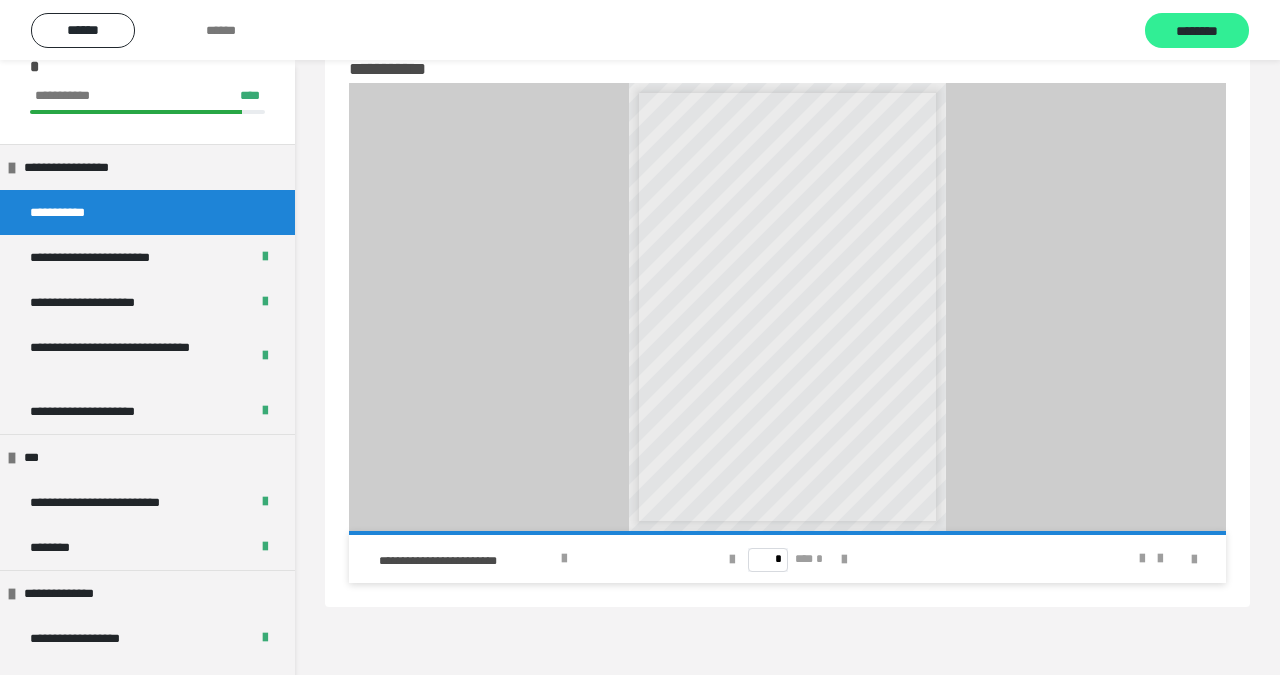 click on "********" at bounding box center (1197, 31) 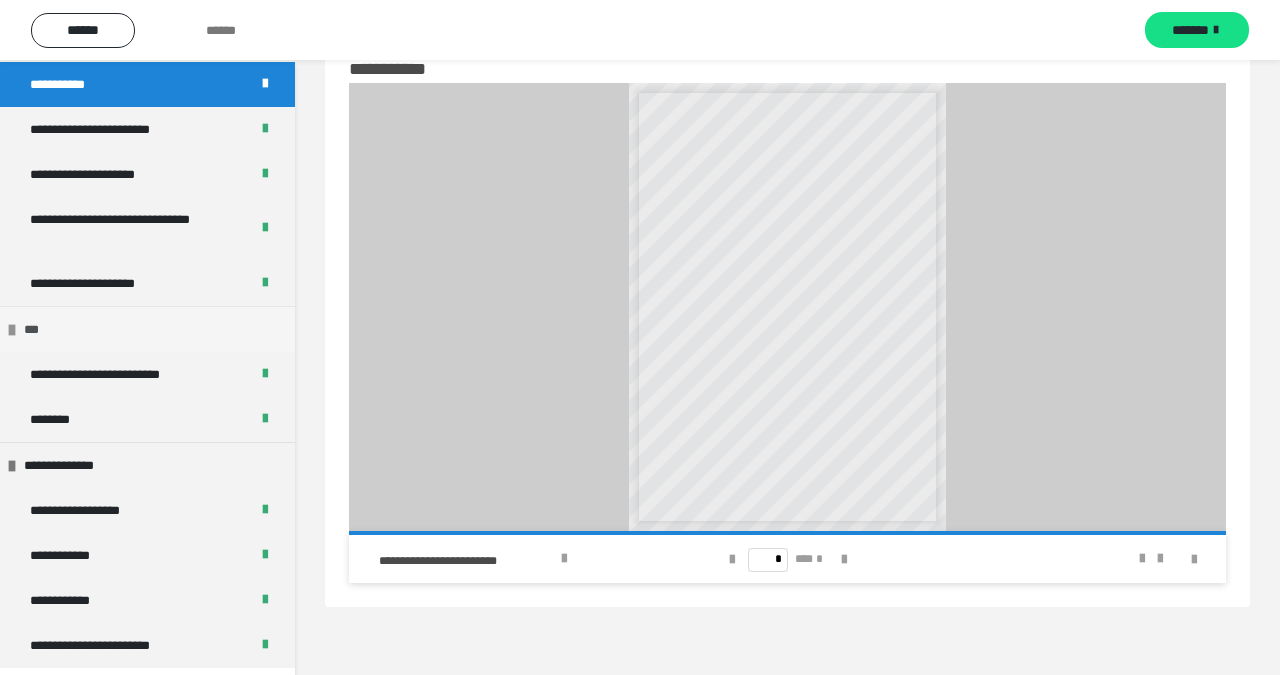 scroll, scrollTop: 178, scrollLeft: 0, axis: vertical 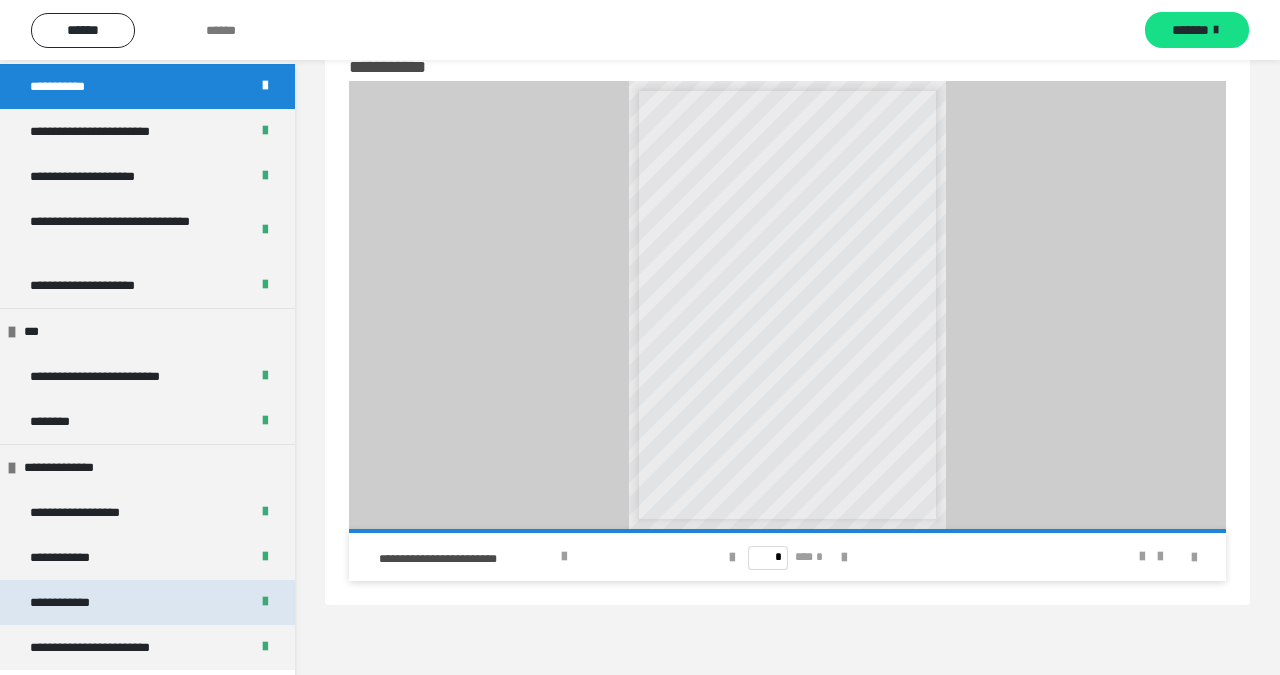 drag, startPoint x: 138, startPoint y: 606, endPoint x: 138, endPoint y: 591, distance: 15 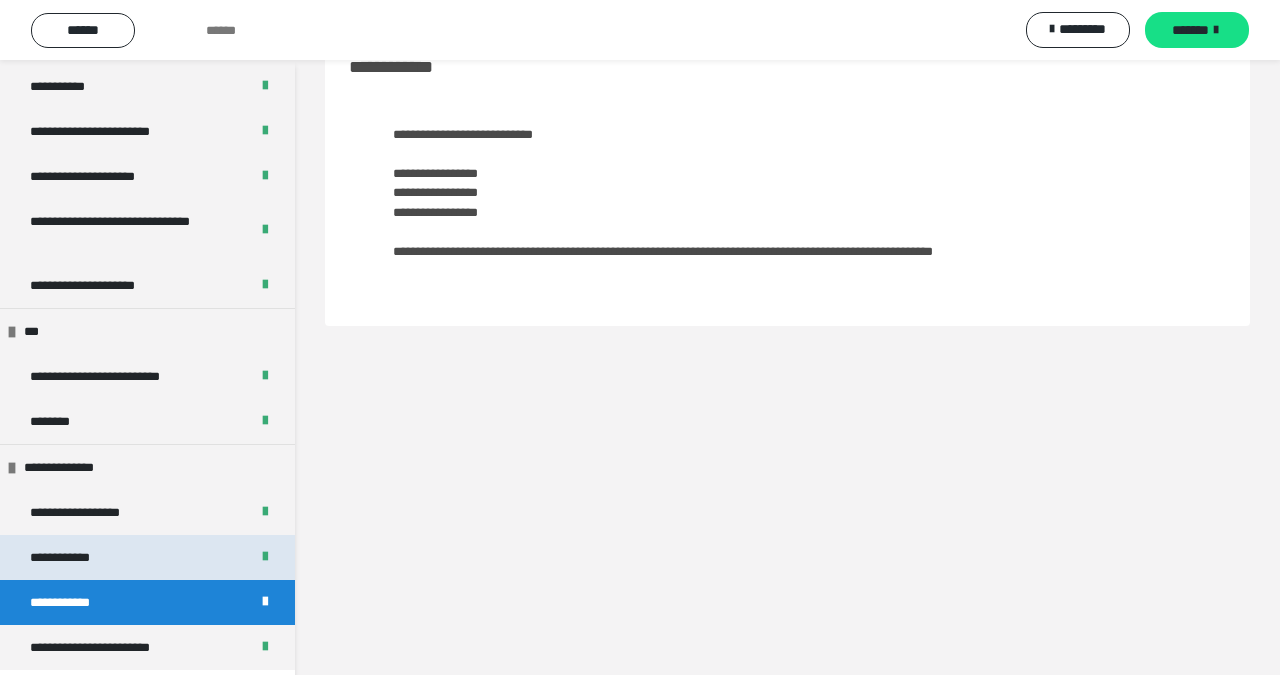 click on "**********" at bounding box center (147, 557) 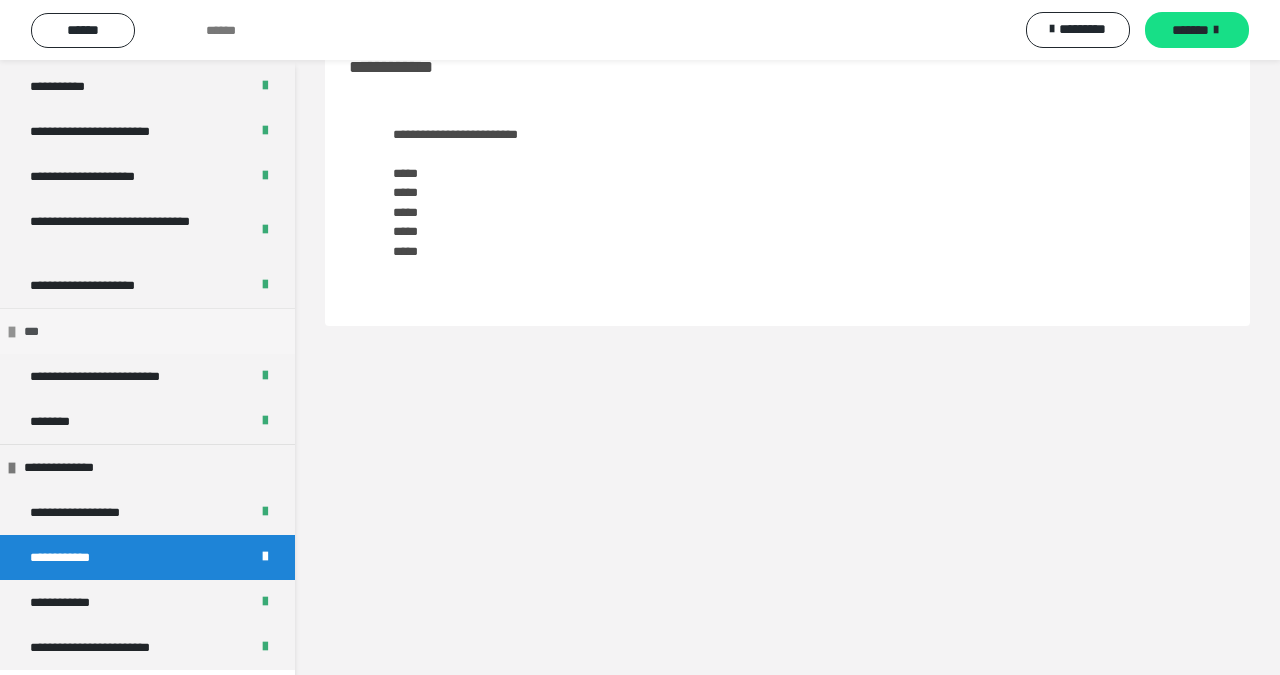 click at bounding box center [12, 332] 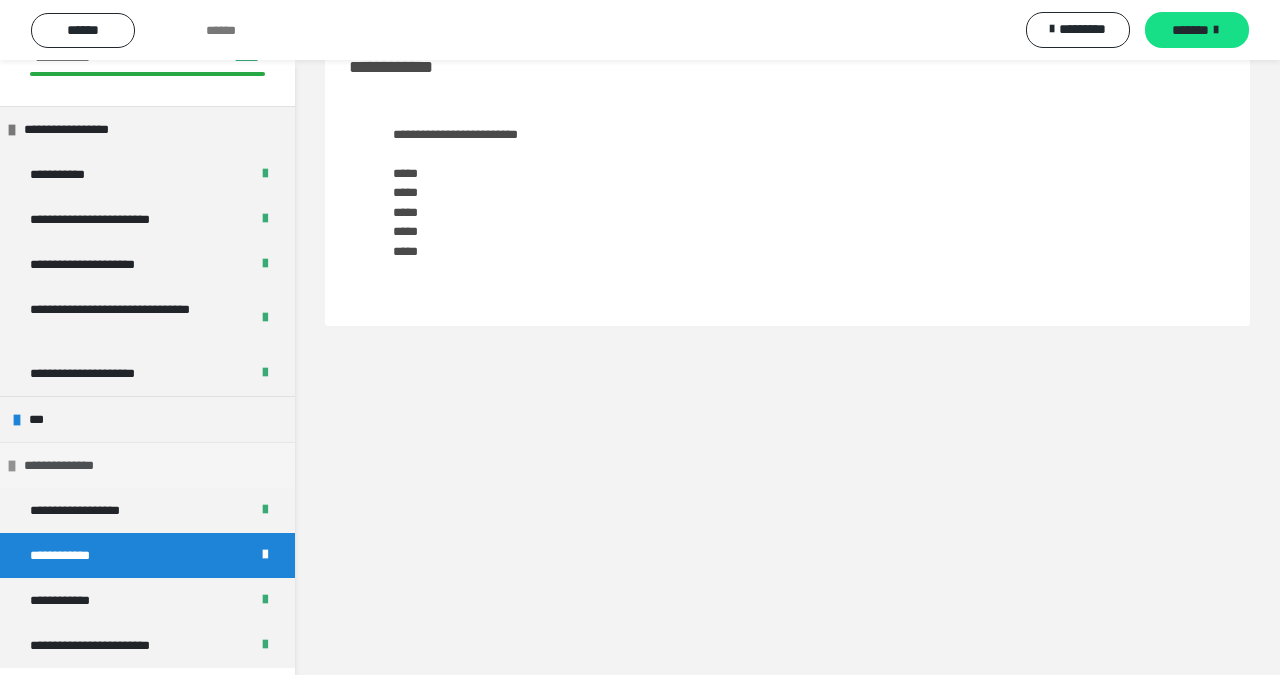 click on "**********" at bounding box center (67, 465) 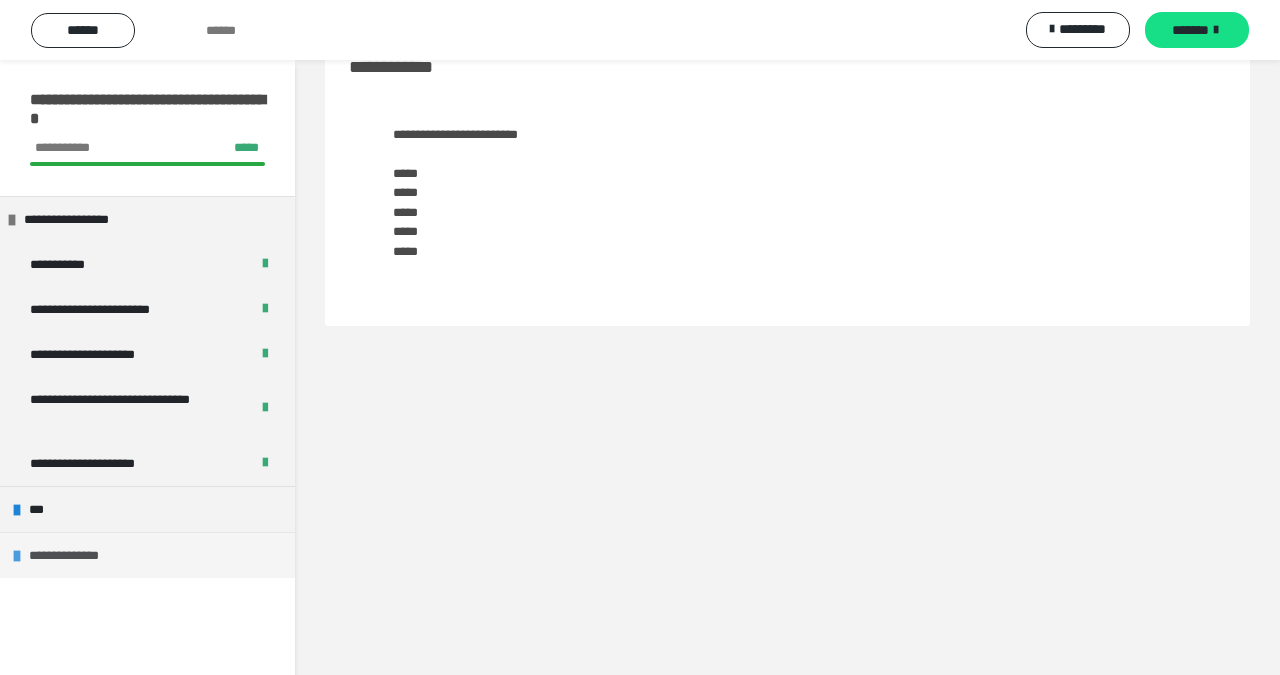 scroll, scrollTop: -5, scrollLeft: 0, axis: vertical 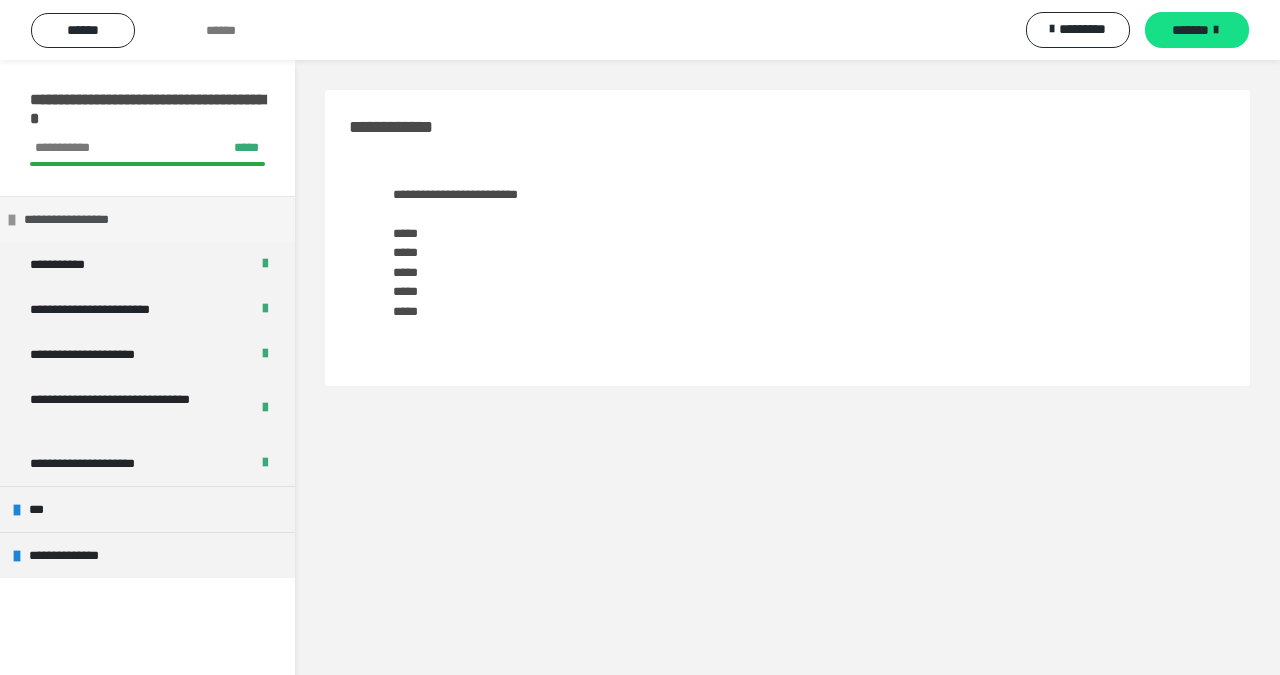 click at bounding box center [12, 220] 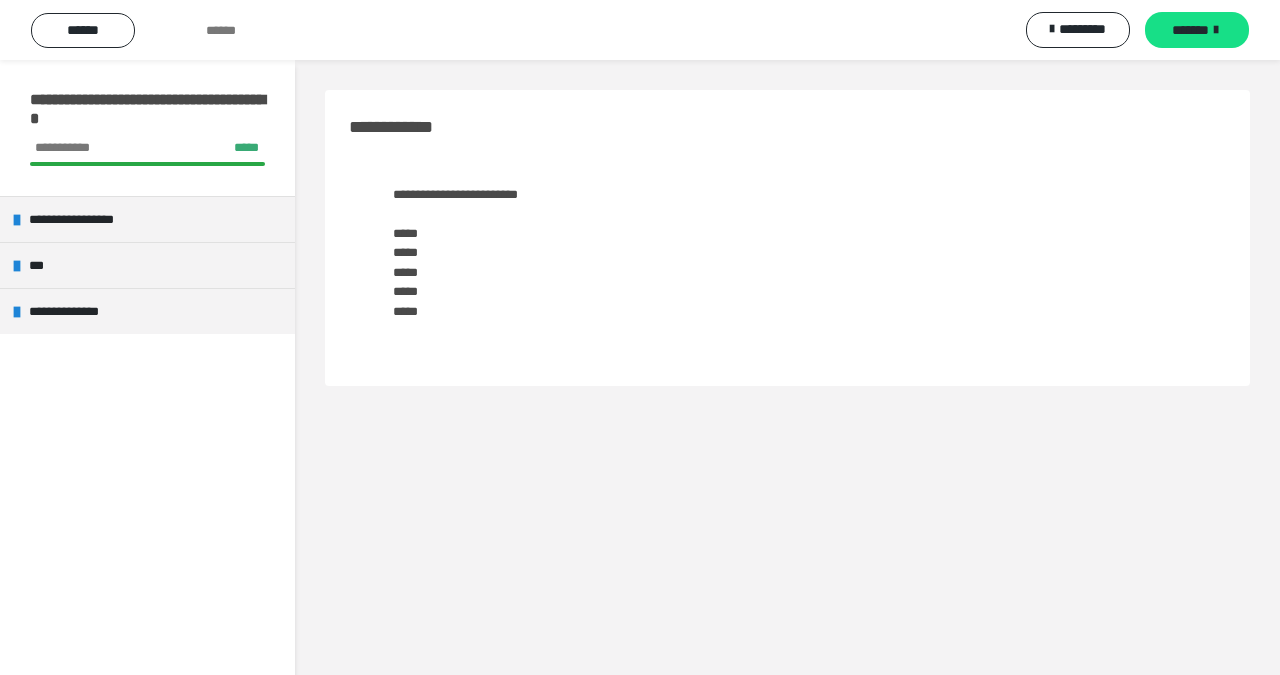 scroll, scrollTop: 0, scrollLeft: 0, axis: both 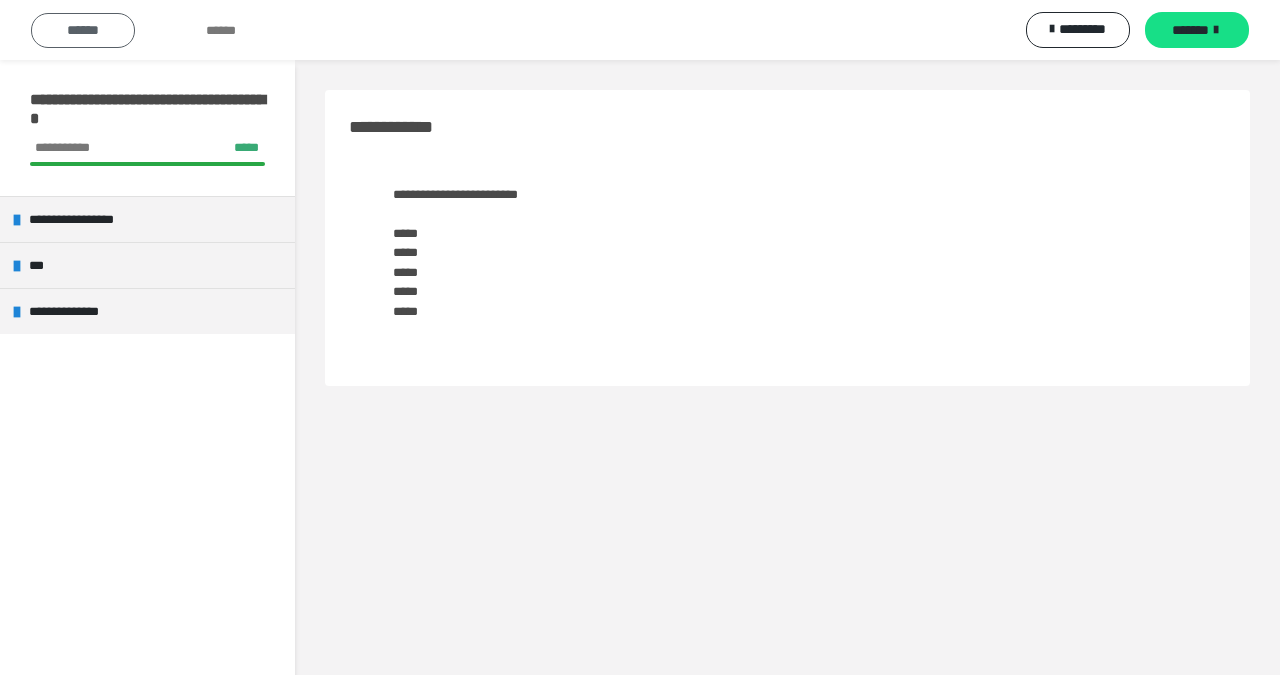 click on "******" at bounding box center [83, 30] 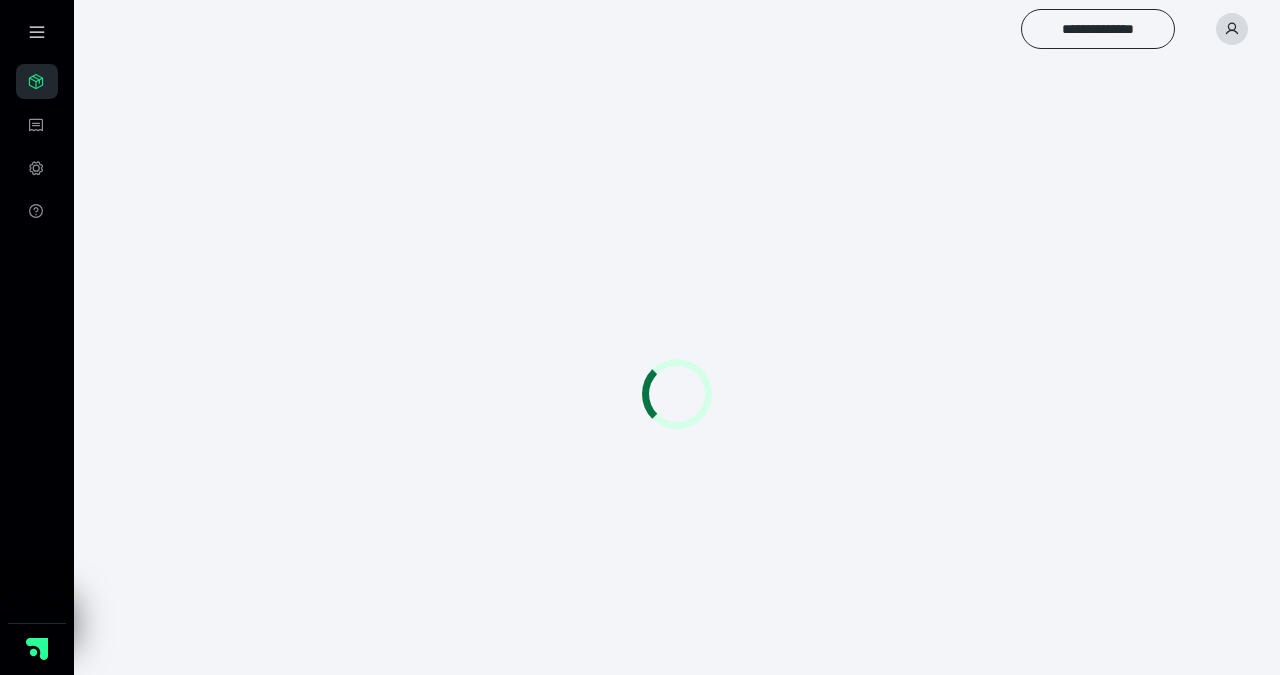 scroll, scrollTop: 0, scrollLeft: 0, axis: both 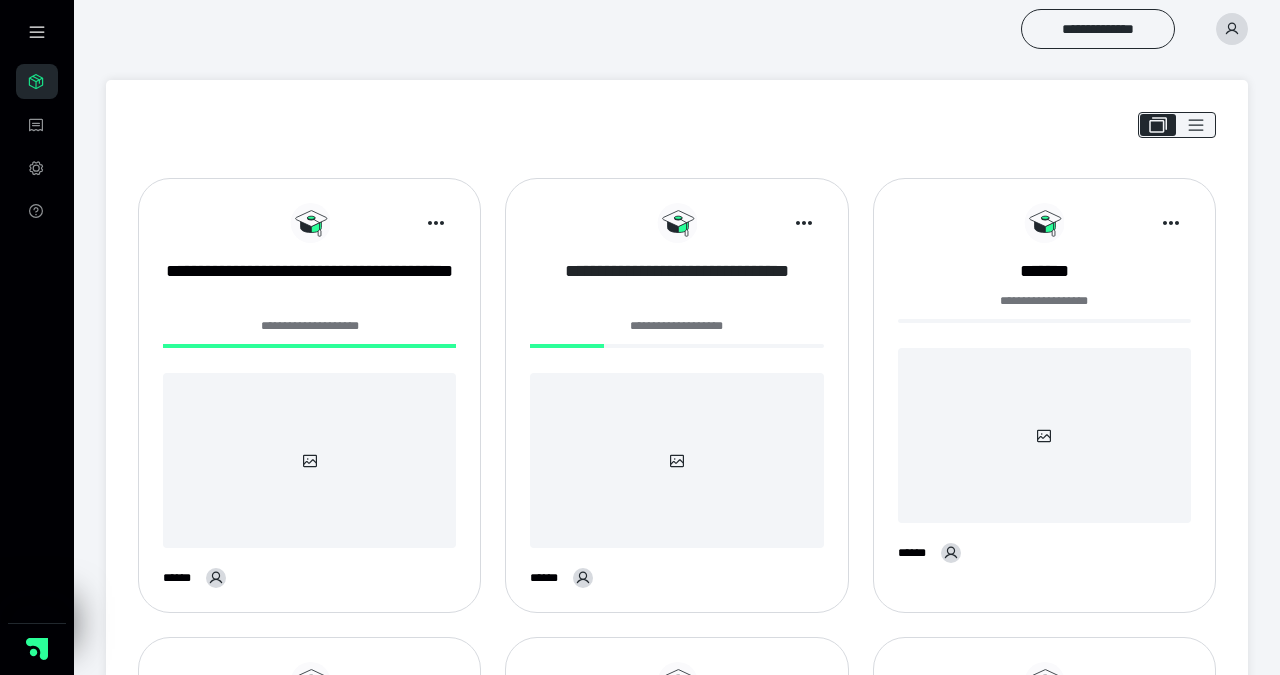 click on "**********" at bounding box center (676, 284) 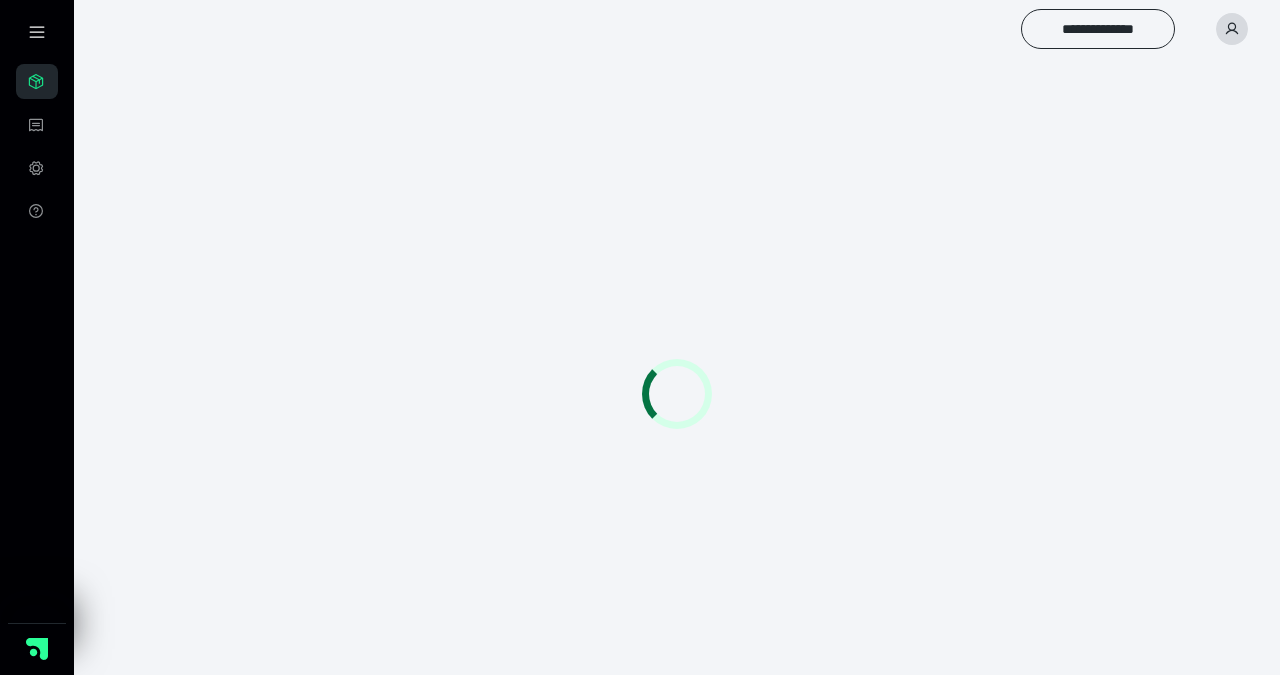scroll, scrollTop: 0, scrollLeft: 0, axis: both 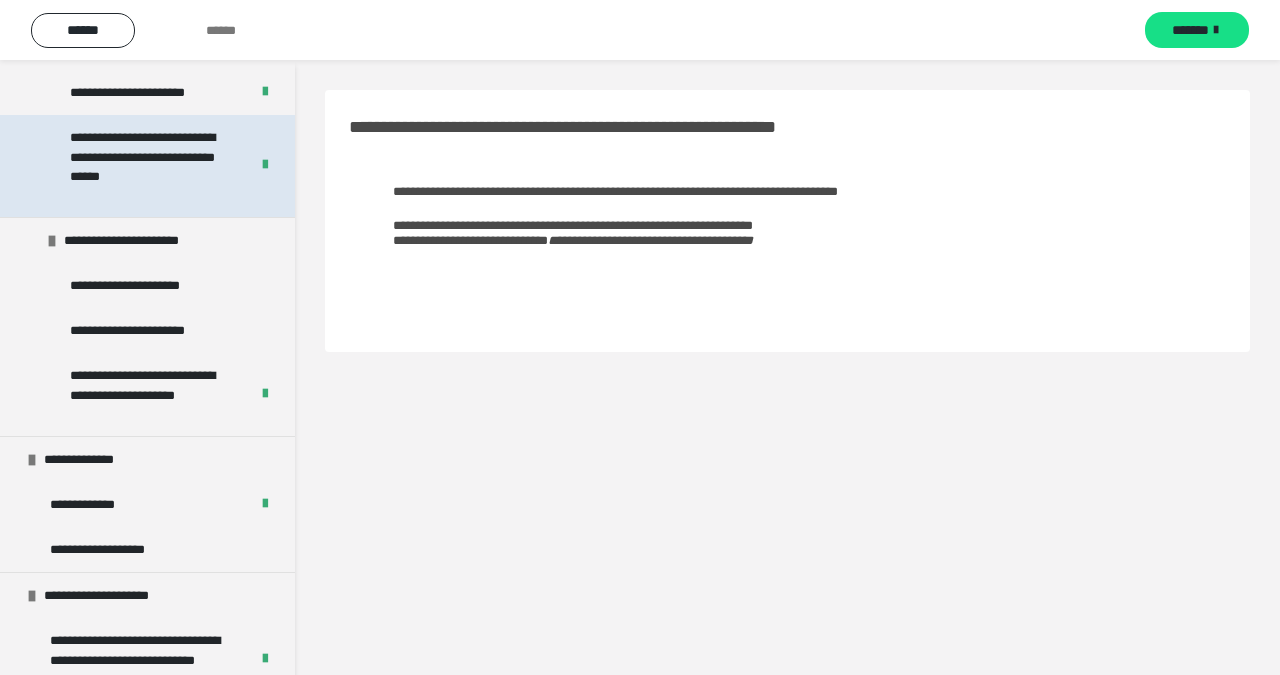 click on "**********" at bounding box center (151, 166) 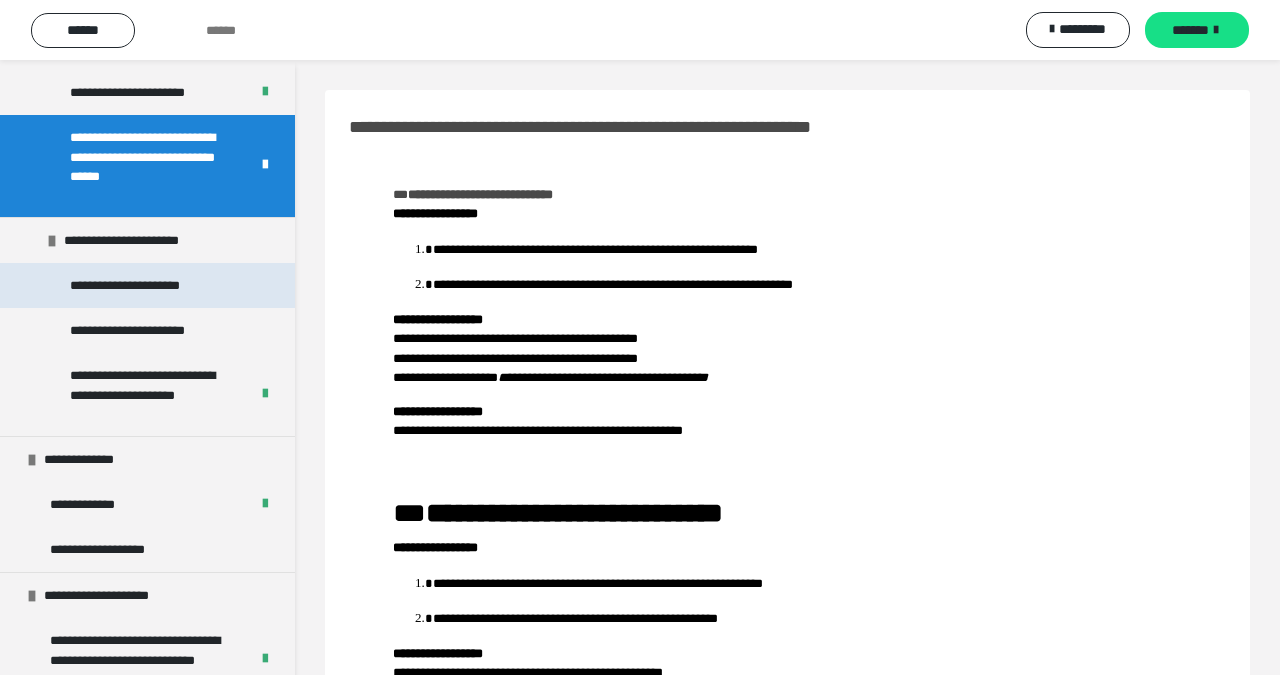 click on "**********" at bounding box center (150, 285) 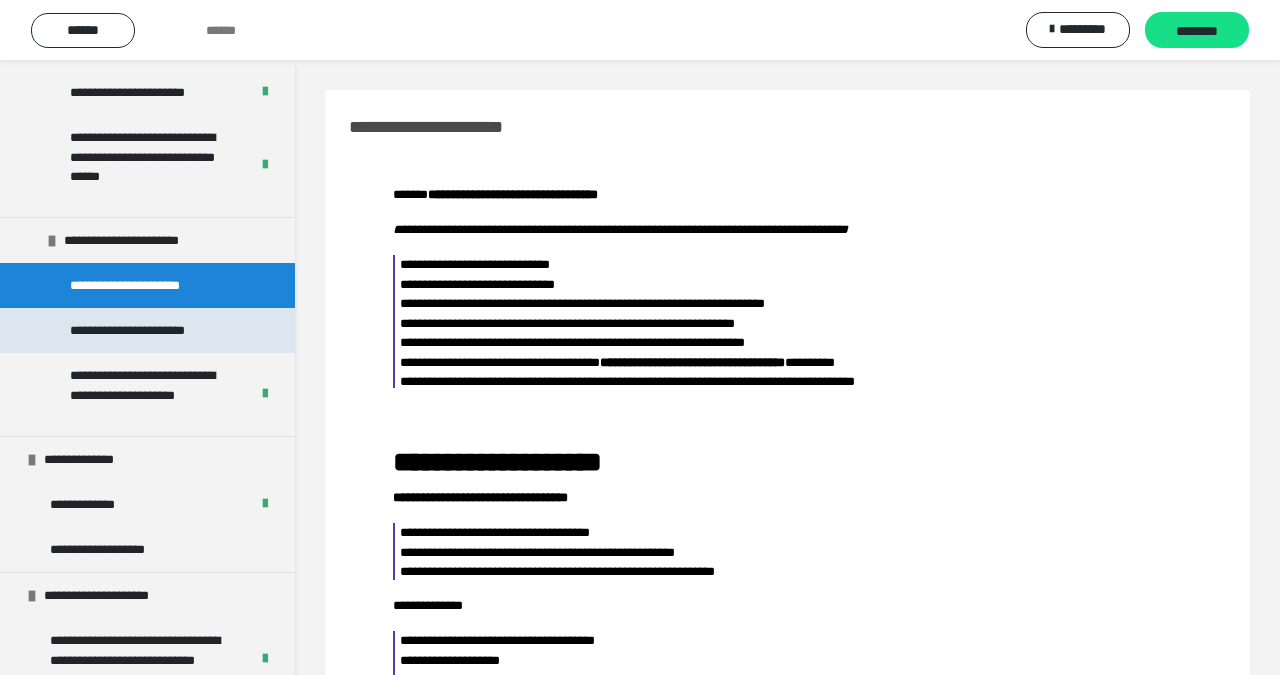 click on "**********" at bounding box center [147, 330] 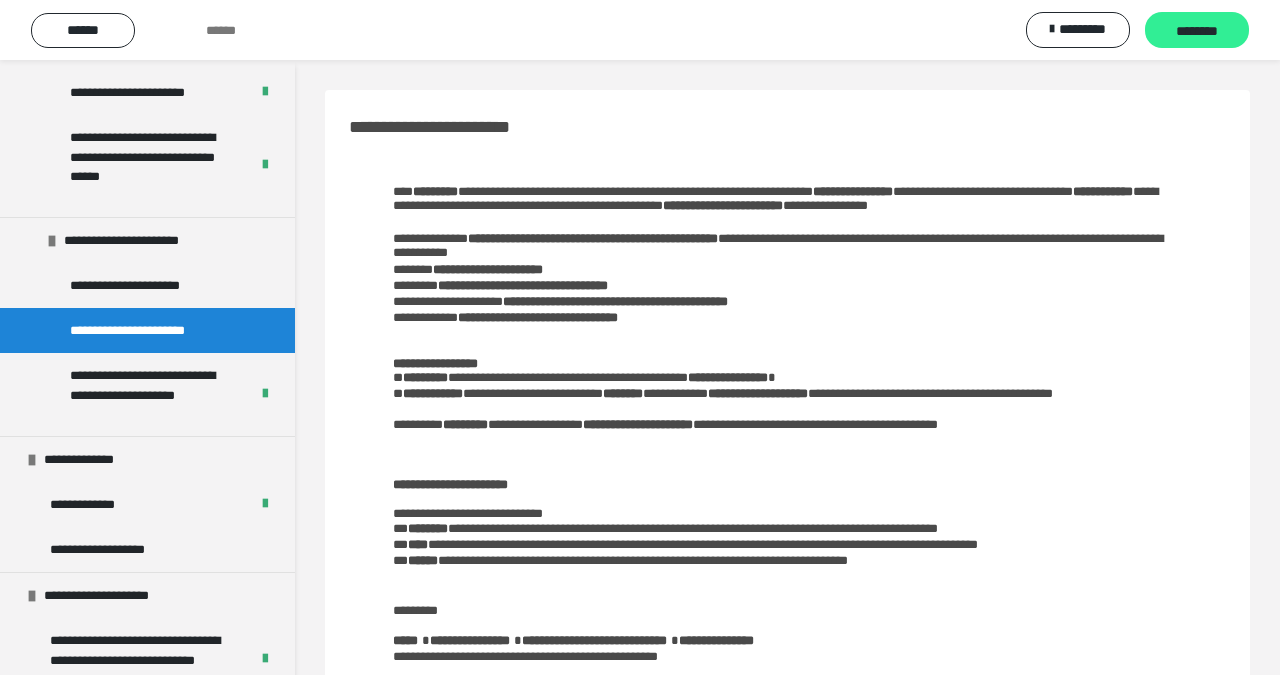 click on "********" at bounding box center (1197, 30) 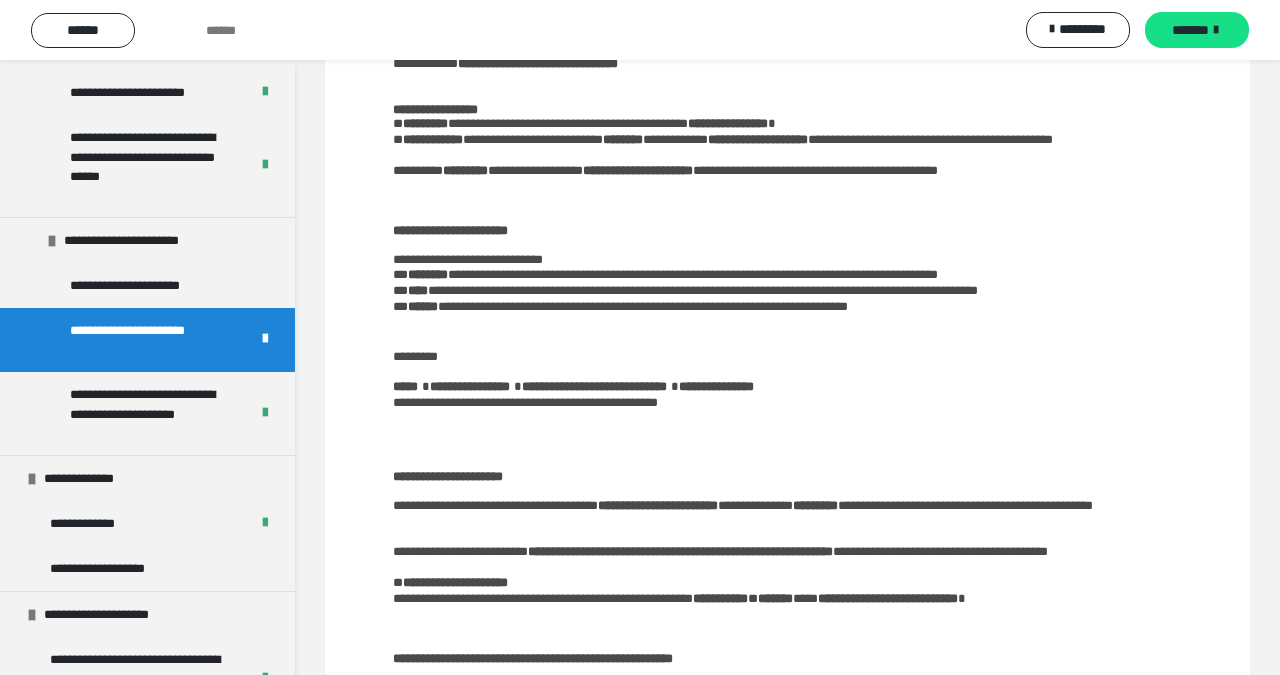 scroll, scrollTop: 178, scrollLeft: 0, axis: vertical 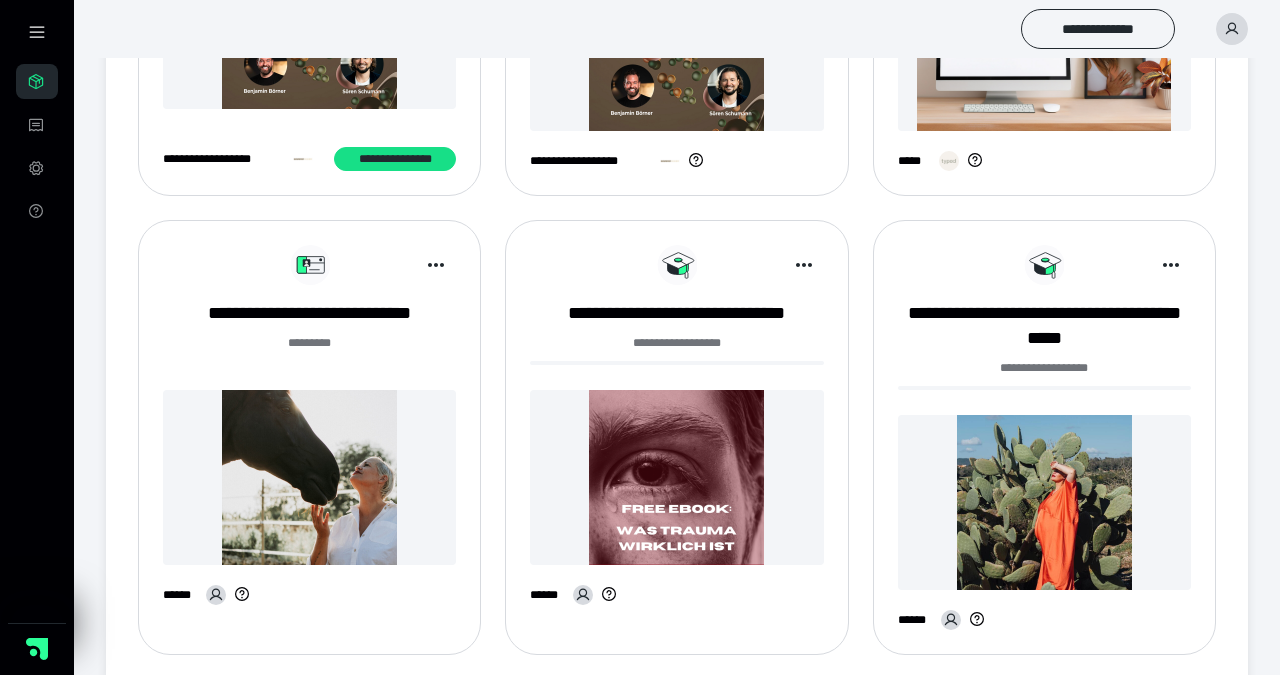 click on "*******   *" at bounding box center [309, 354] 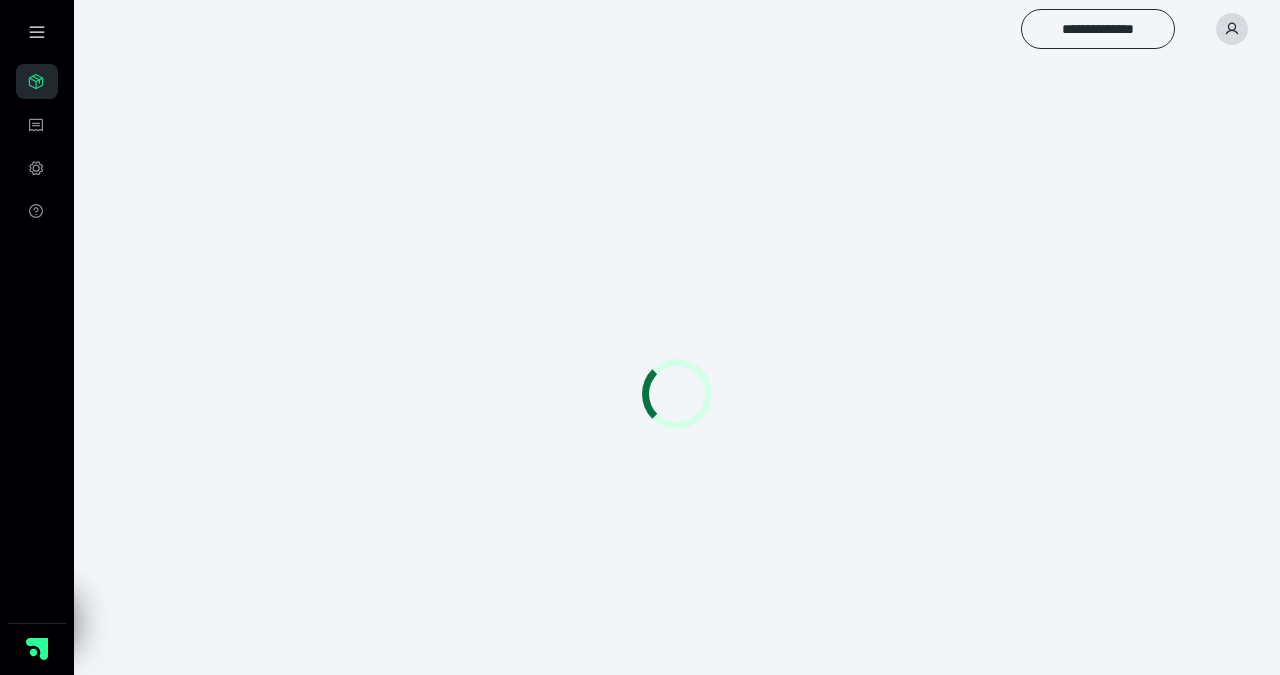 scroll, scrollTop: 0, scrollLeft: 0, axis: both 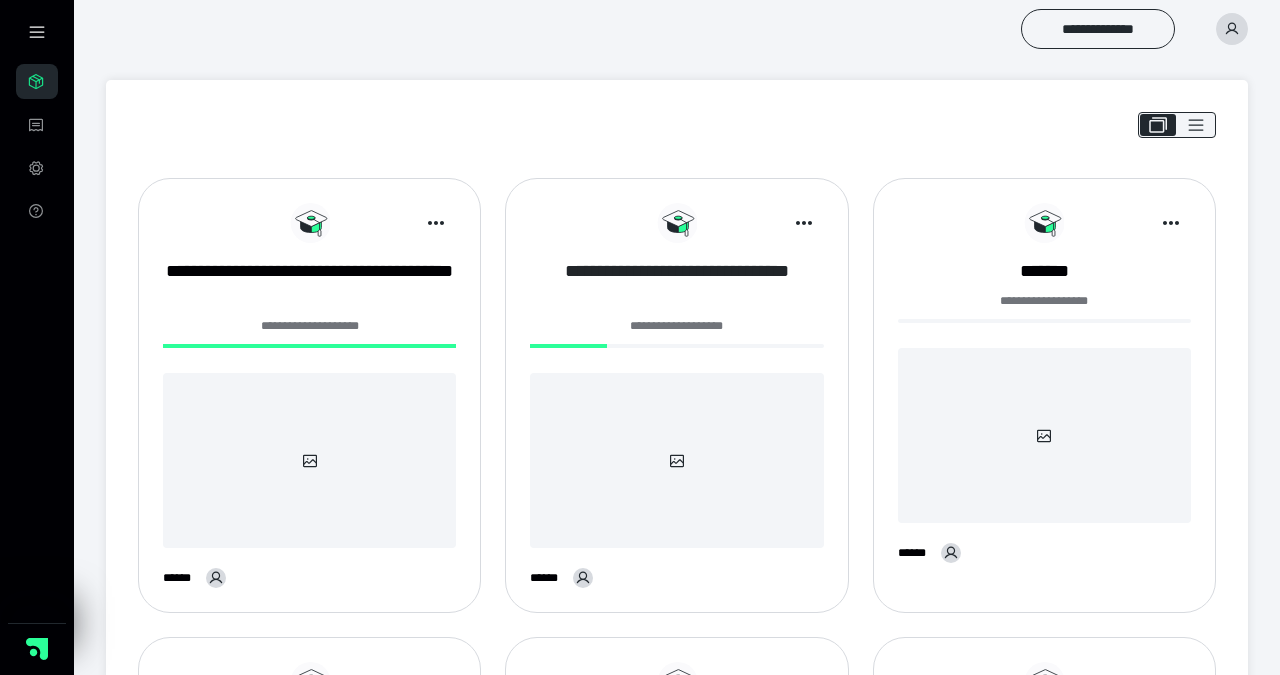 click on "**********" at bounding box center (676, 284) 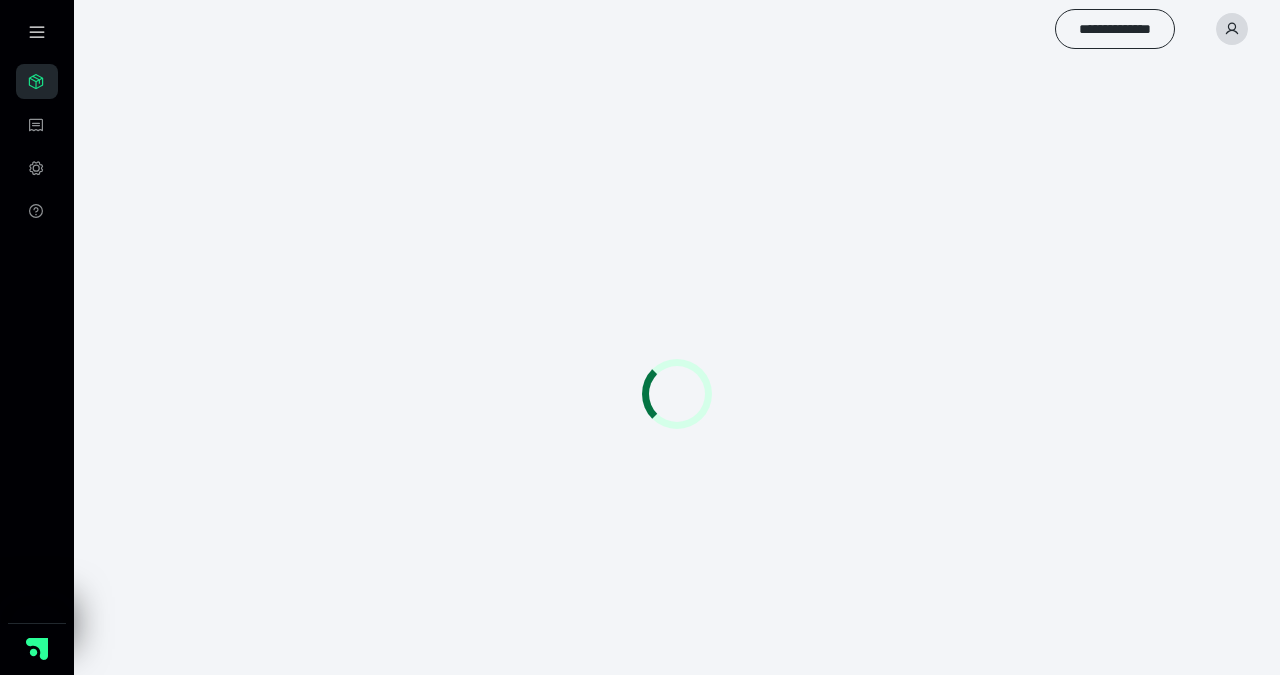 scroll, scrollTop: 0, scrollLeft: 0, axis: both 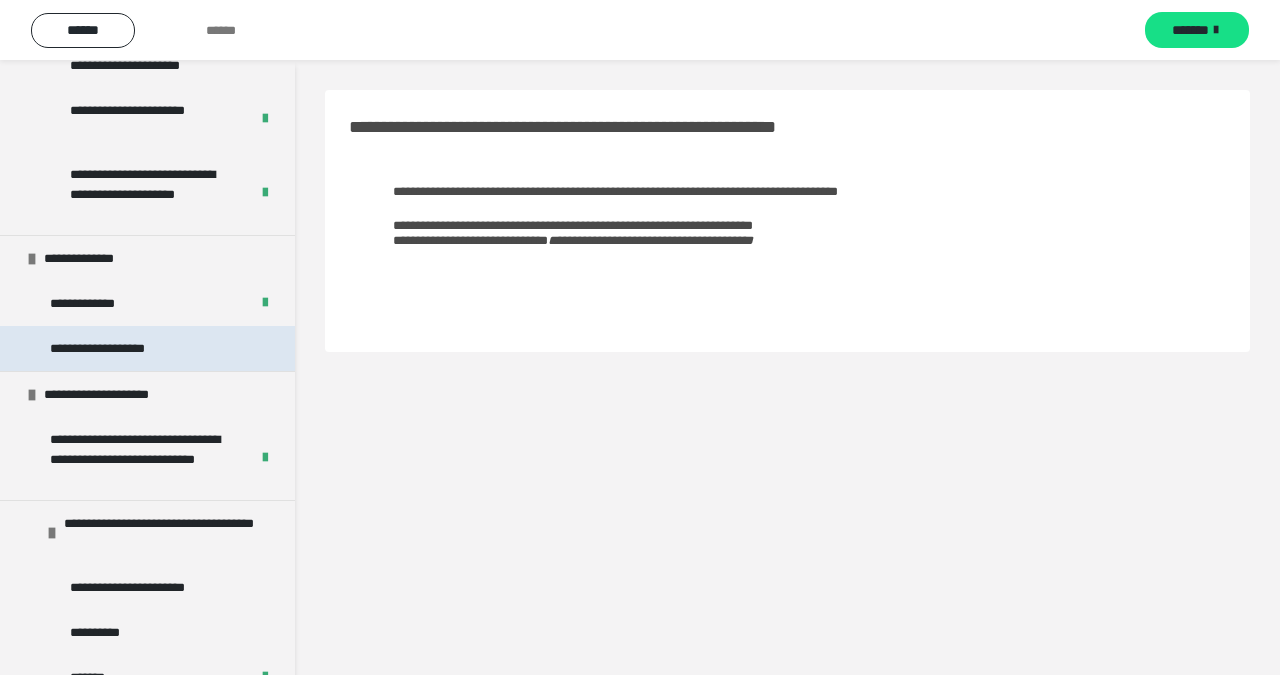 click on "**********" at bounding box center (147, 348) 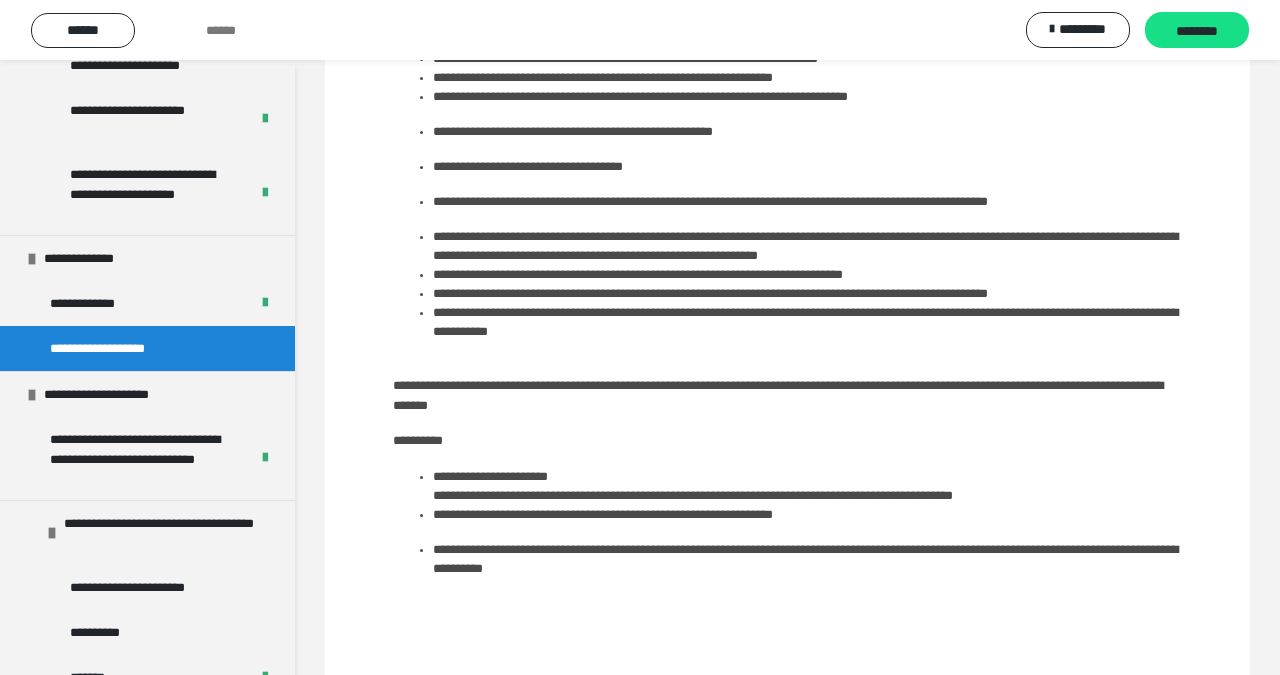 scroll, scrollTop: 188, scrollLeft: 0, axis: vertical 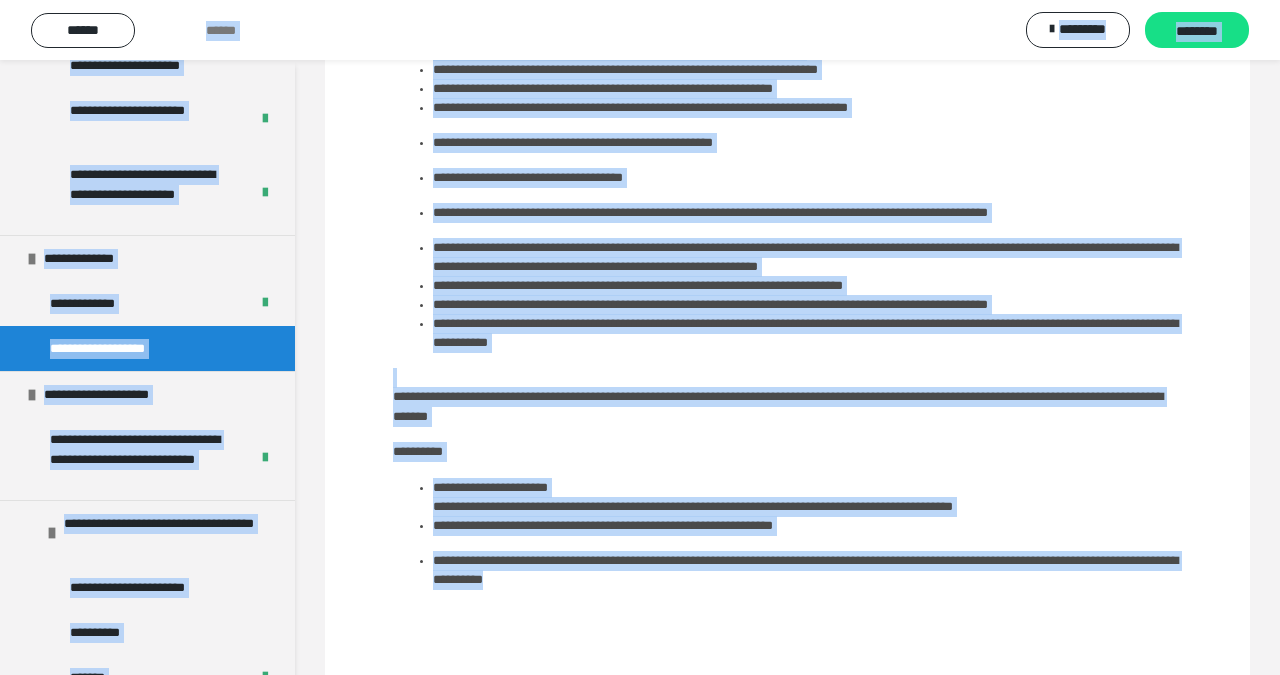 drag, startPoint x: 668, startPoint y: 573, endPoint x: 398, endPoint y: 29, distance: 607.3187 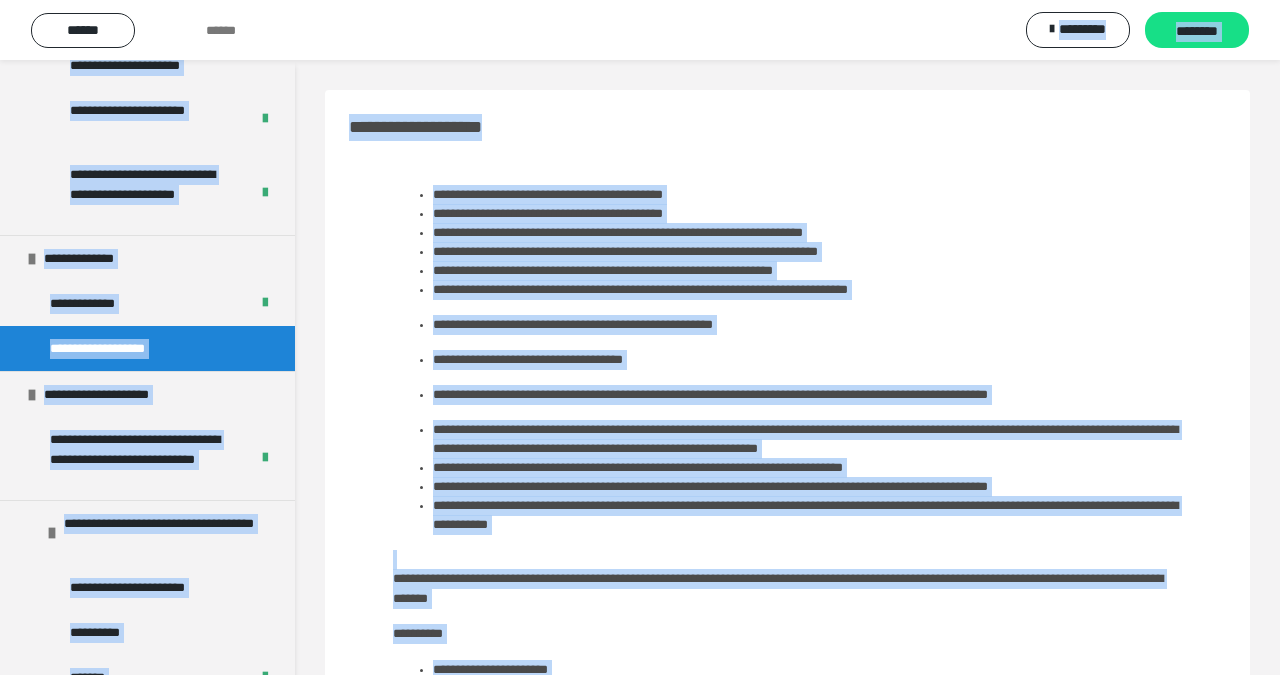 scroll, scrollTop: 0, scrollLeft: 0, axis: both 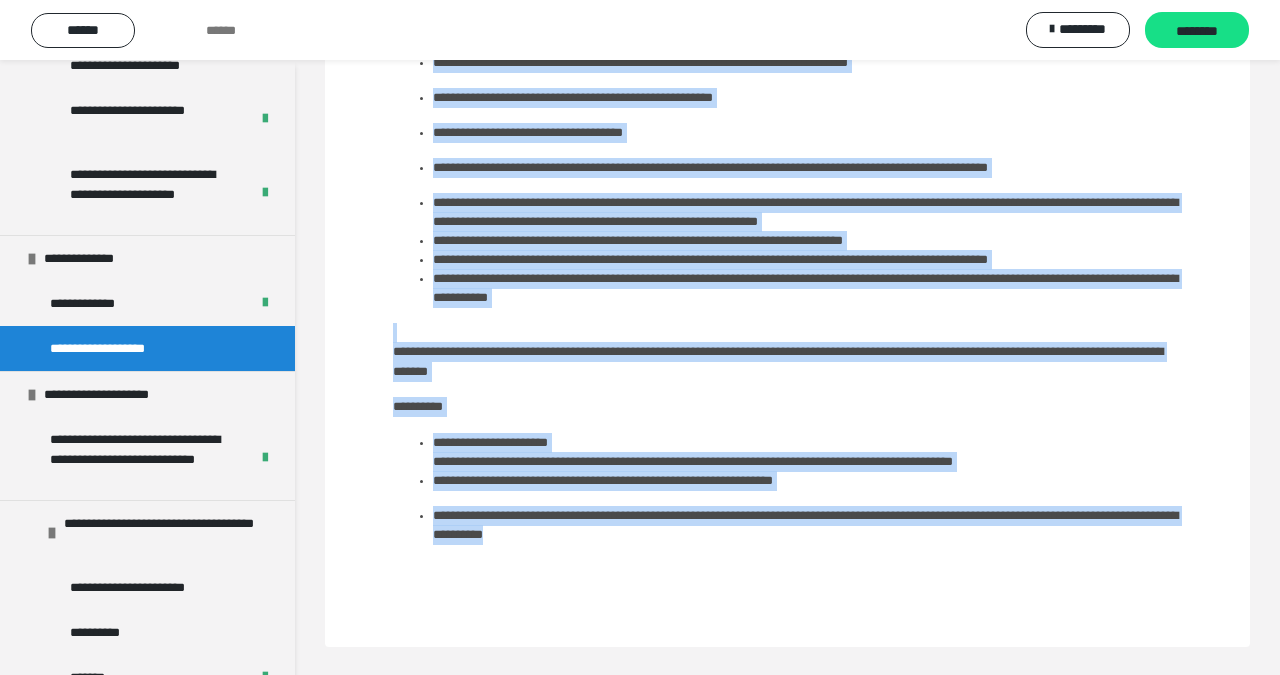 drag, startPoint x: 350, startPoint y: 123, endPoint x: 682, endPoint y: 521, distance: 518.29333 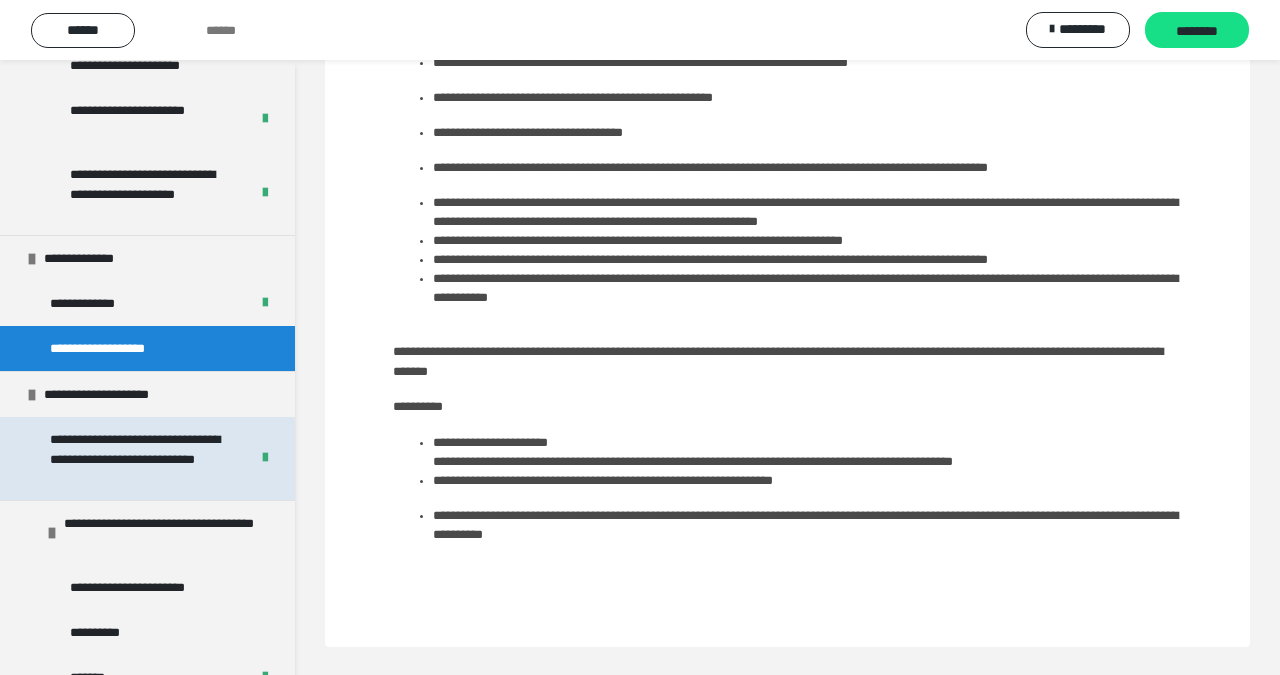 click on "**********" at bounding box center [141, 458] 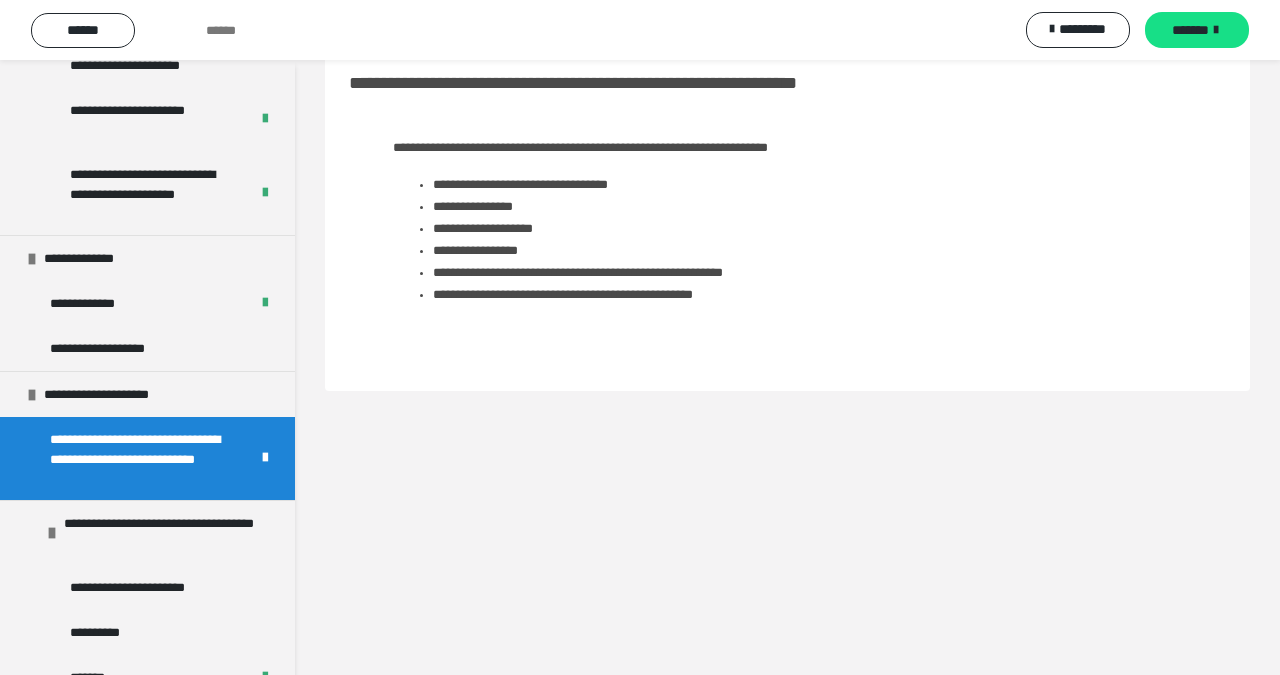 scroll, scrollTop: 32, scrollLeft: 0, axis: vertical 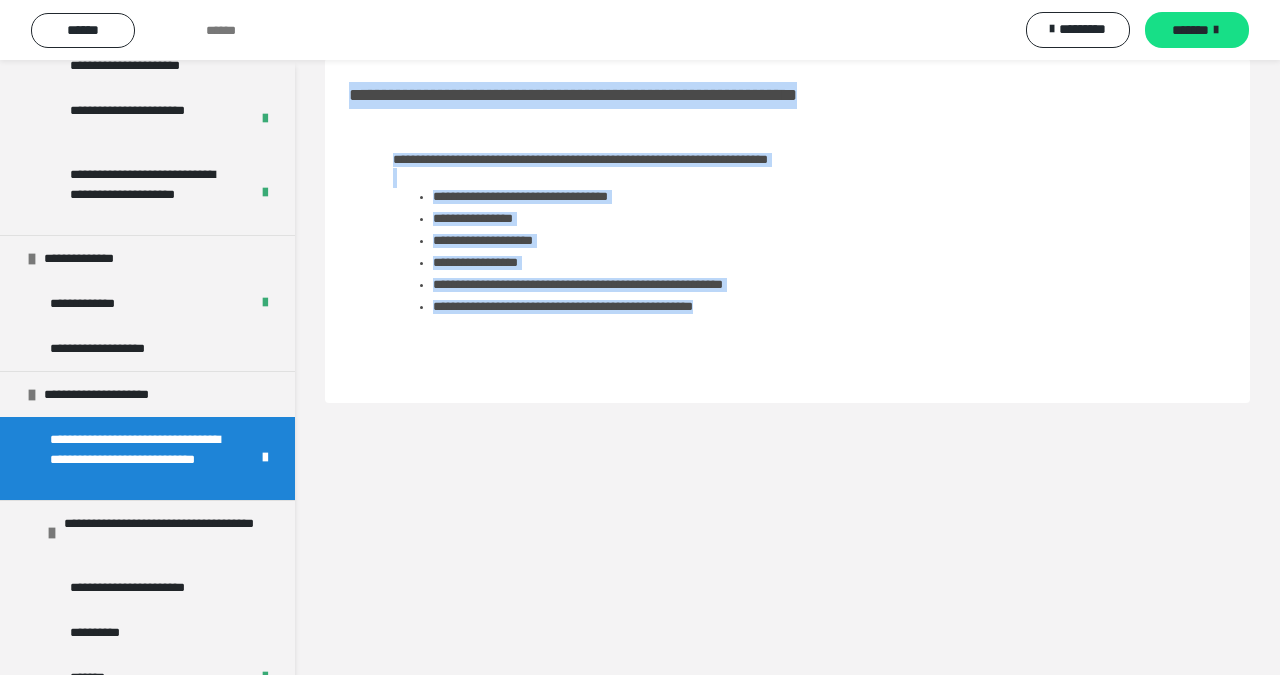 drag, startPoint x: 763, startPoint y: 289, endPoint x: 378, endPoint y: 74, distance: 440.96484 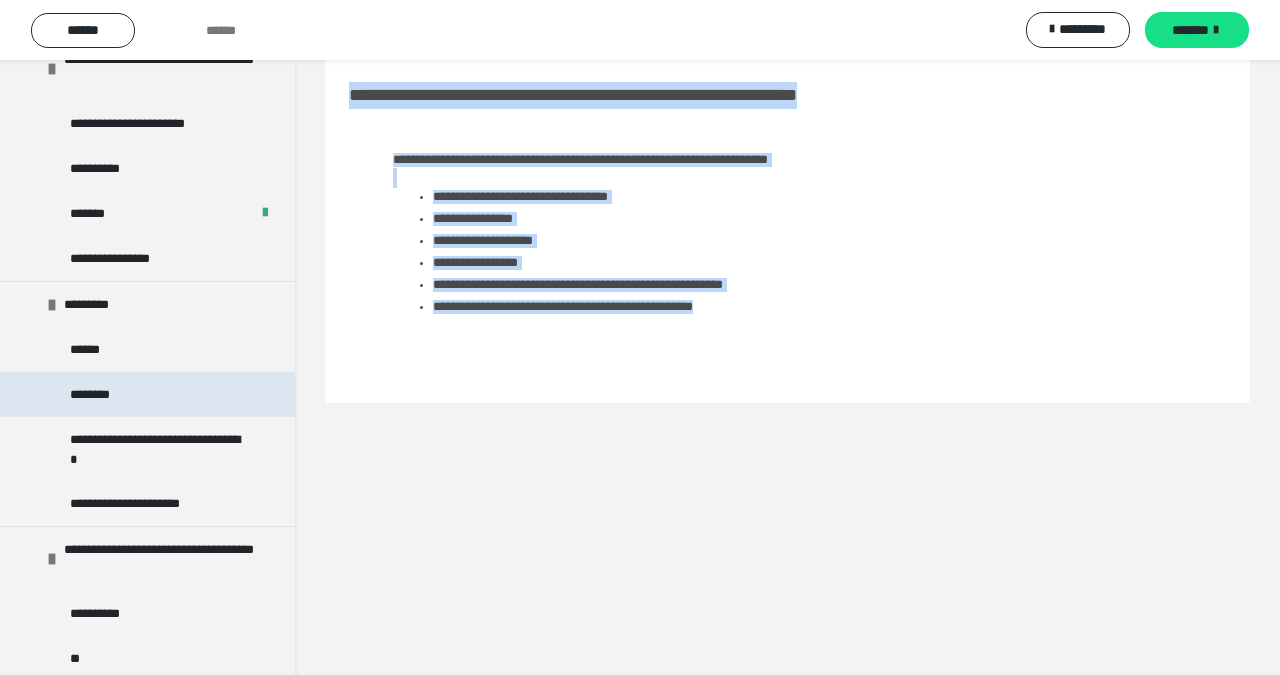 scroll, scrollTop: 1361, scrollLeft: 0, axis: vertical 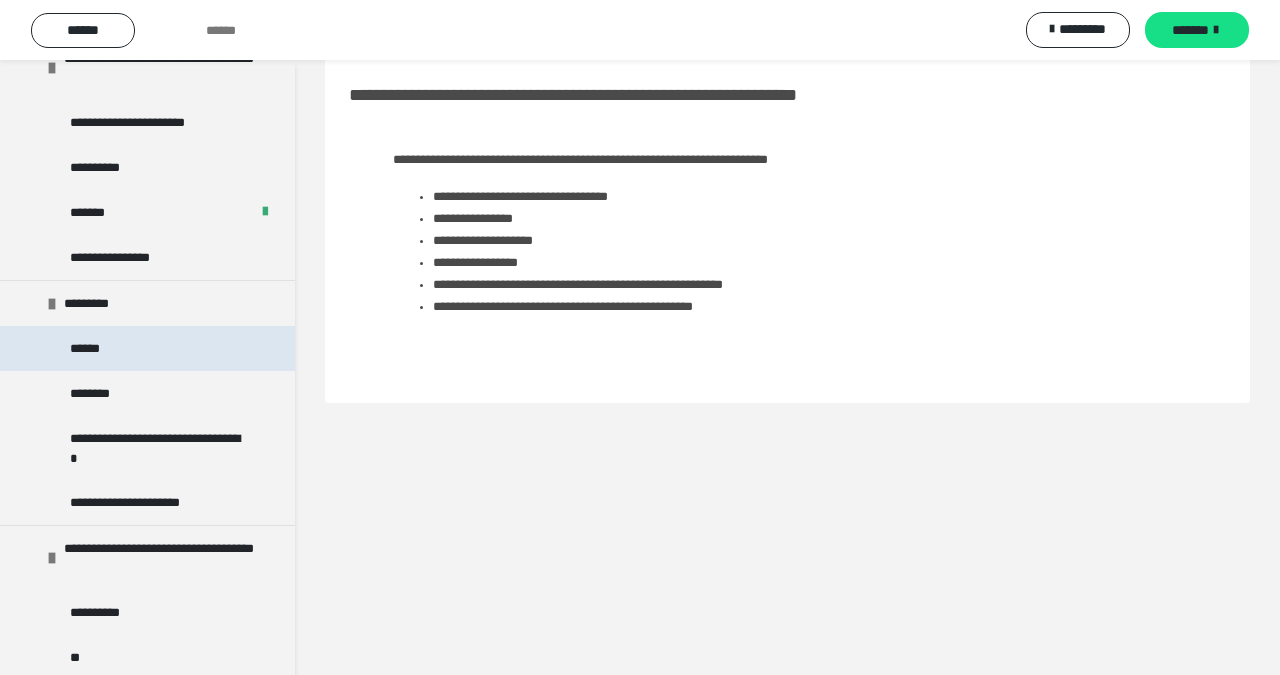 click on "******" at bounding box center [147, 348] 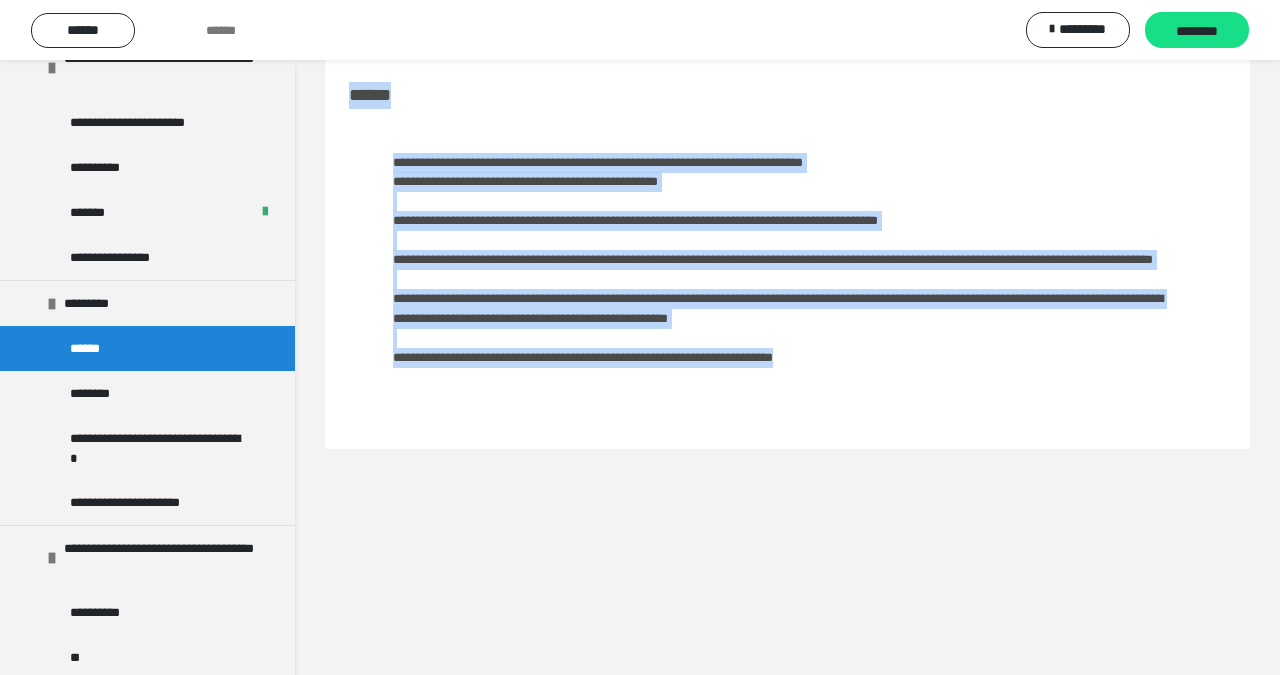 drag, startPoint x: 348, startPoint y: 96, endPoint x: 925, endPoint y: 392, distance: 648.4944 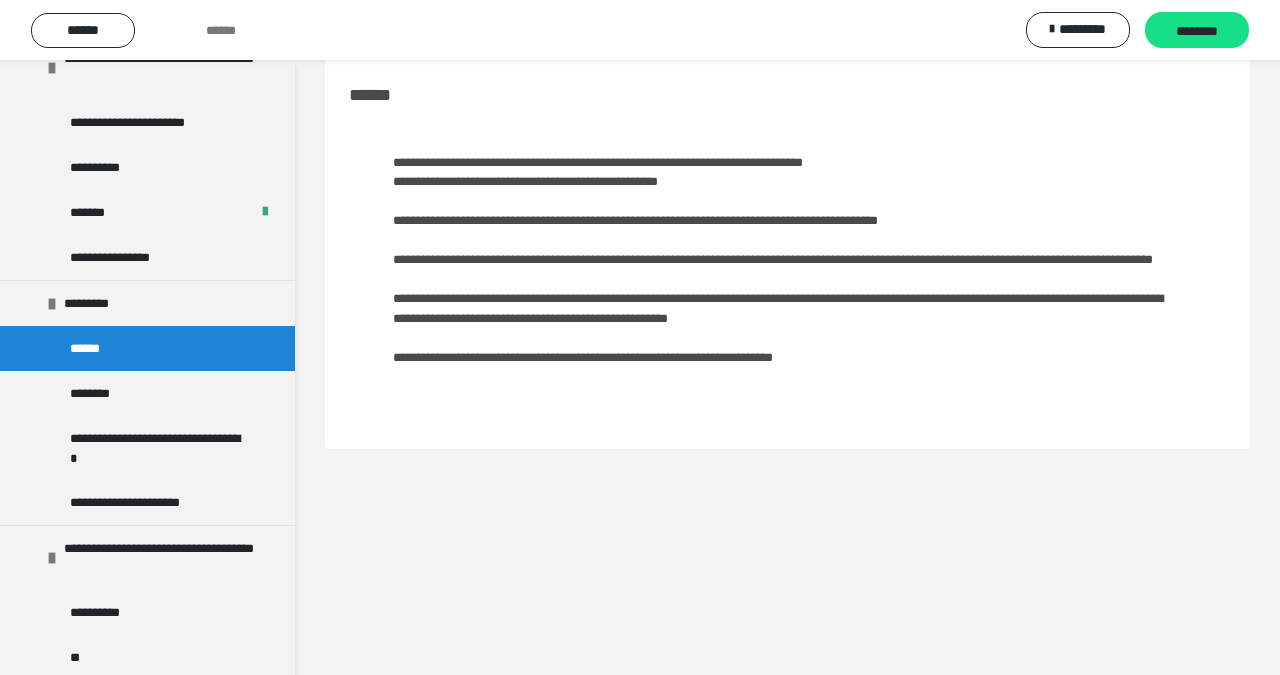 click on "********" at bounding box center [147, 393] 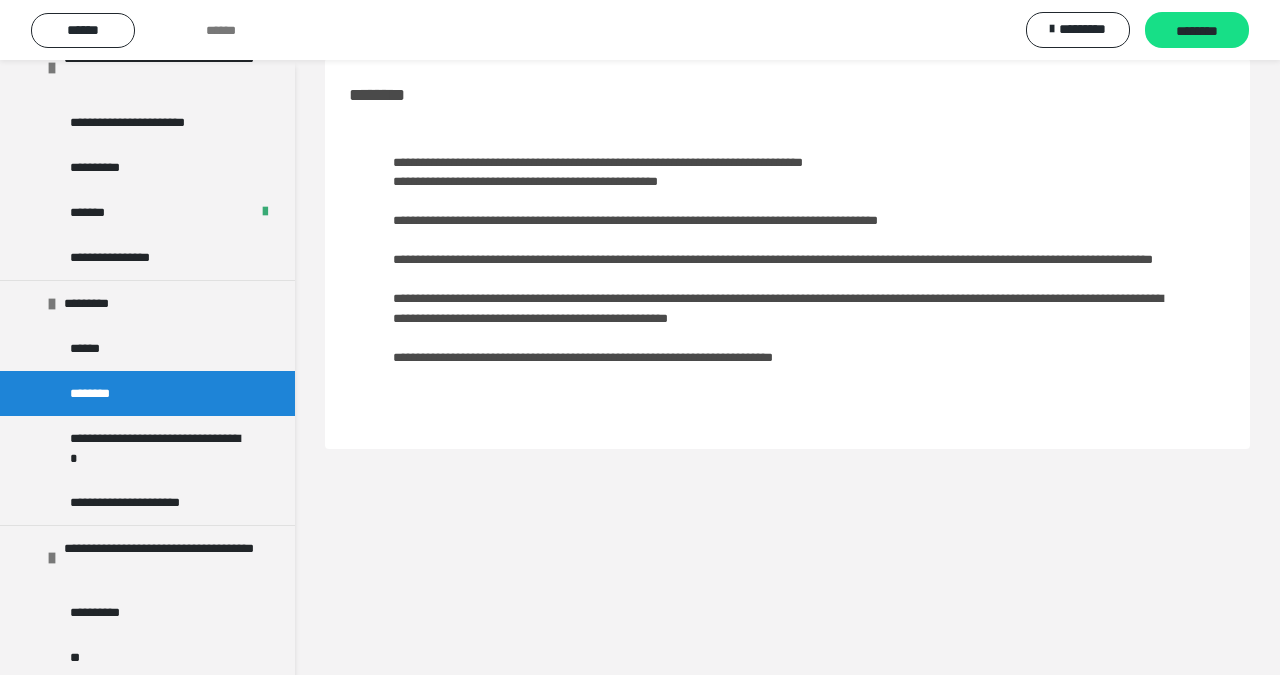 click on "********" at bounding box center [101, 393] 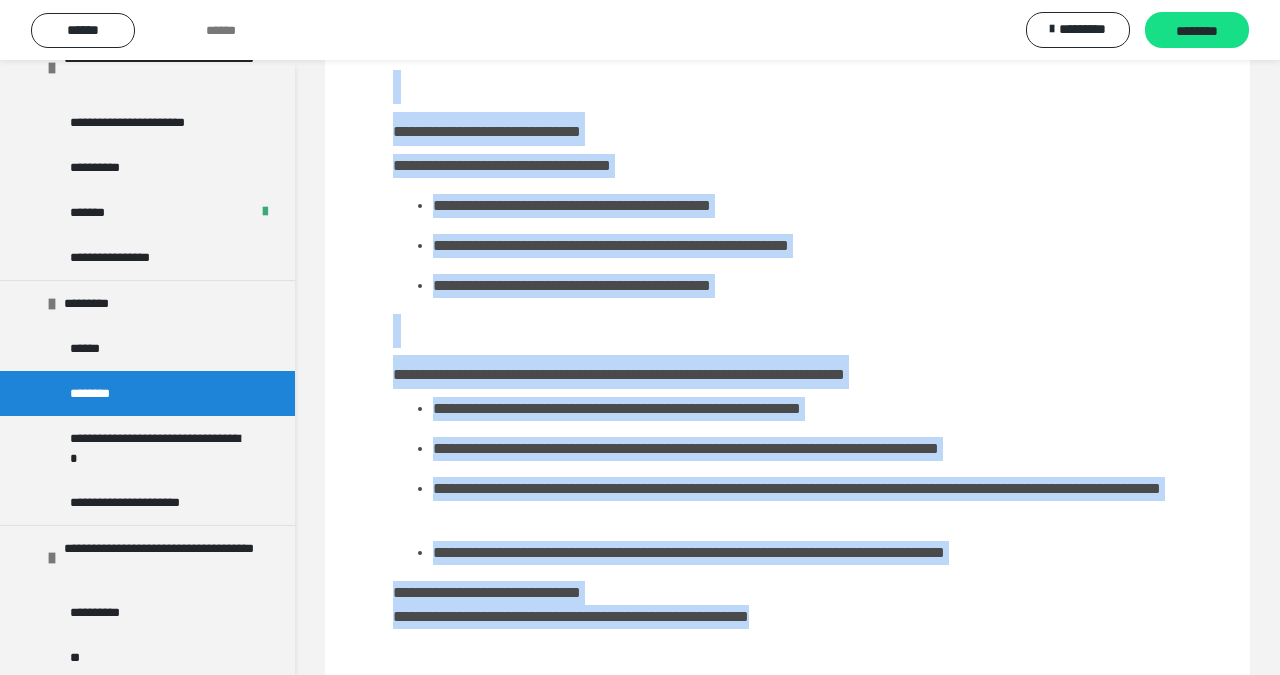 scroll, scrollTop: 709, scrollLeft: 0, axis: vertical 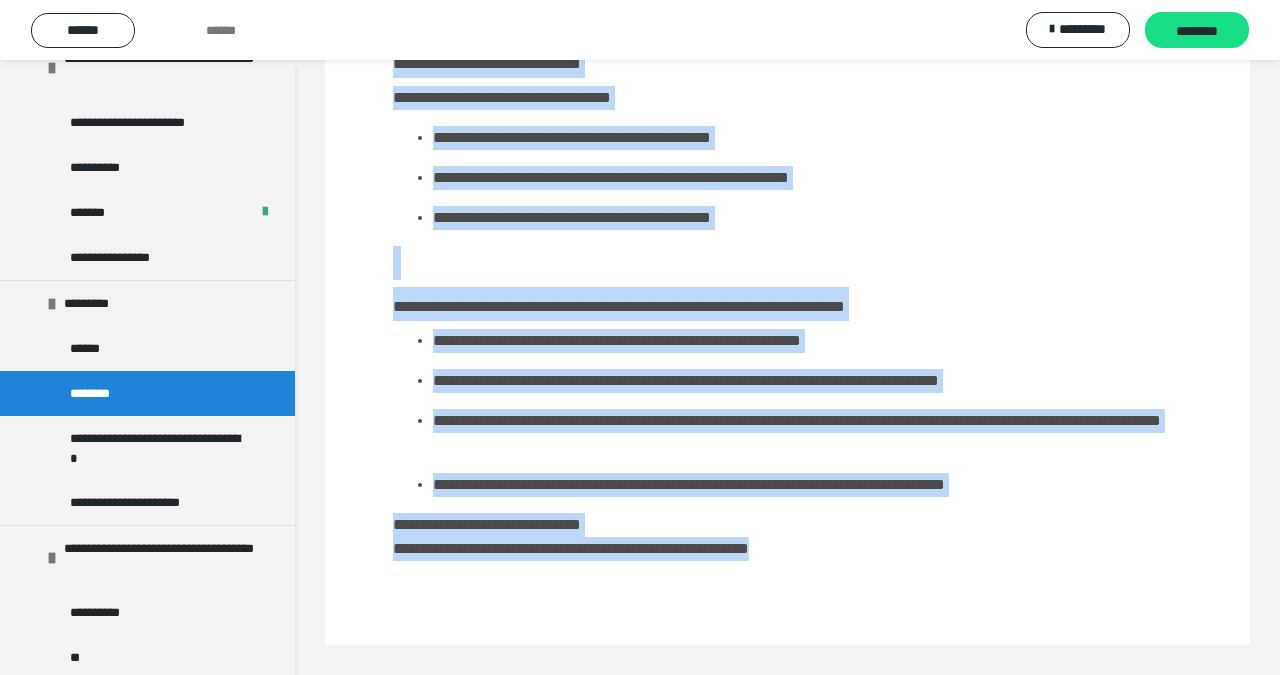 drag, startPoint x: 351, startPoint y: 95, endPoint x: 896, endPoint y: 626, distance: 760.9113 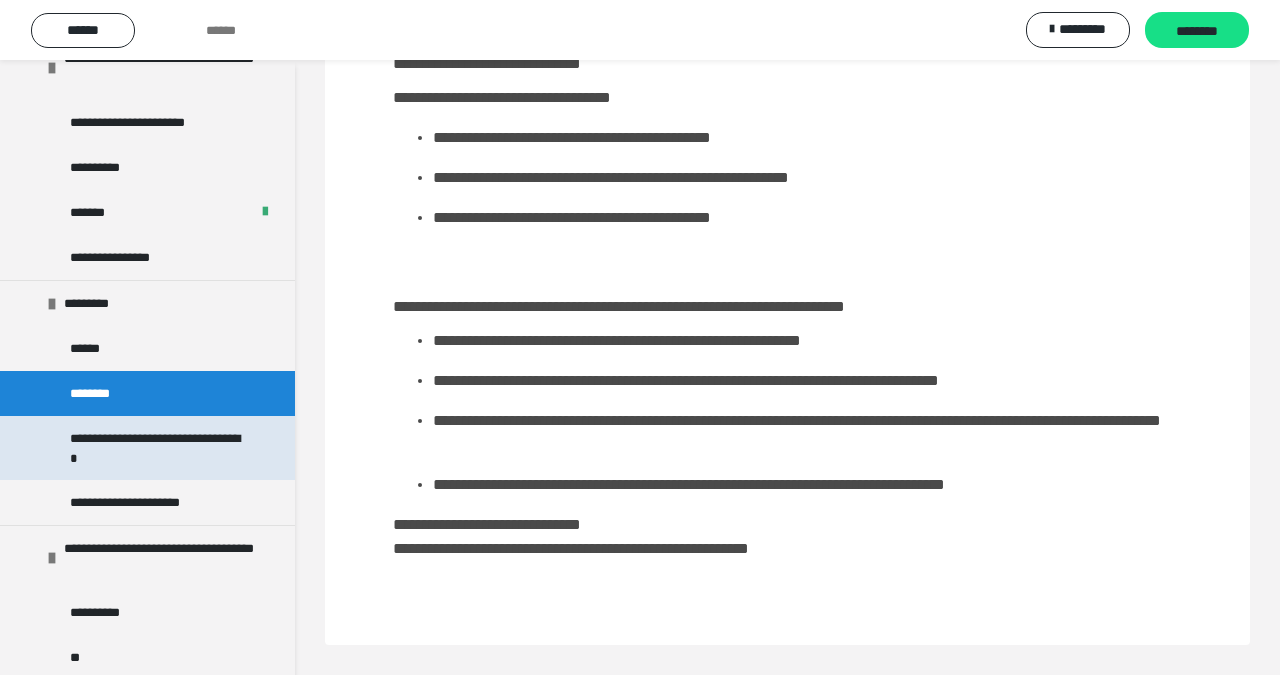 click on "**********" at bounding box center (159, 448) 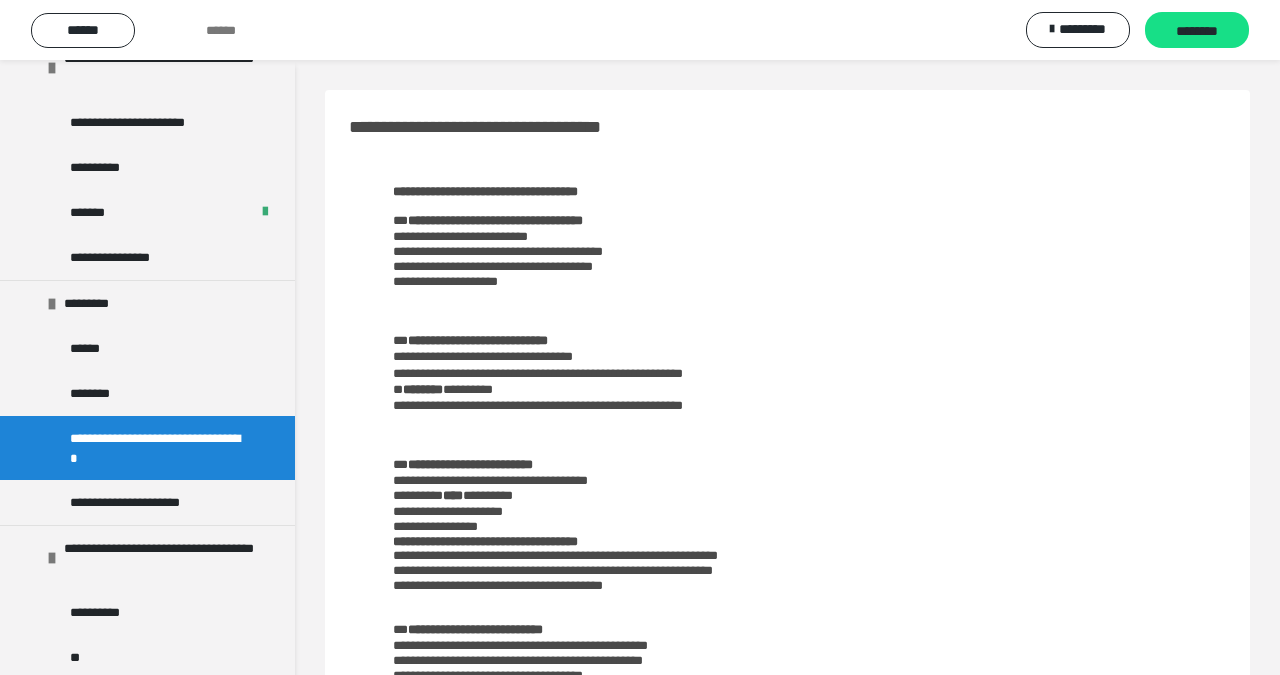 scroll, scrollTop: 0, scrollLeft: 0, axis: both 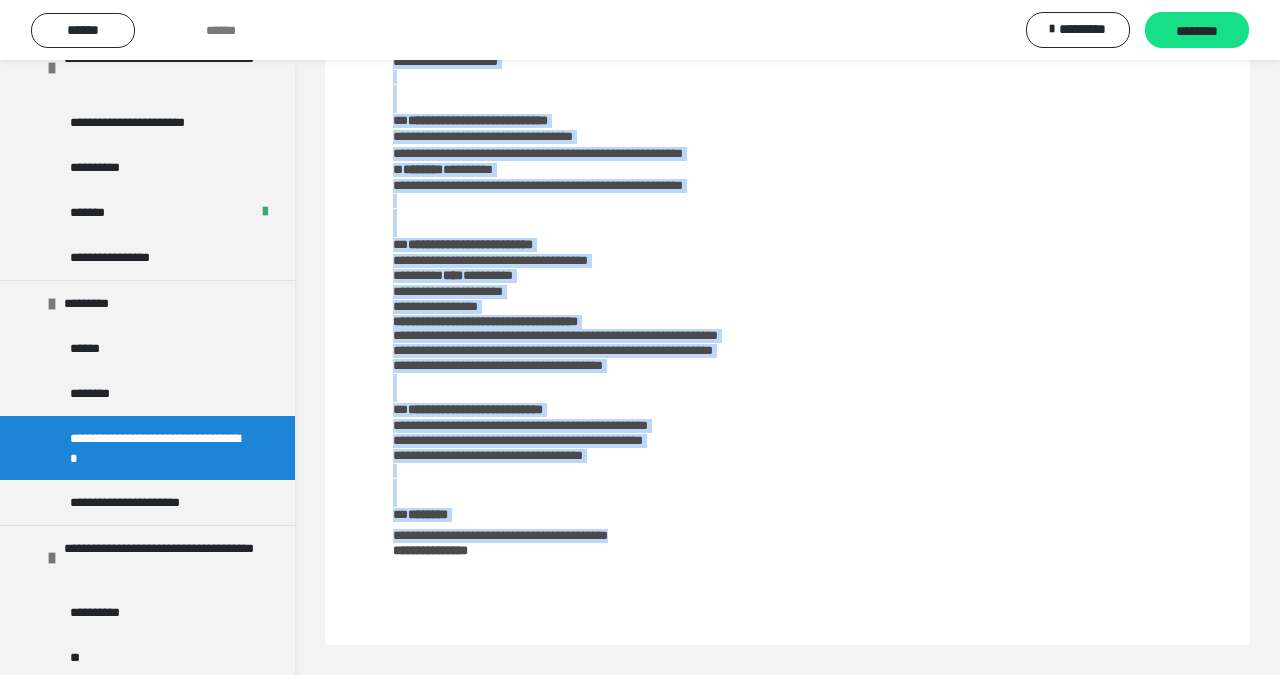 drag, startPoint x: 345, startPoint y: 129, endPoint x: 566, endPoint y: 557, distance: 481.68973 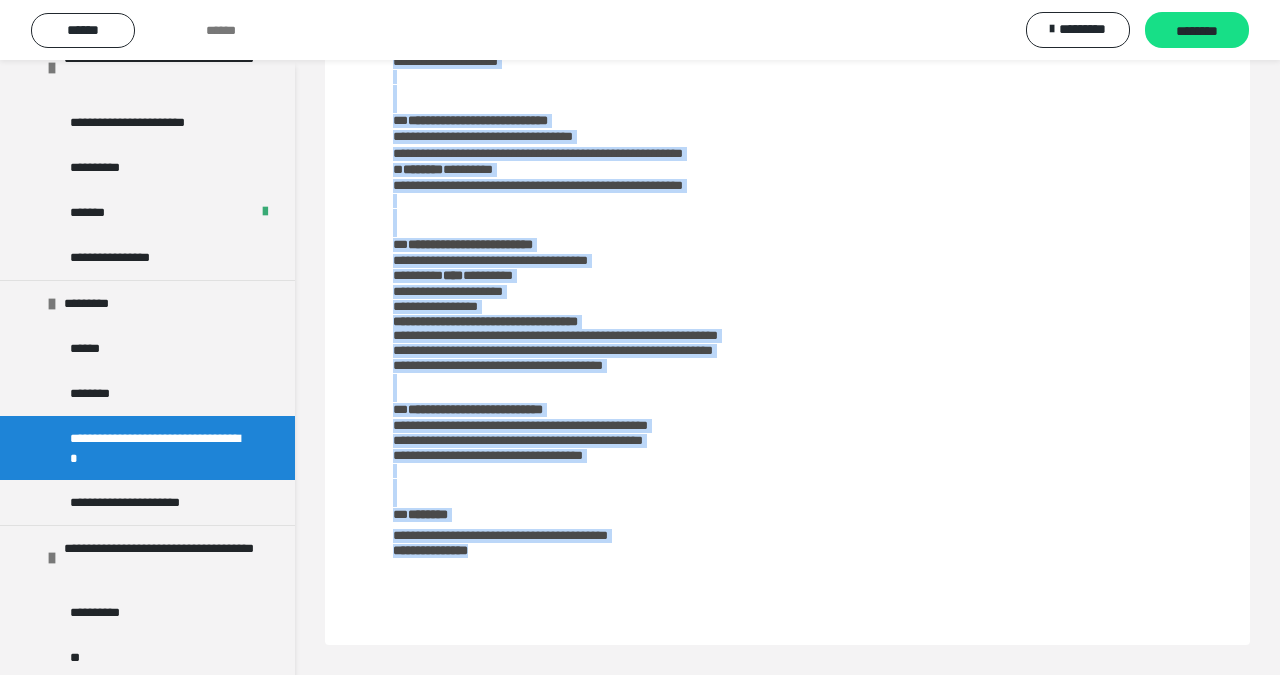 copy on "**********" 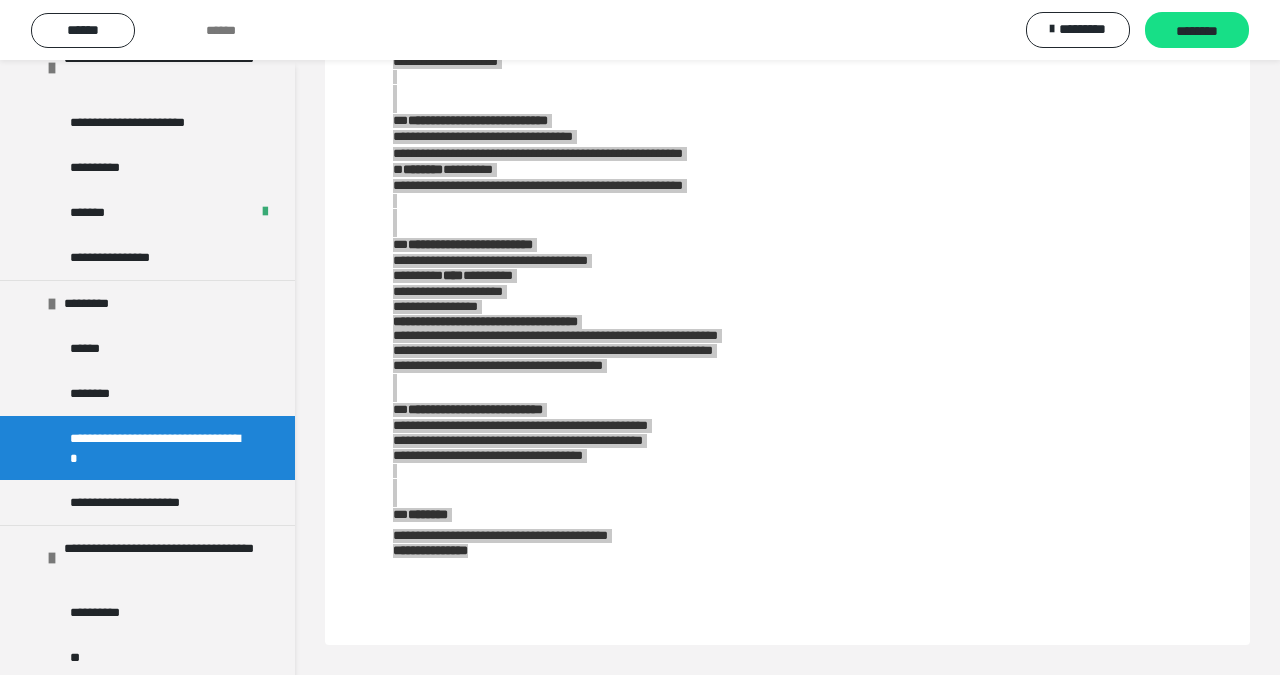 click on "**********" at bounding box center [152, 502] 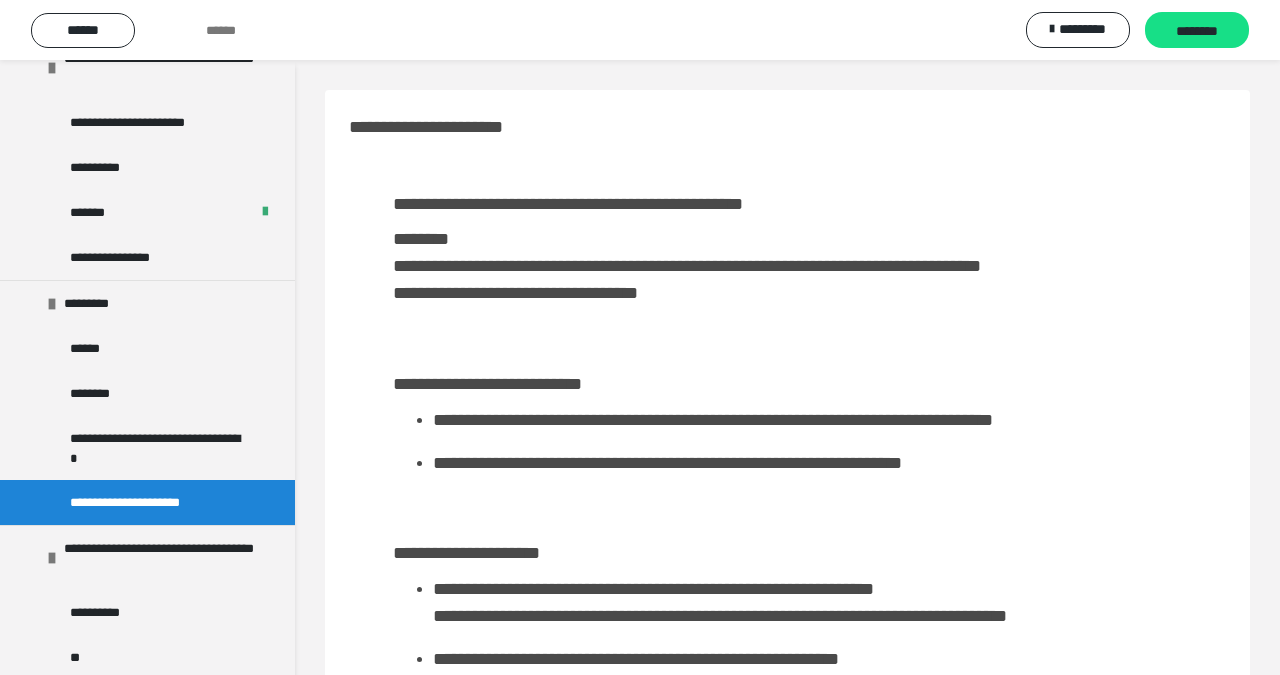 scroll, scrollTop: 0, scrollLeft: 0, axis: both 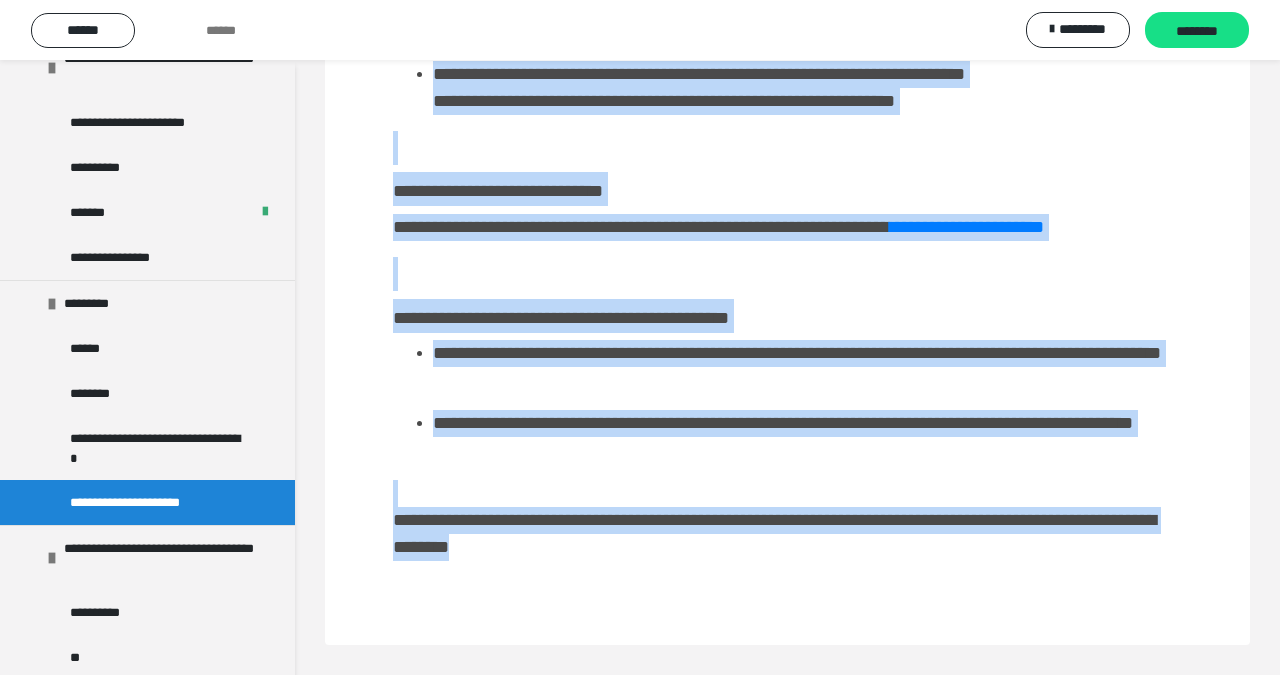 drag, startPoint x: 347, startPoint y: 126, endPoint x: 706, endPoint y: 672, distance: 653.4501 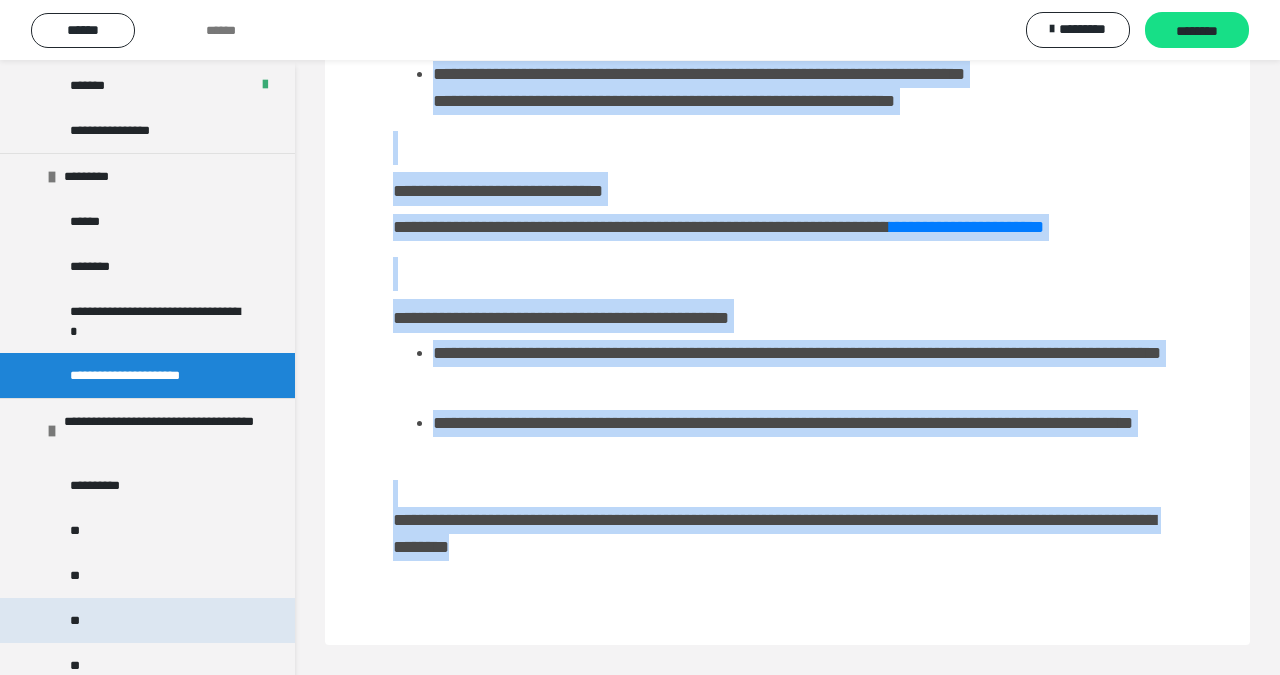 scroll, scrollTop: 1510, scrollLeft: 0, axis: vertical 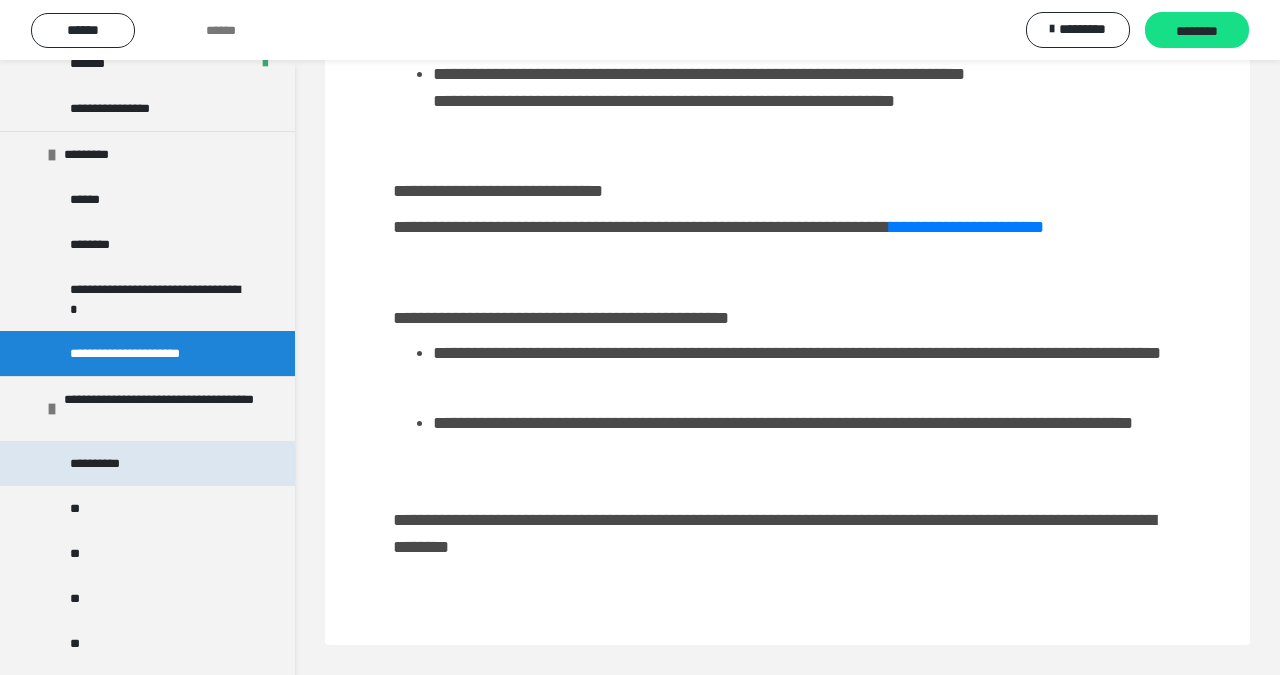 click on "**********" at bounding box center [147, 463] 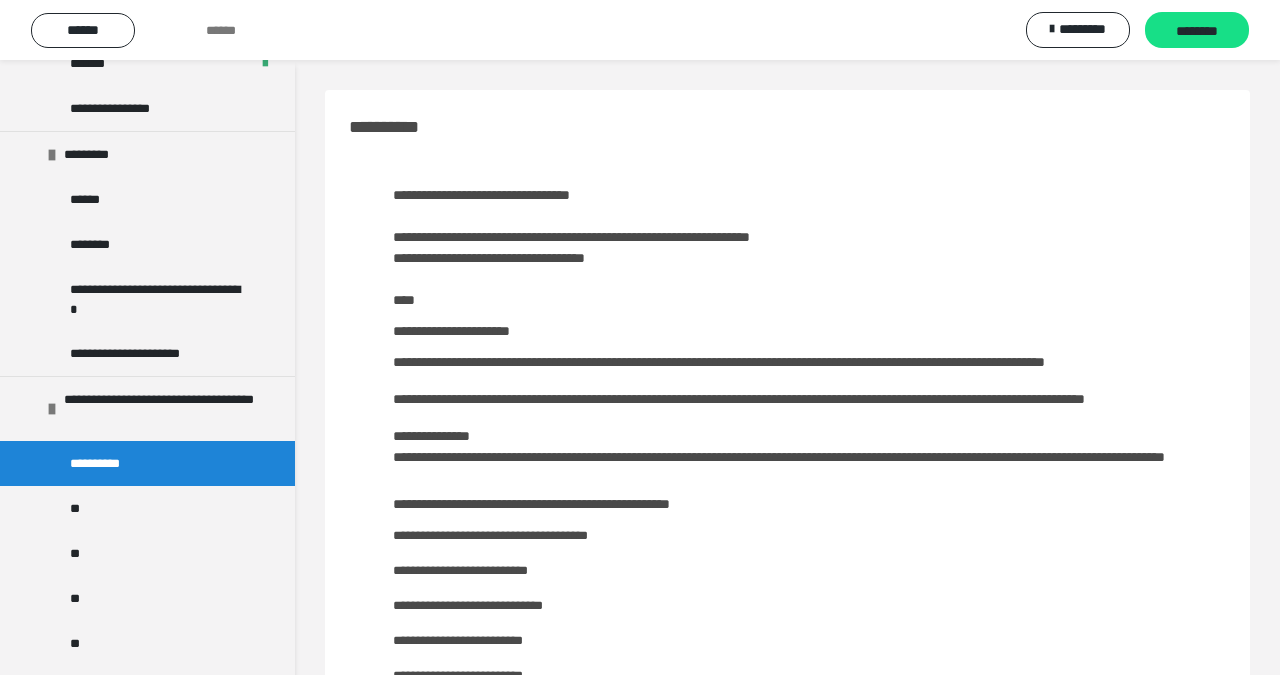 scroll, scrollTop: 0, scrollLeft: 0, axis: both 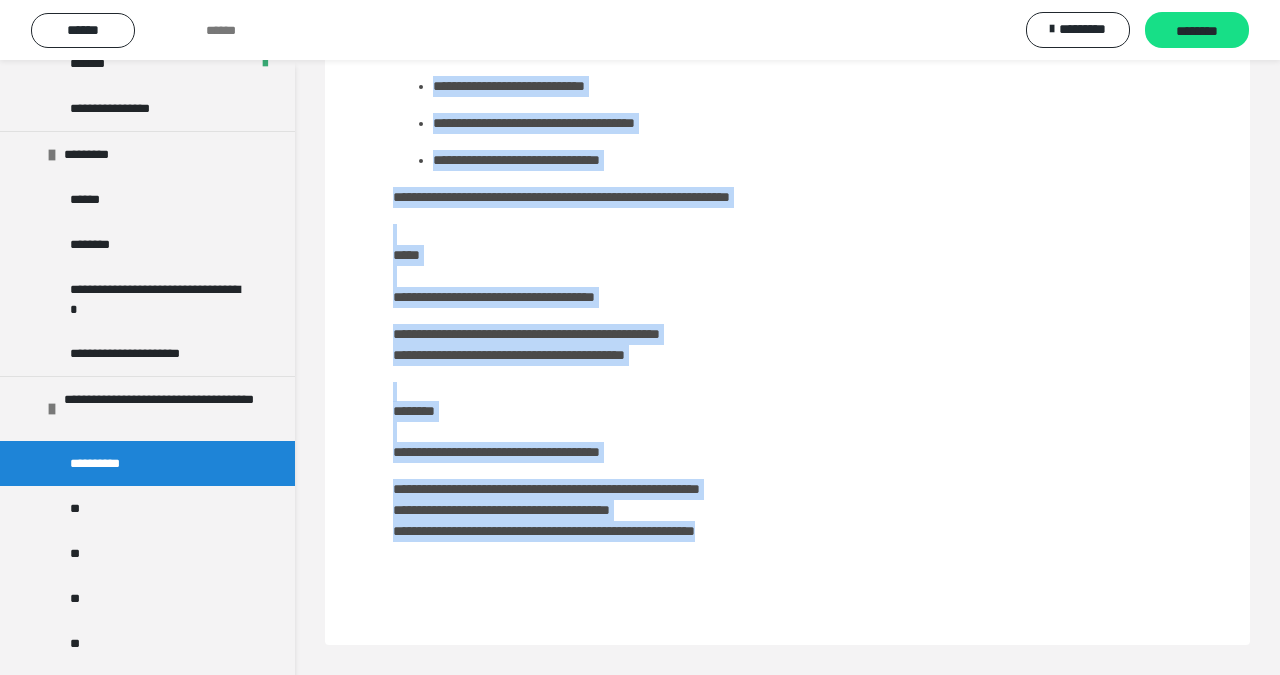 drag, startPoint x: 350, startPoint y: 118, endPoint x: 836, endPoint y: 525, distance: 633.9125 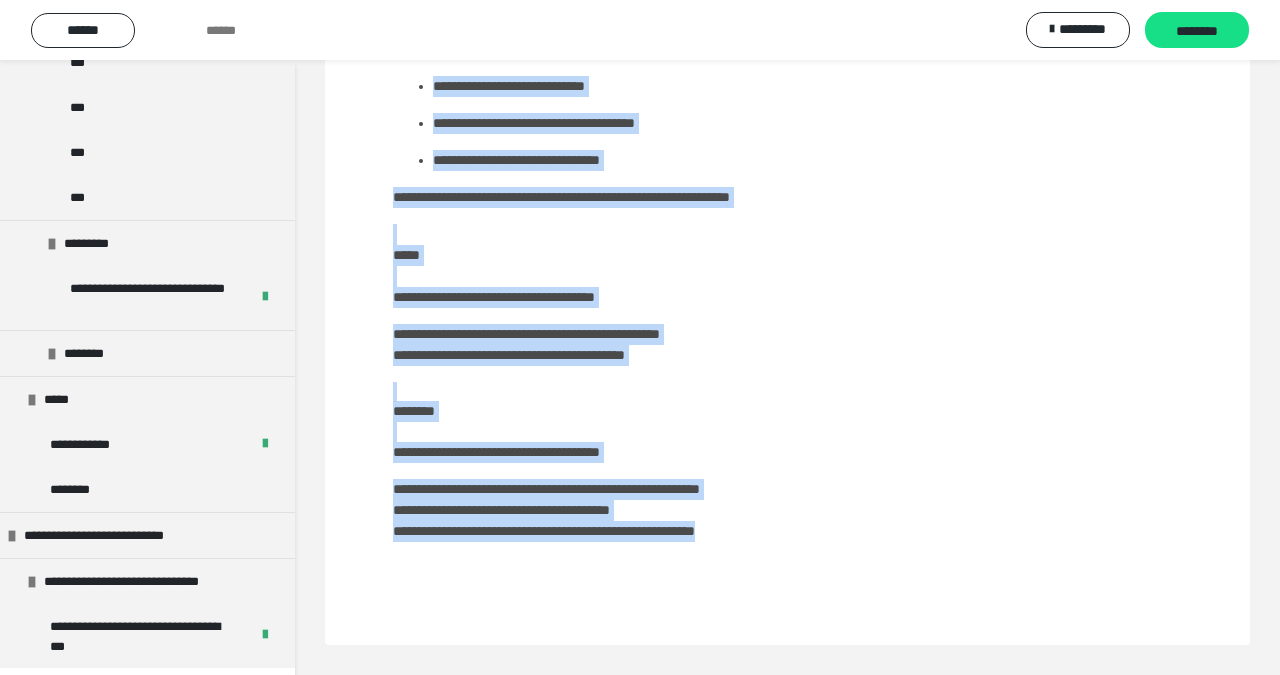 scroll, scrollTop: 3124, scrollLeft: 0, axis: vertical 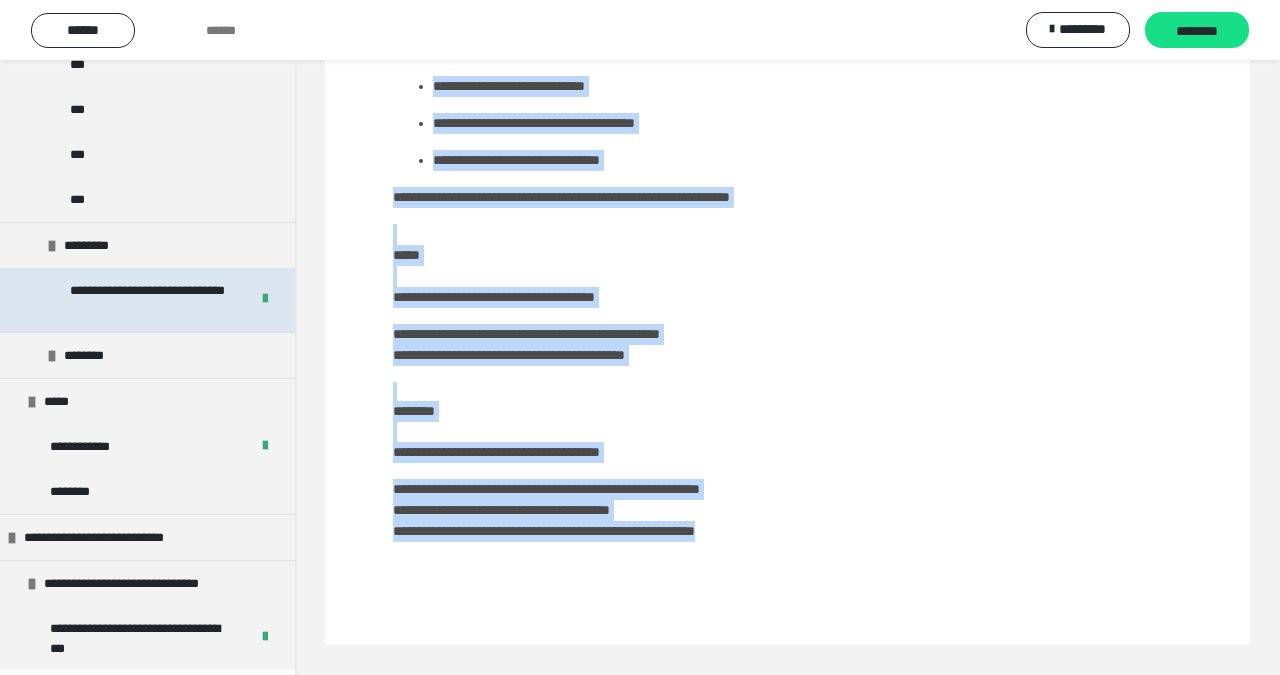 click on "**********" at bounding box center (151, 300) 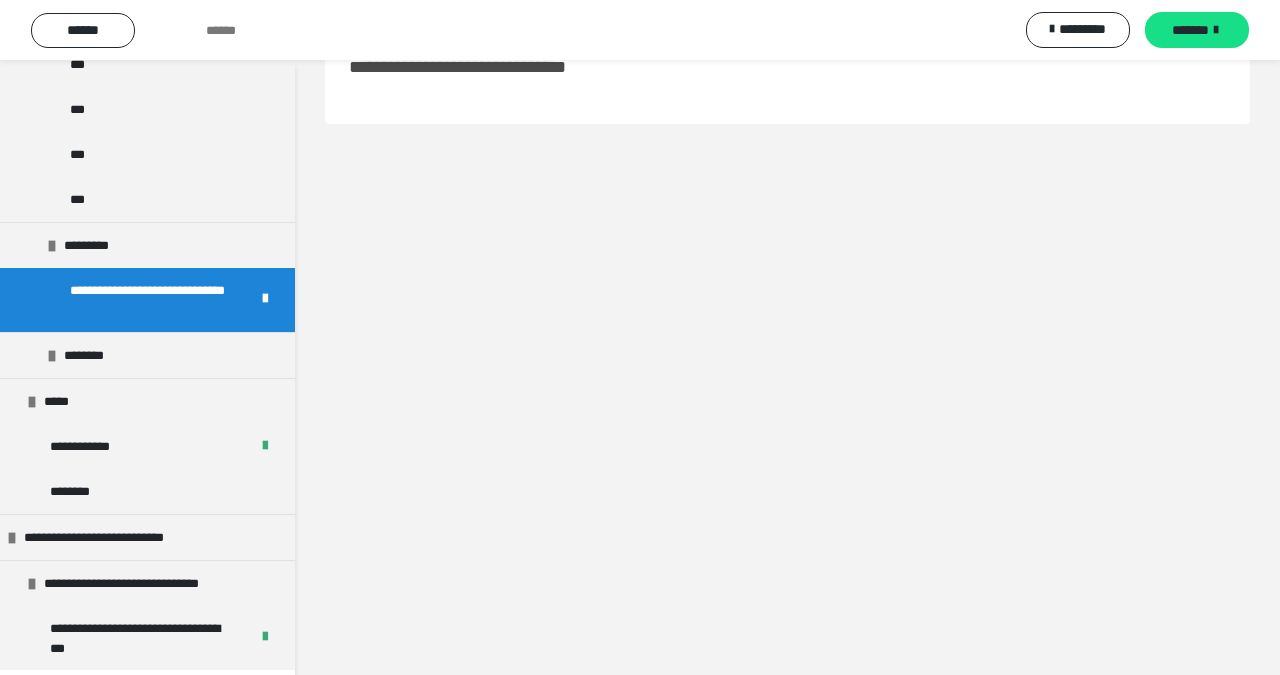 scroll, scrollTop: 60, scrollLeft: 0, axis: vertical 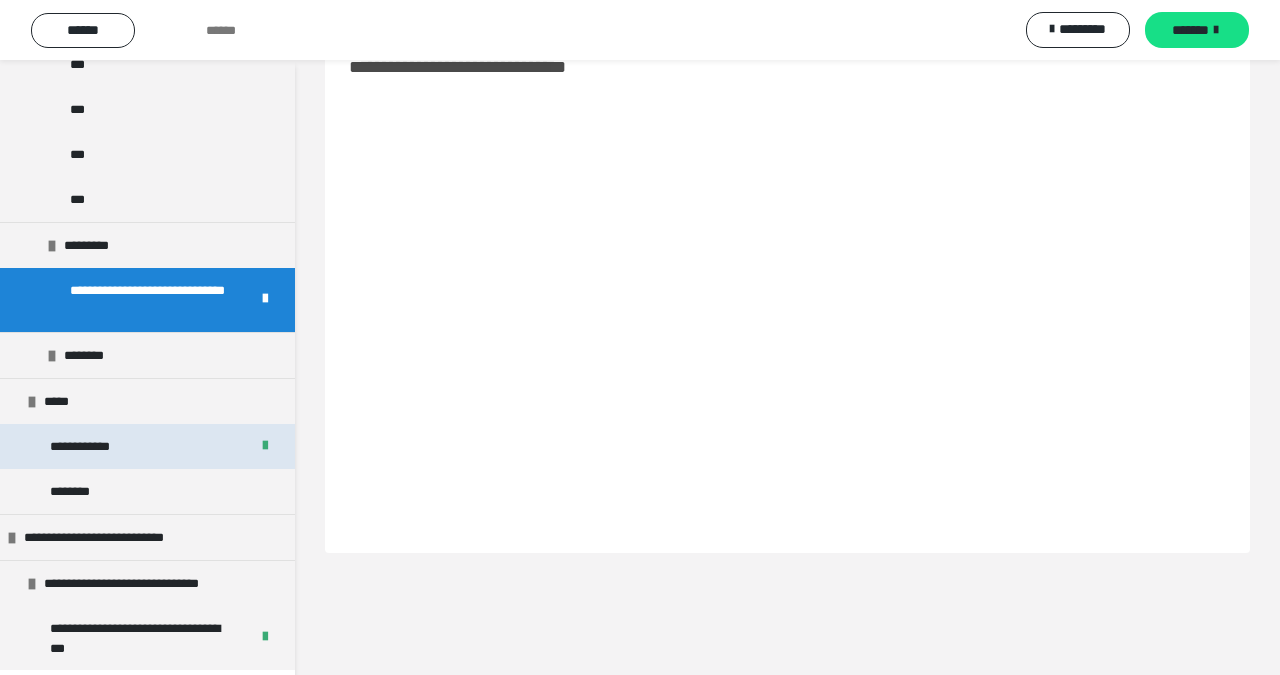 click on "**********" at bounding box center [147, 446] 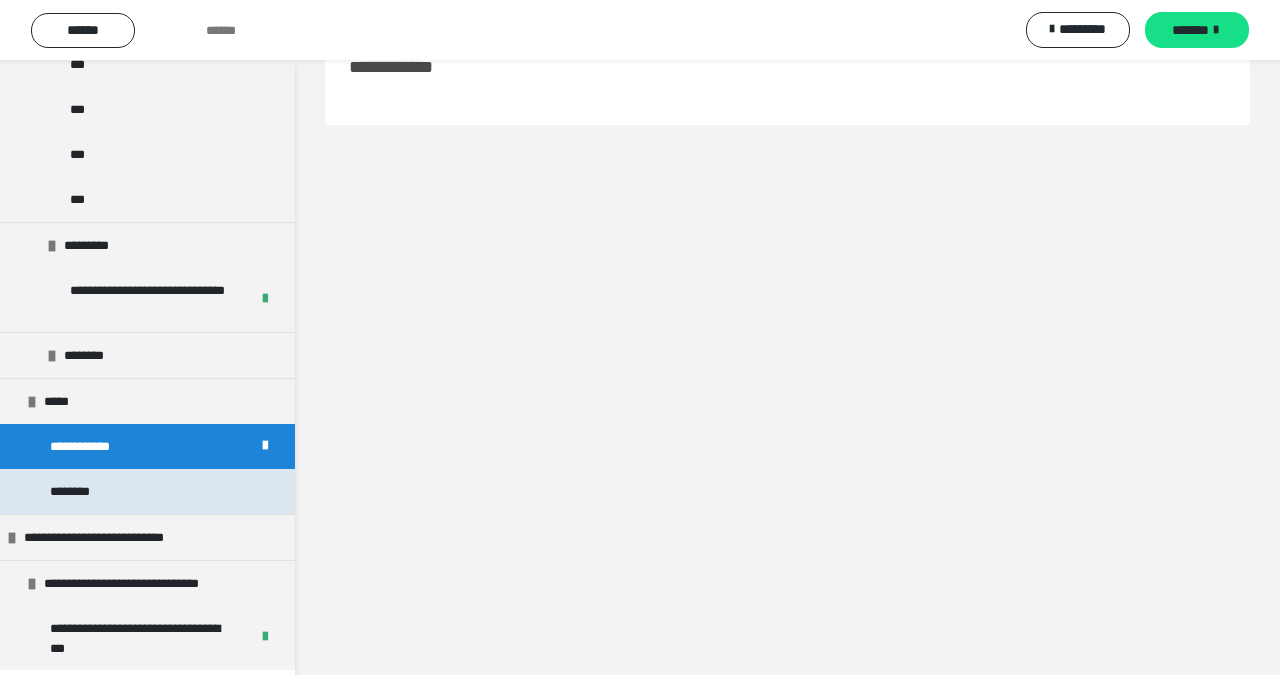 click on "********" at bounding box center [147, 491] 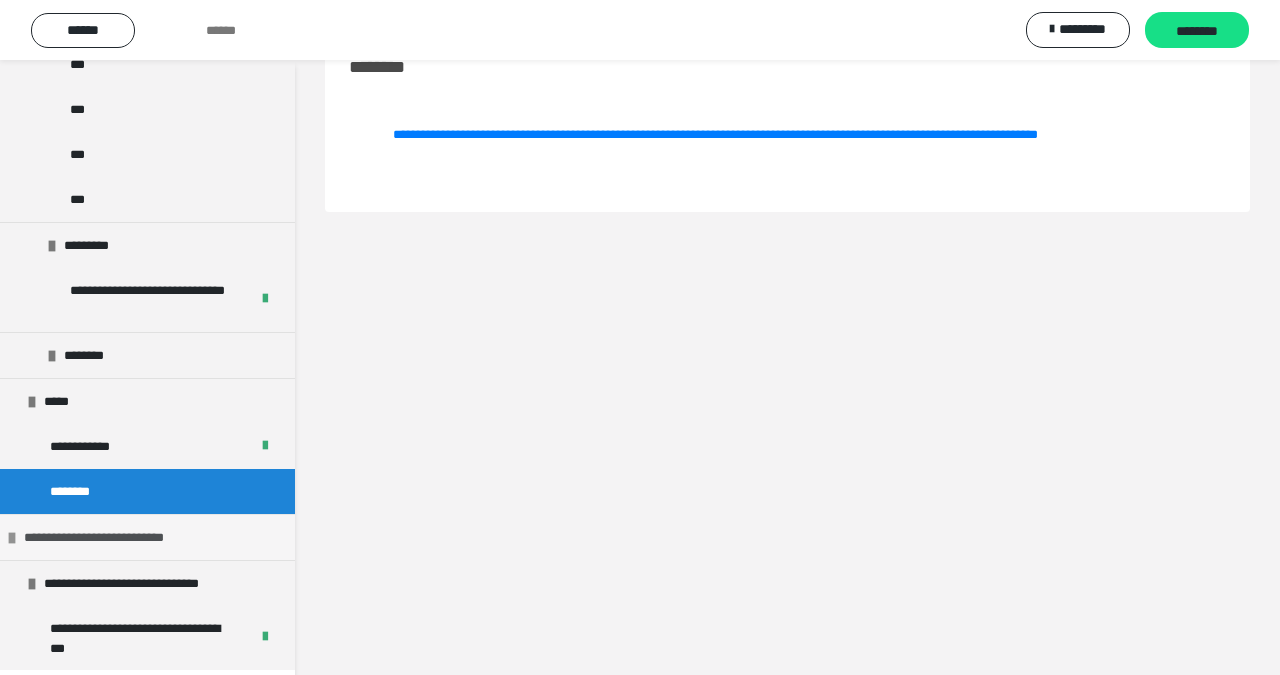 scroll, scrollTop: 60, scrollLeft: 0, axis: vertical 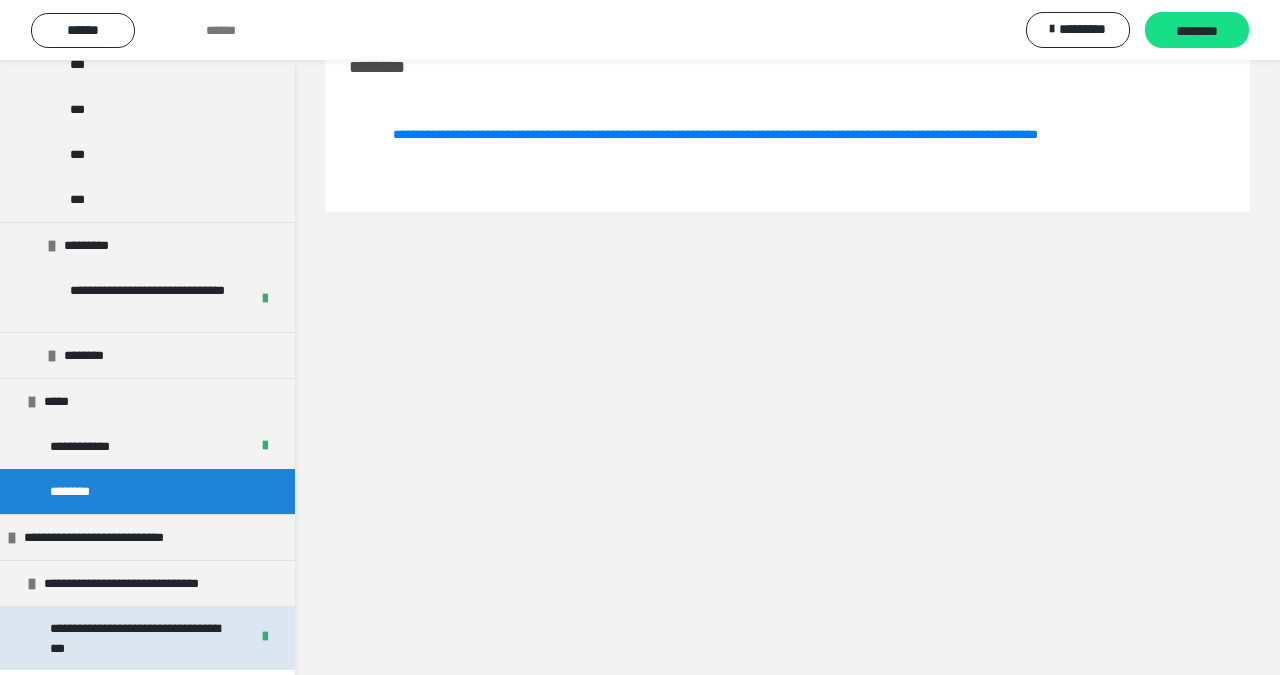 click on "**********" at bounding box center (141, 638) 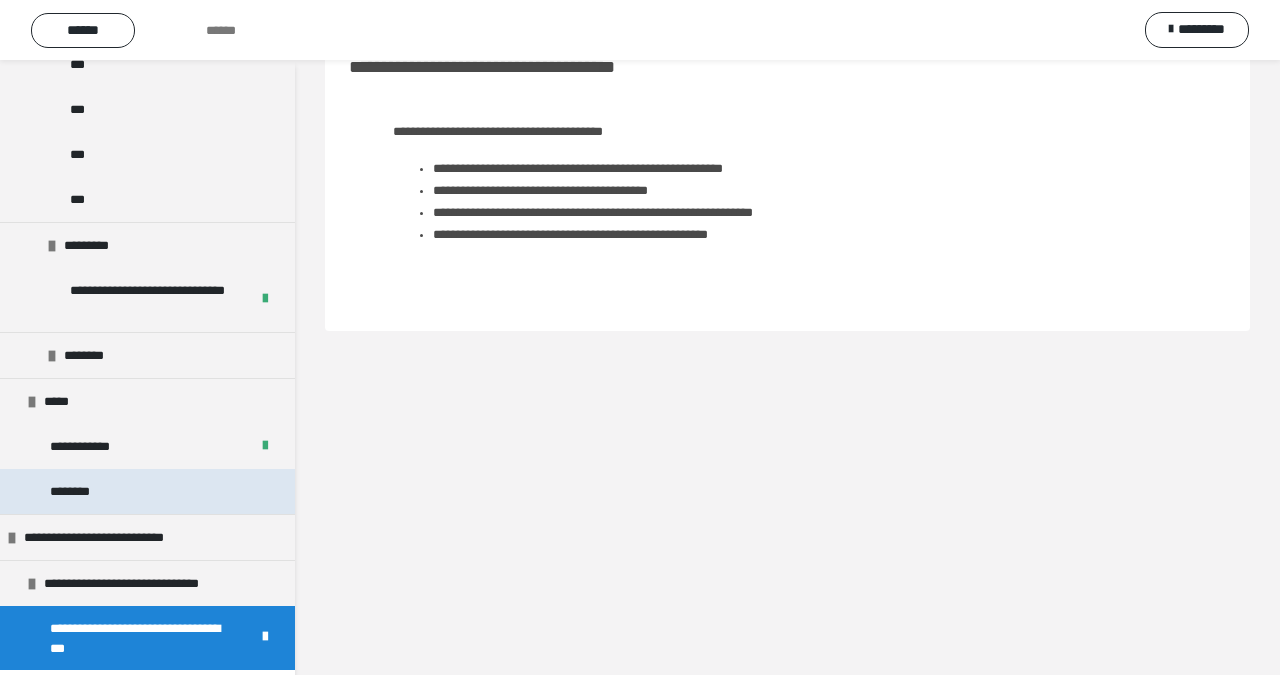 click on "********" at bounding box center [147, 491] 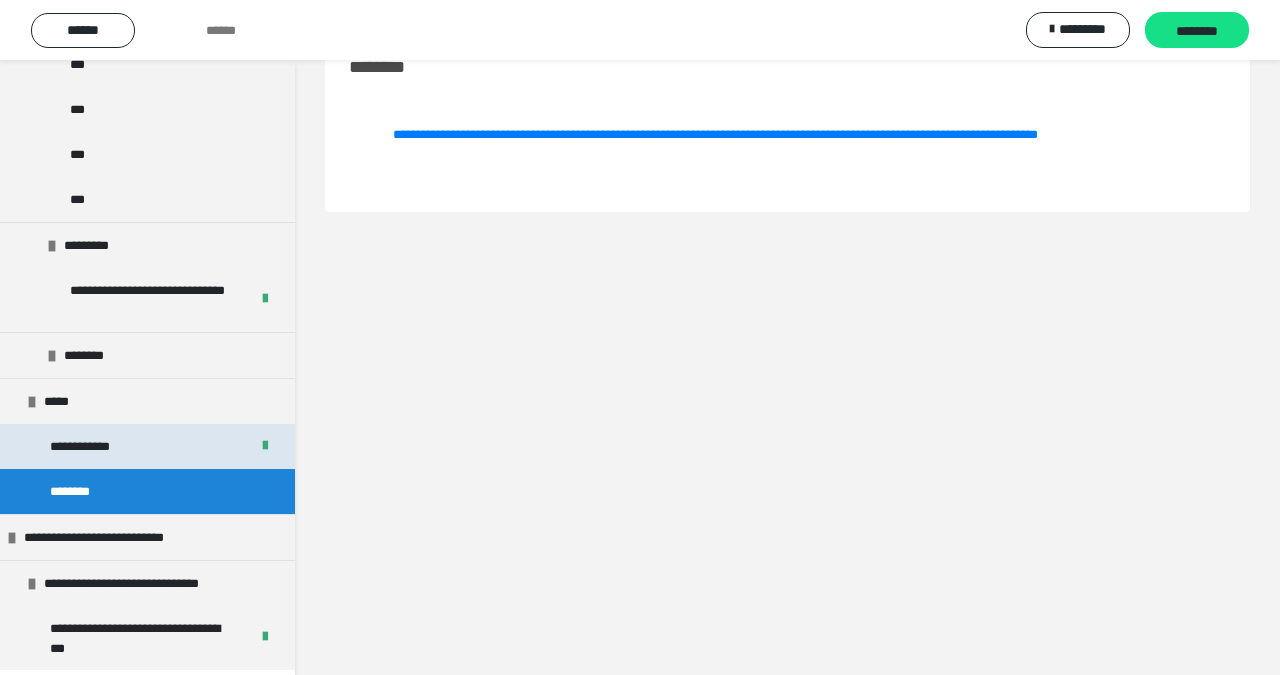 click on "**********" at bounding box center [147, 446] 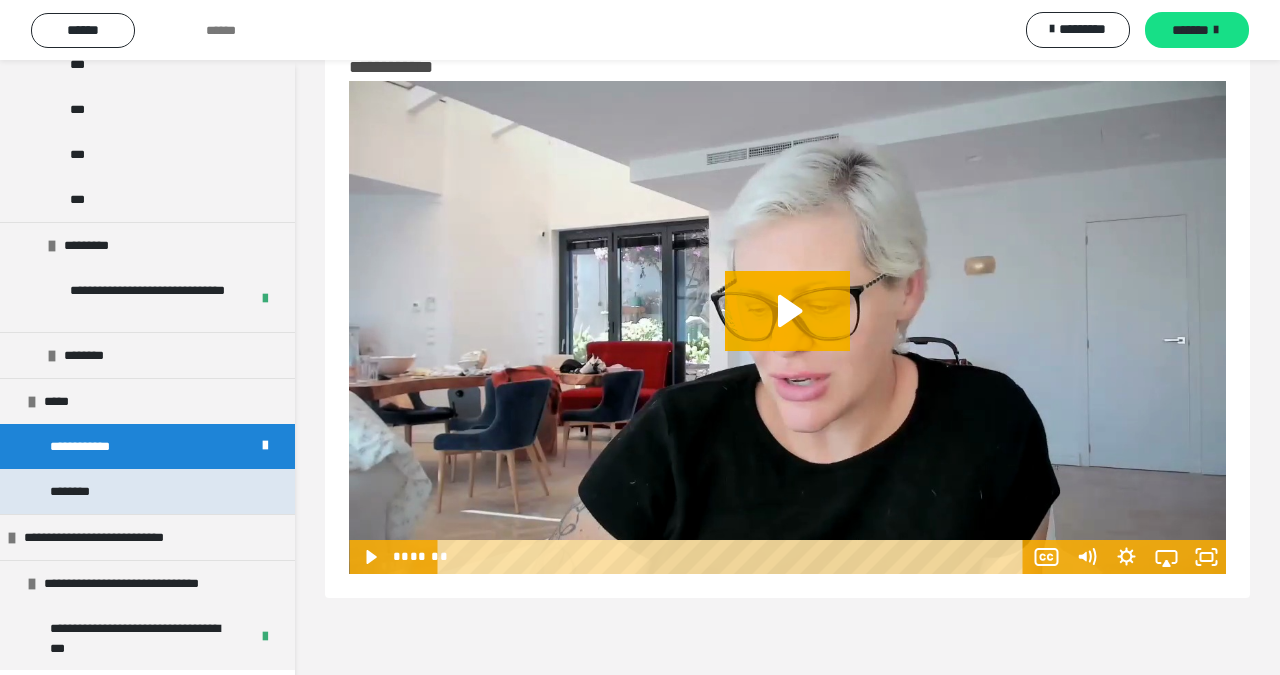 click on "********" at bounding box center [147, 491] 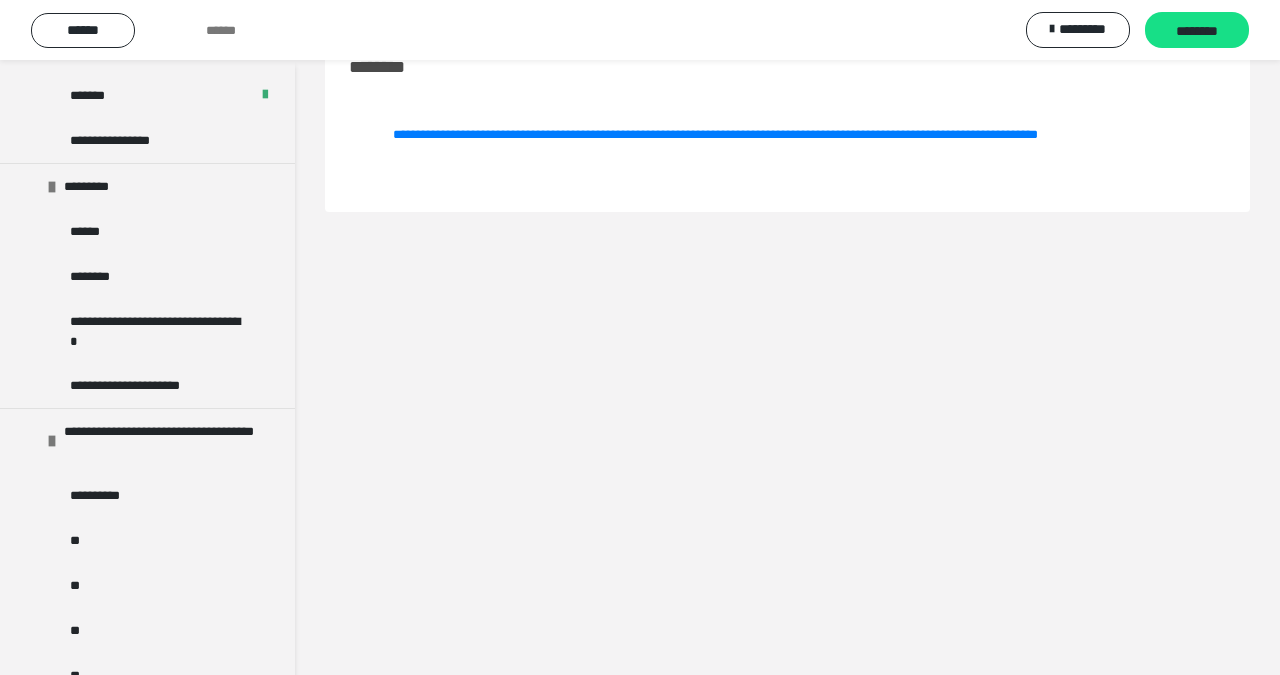 scroll, scrollTop: 1276, scrollLeft: 0, axis: vertical 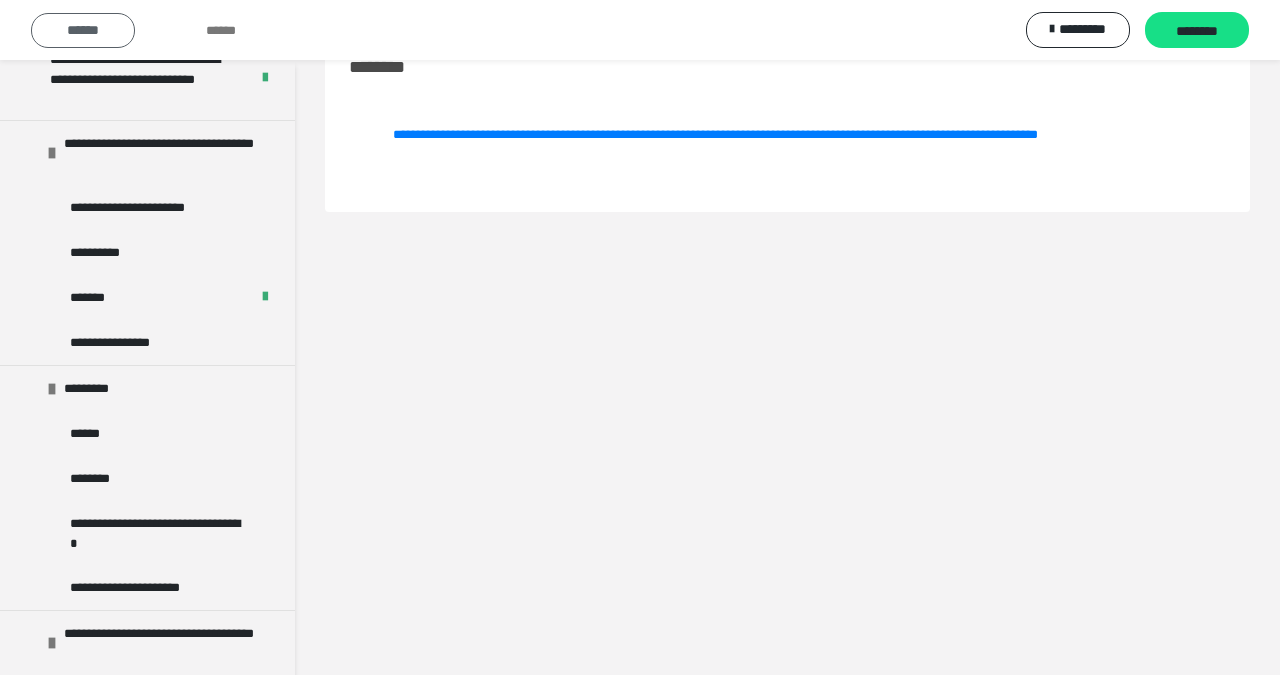 click on "******" at bounding box center (83, 30) 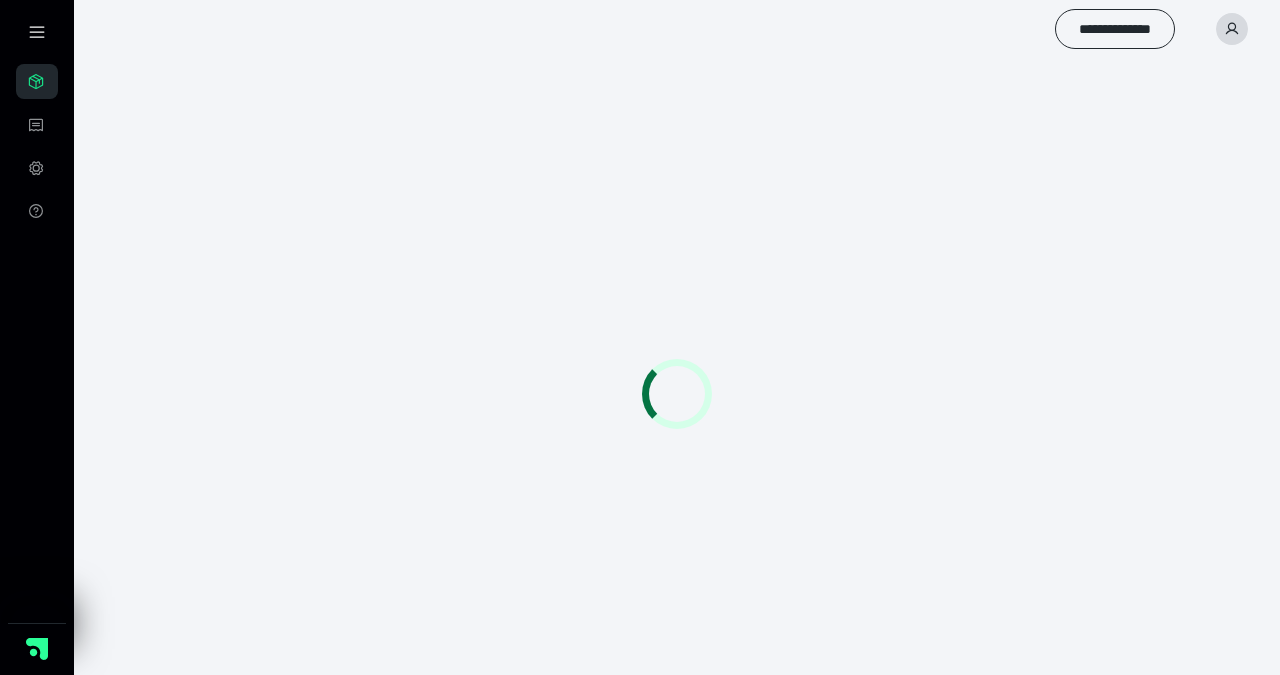 scroll, scrollTop: 0, scrollLeft: 0, axis: both 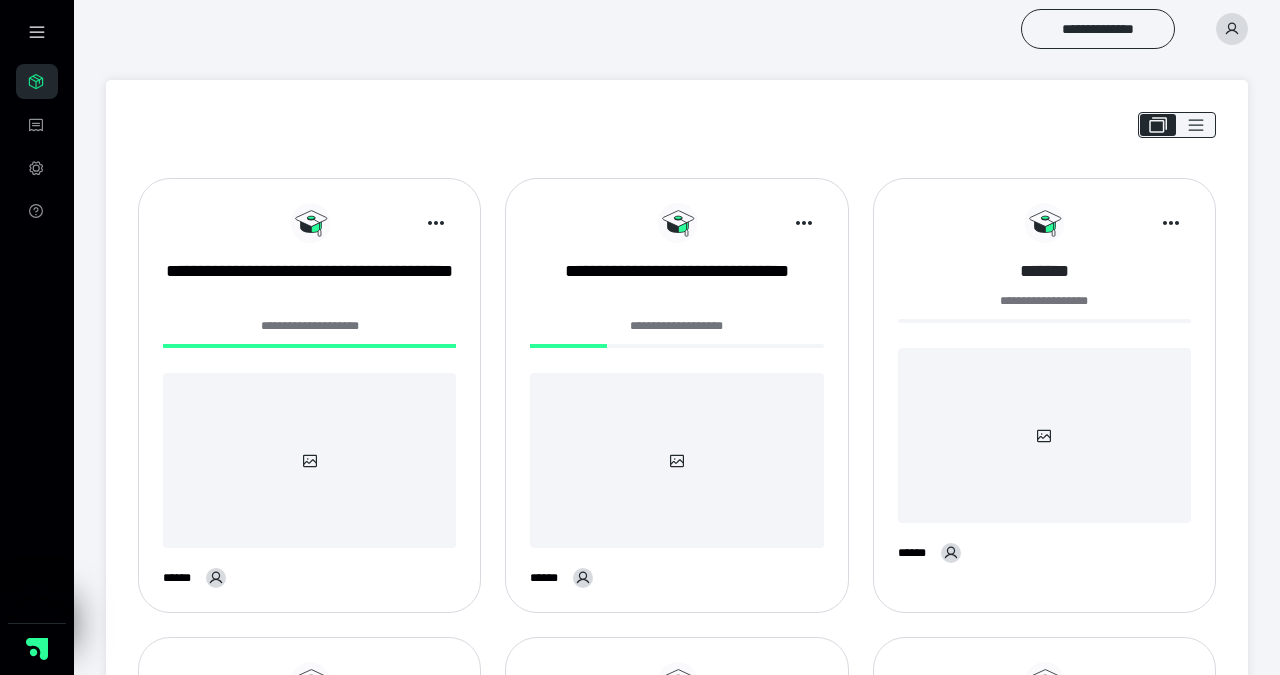 click on "*******" at bounding box center [1044, 271] 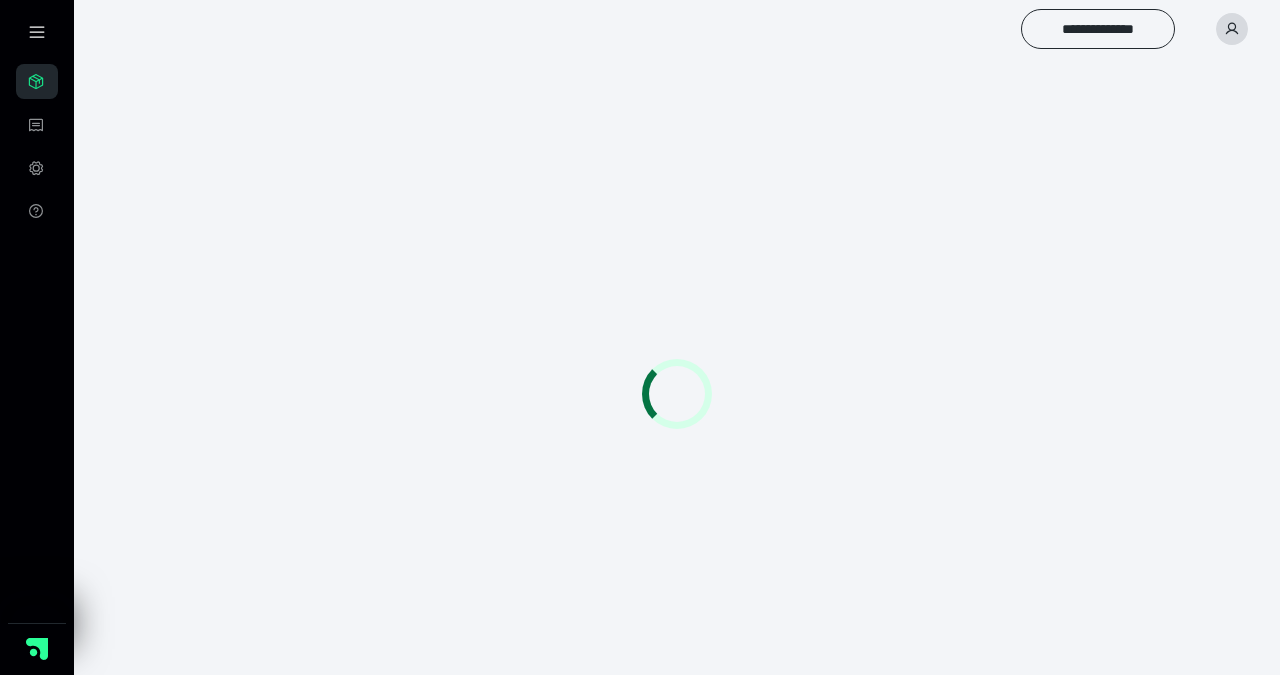 scroll, scrollTop: 0, scrollLeft: 0, axis: both 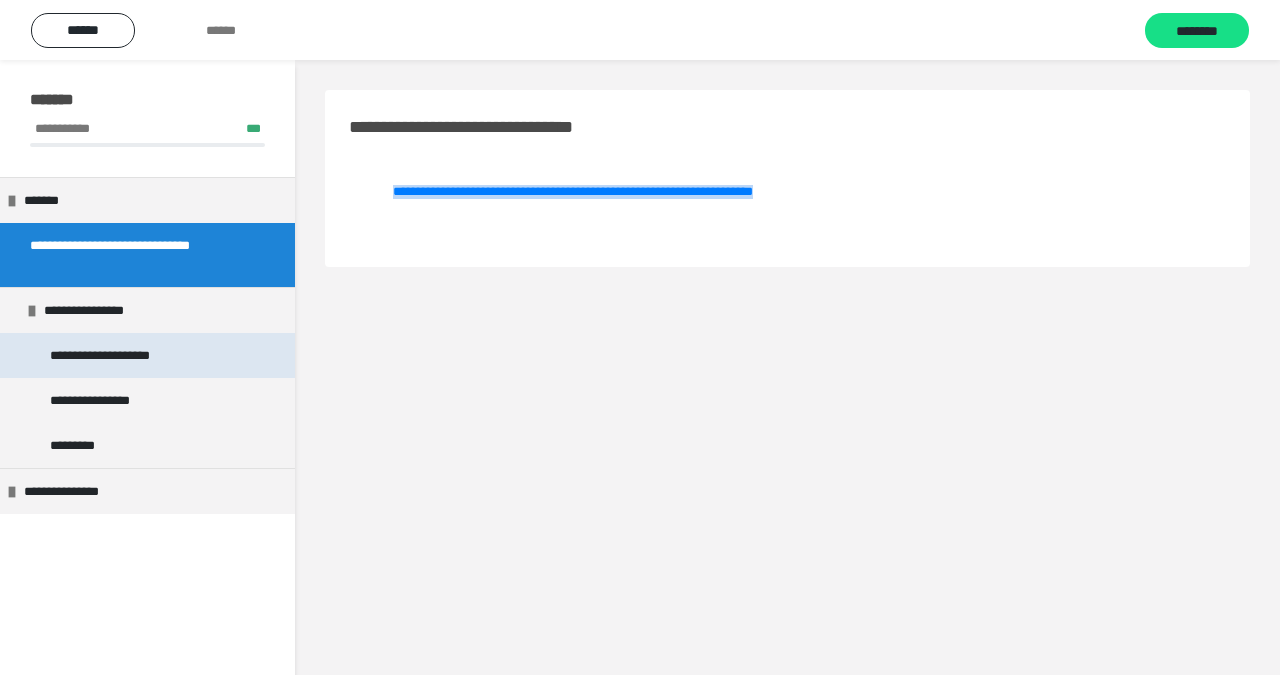 click on "**********" at bounding box center [114, 355] 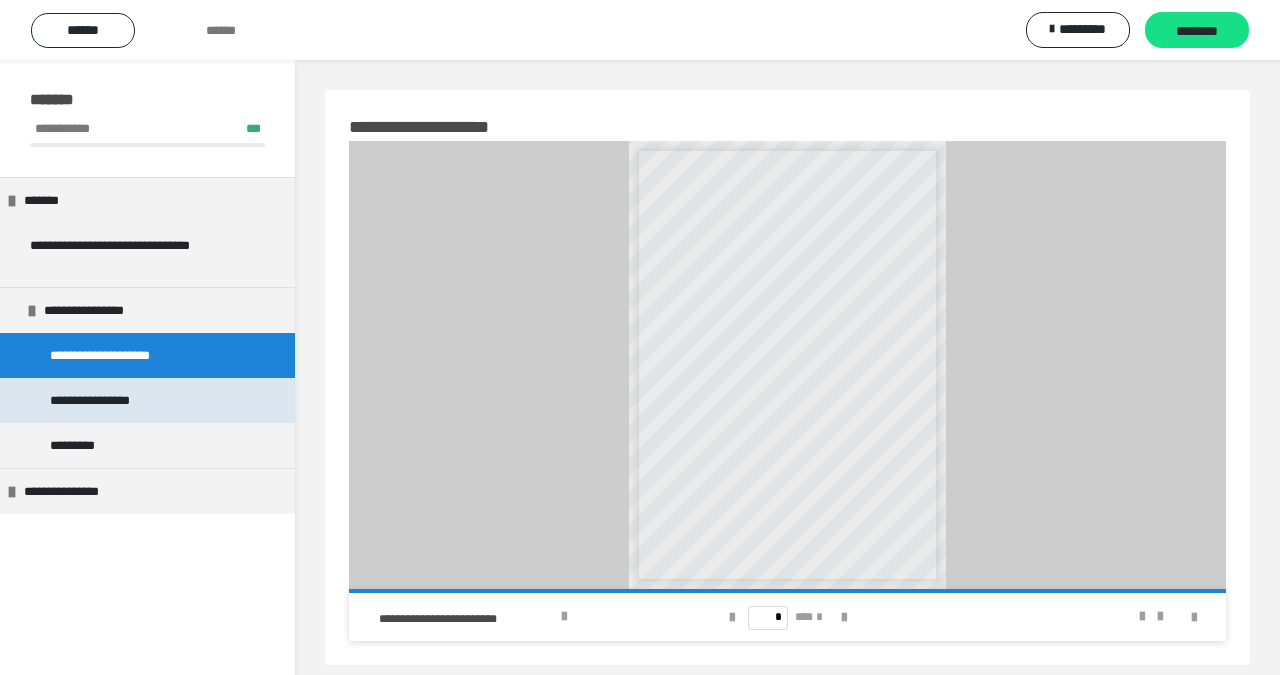click on "**********" at bounding box center (111, 400) 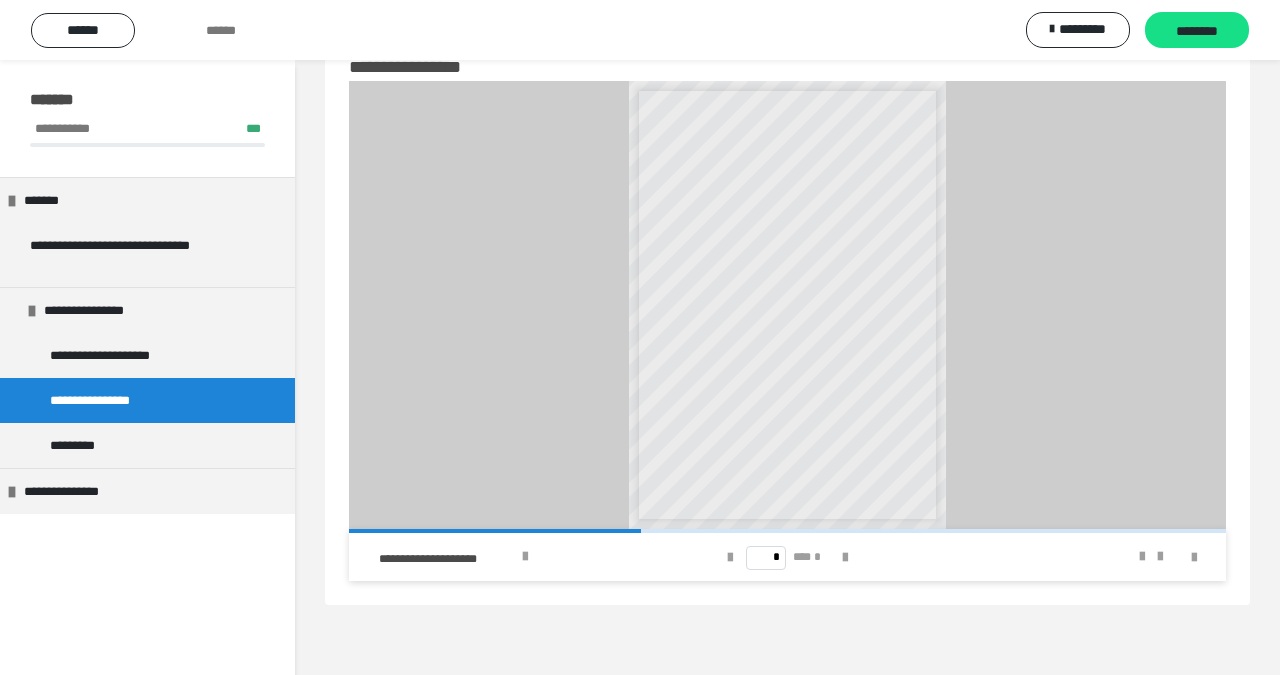 scroll, scrollTop: 60, scrollLeft: 0, axis: vertical 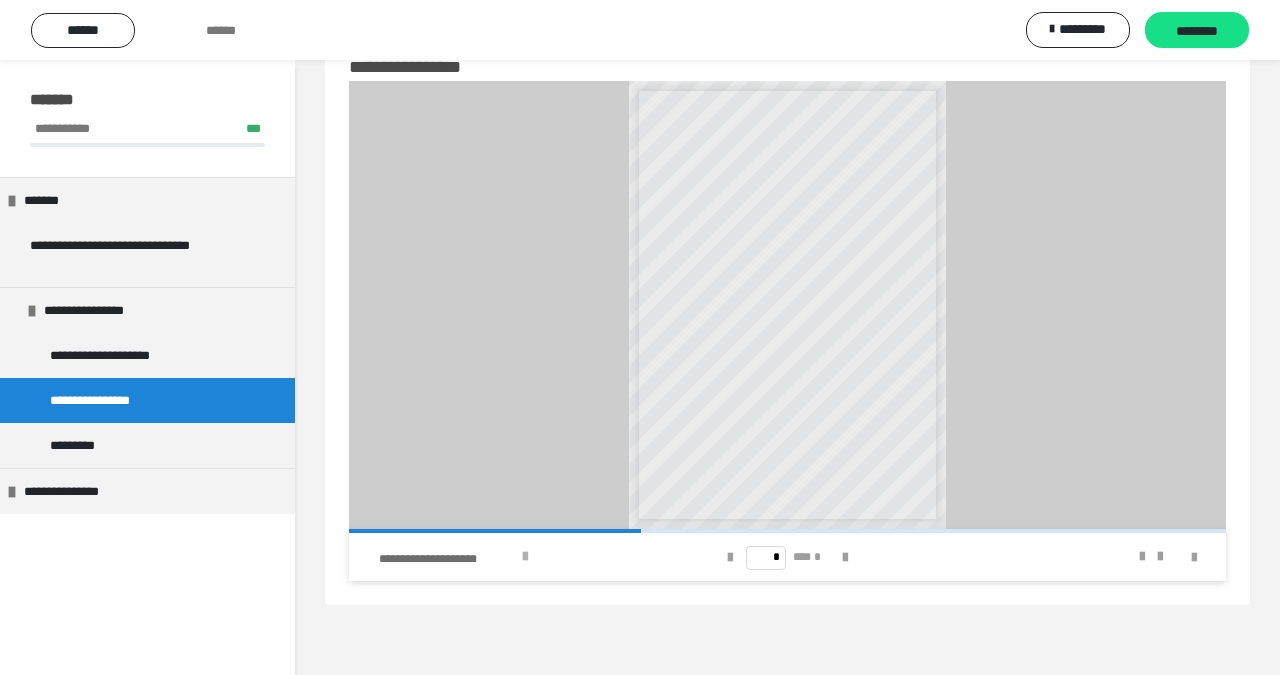 click at bounding box center (525, 557) 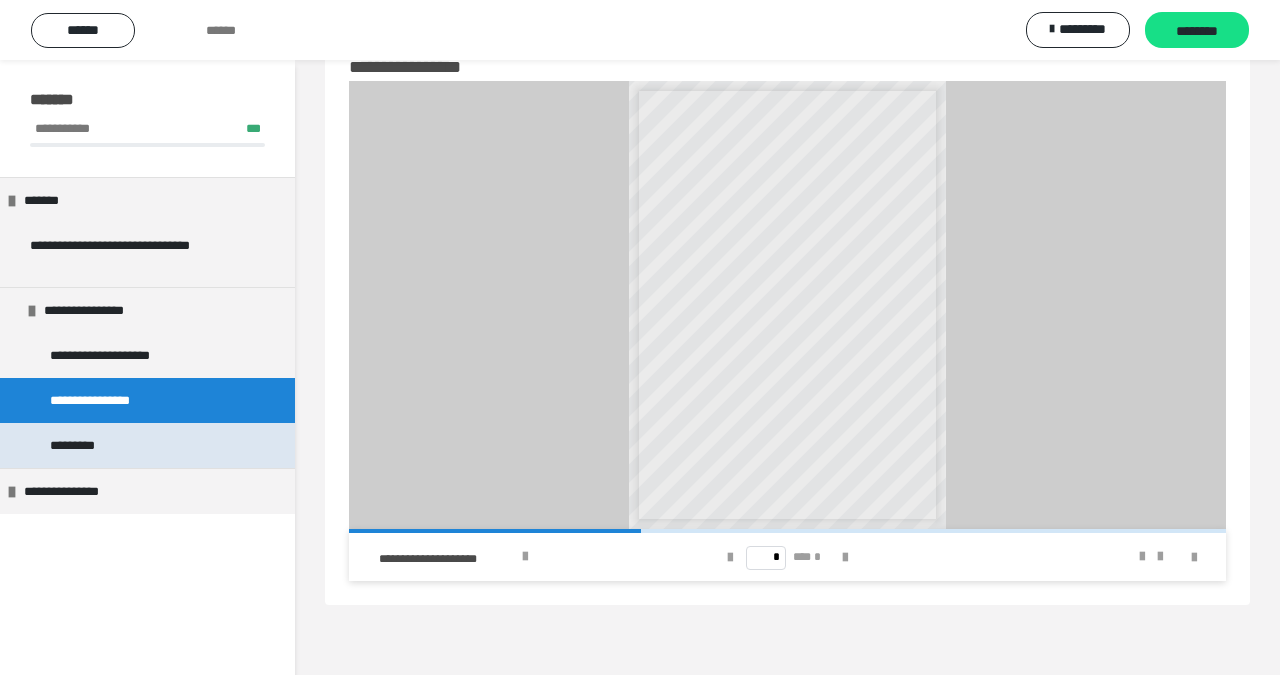 click on "*********" at bounding box center [147, 445] 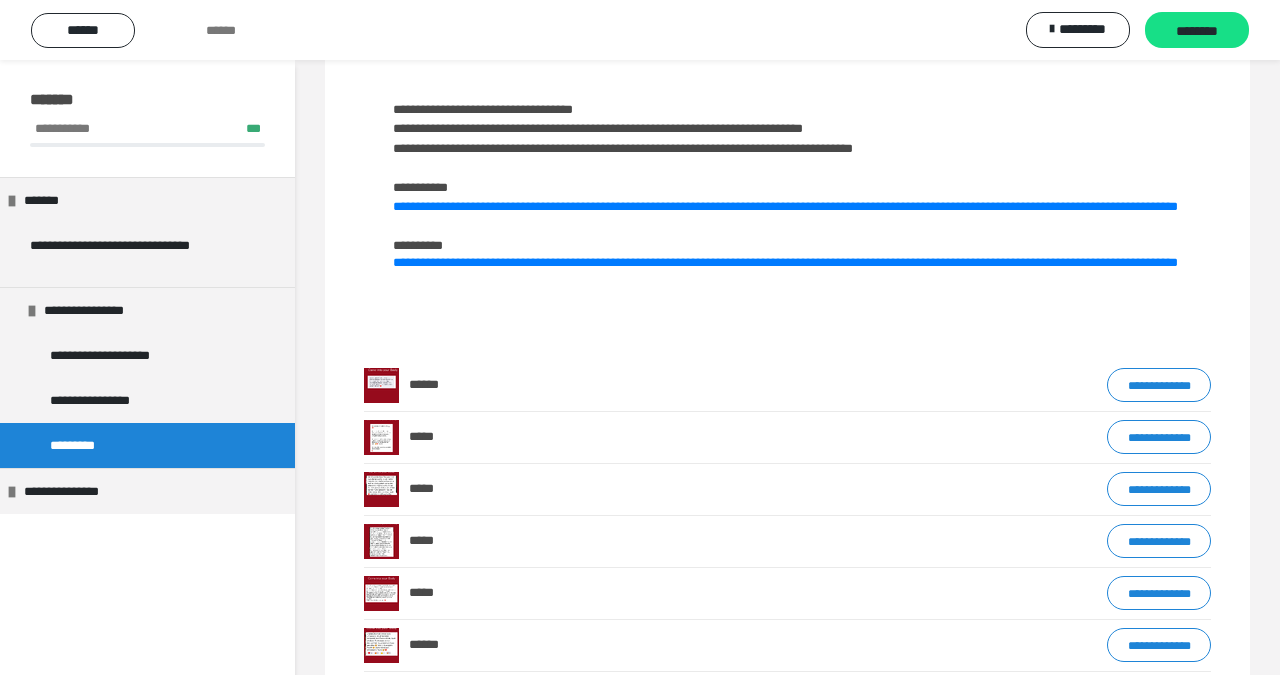 scroll, scrollTop: 88, scrollLeft: 0, axis: vertical 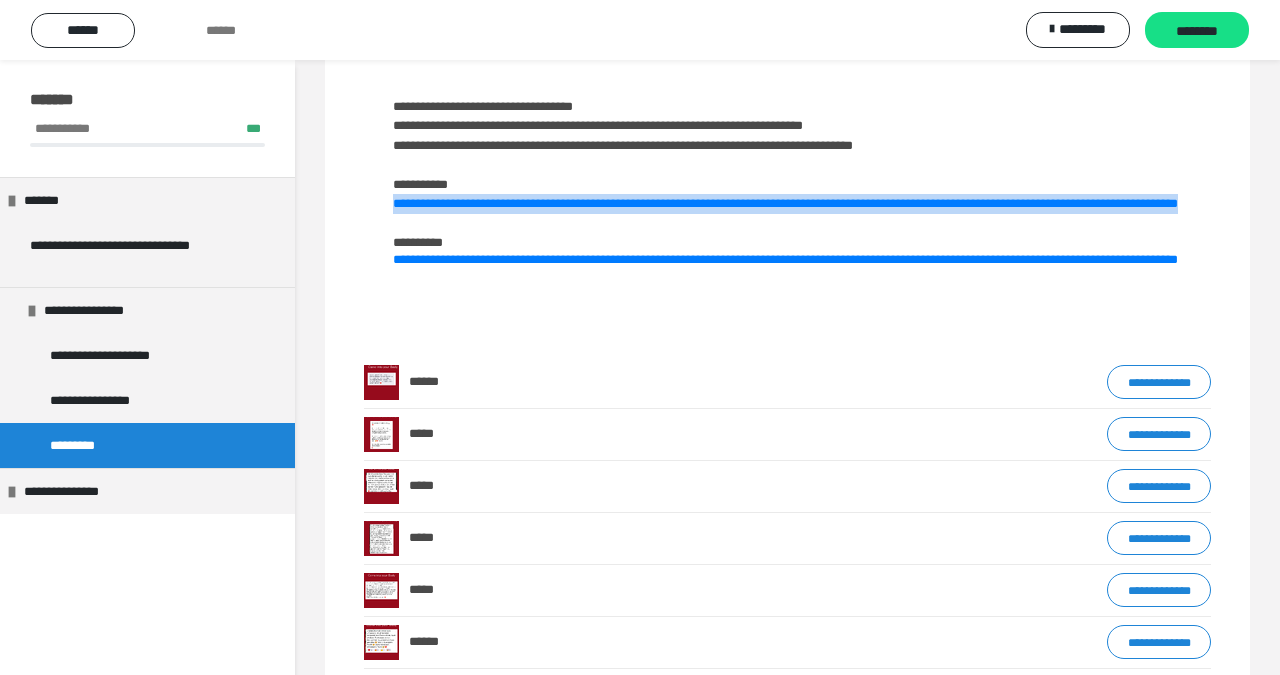 drag, startPoint x: 1092, startPoint y: 221, endPoint x: 379, endPoint y: 202, distance: 713.2531 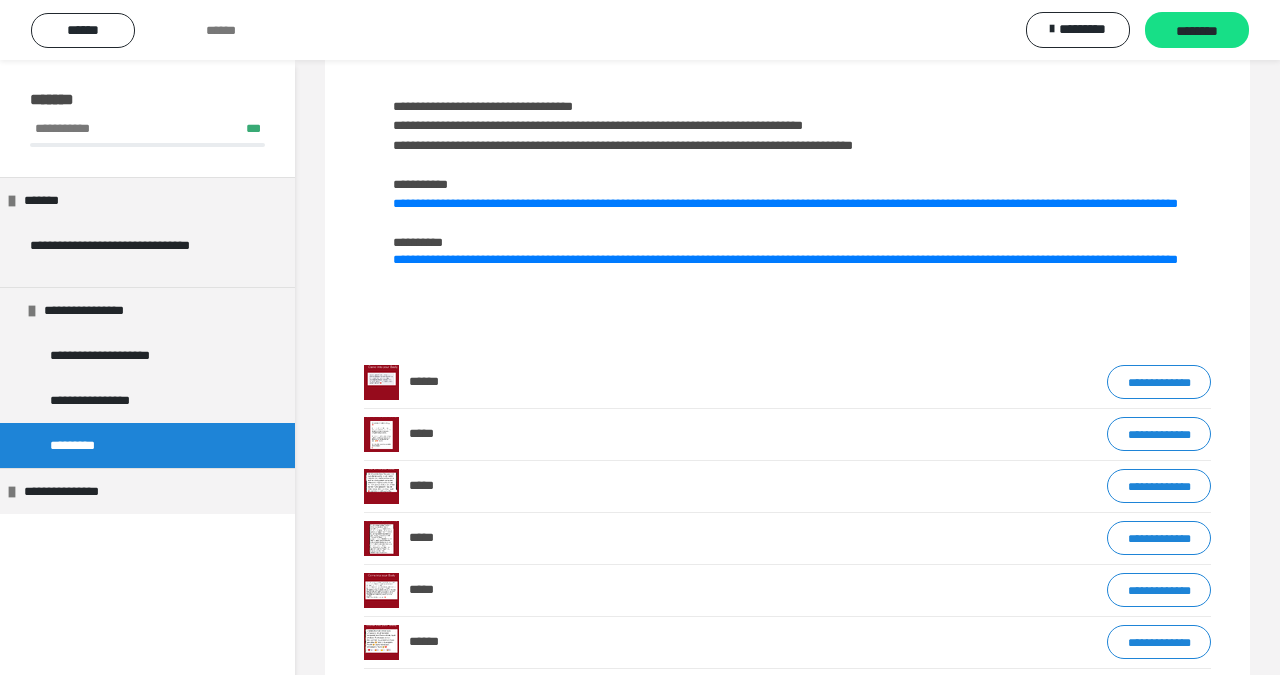 click on "**********" at bounding box center (787, 197) 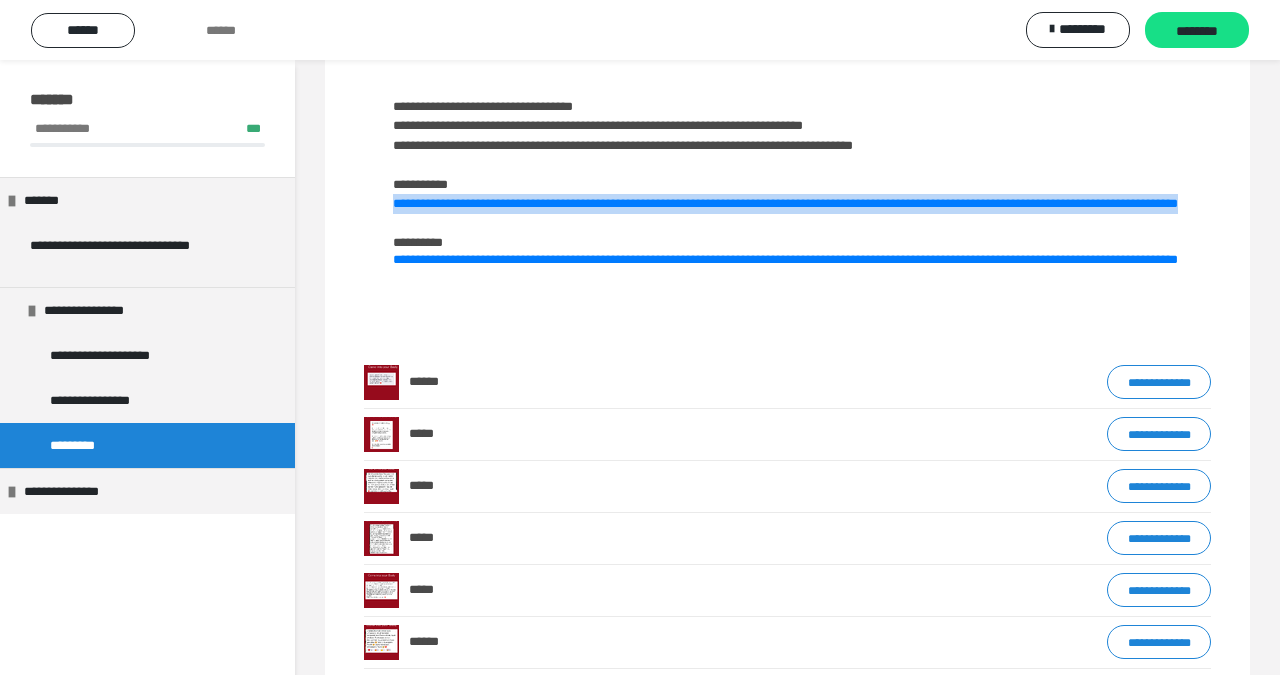 drag, startPoint x: 1093, startPoint y: 217, endPoint x: 388, endPoint y: 193, distance: 705.4084 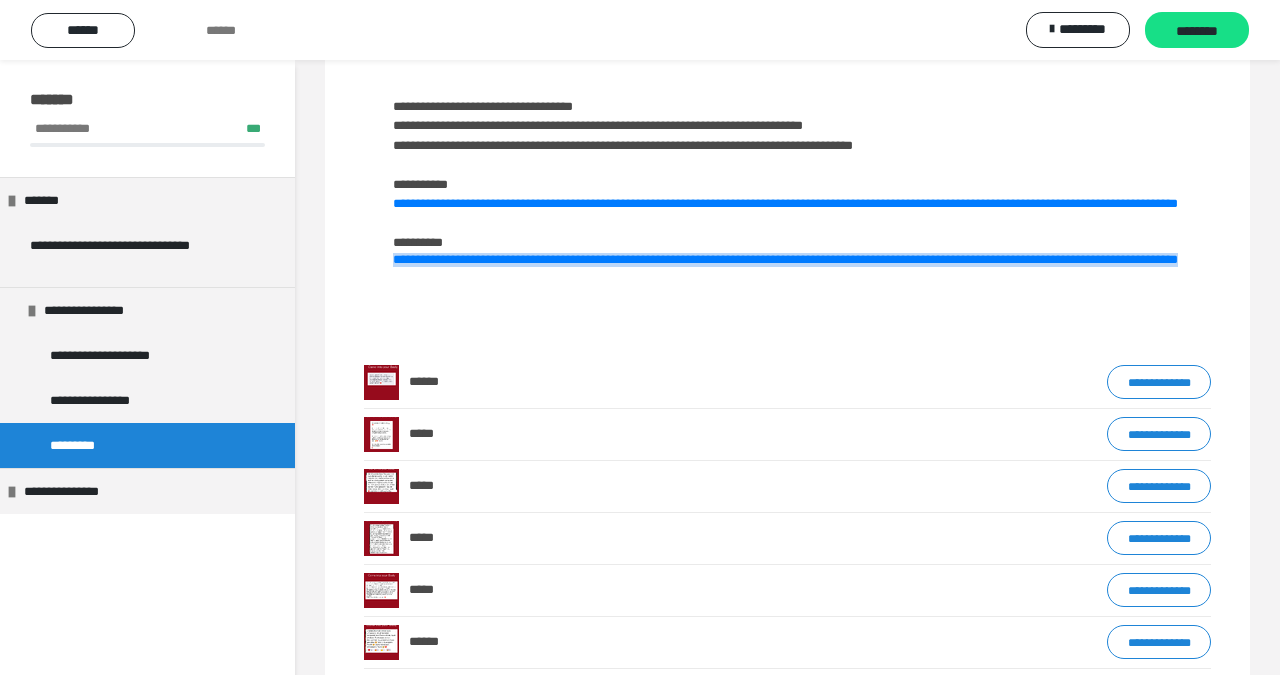 drag, startPoint x: 1059, startPoint y: 304, endPoint x: 375, endPoint y: 273, distance: 684.70215 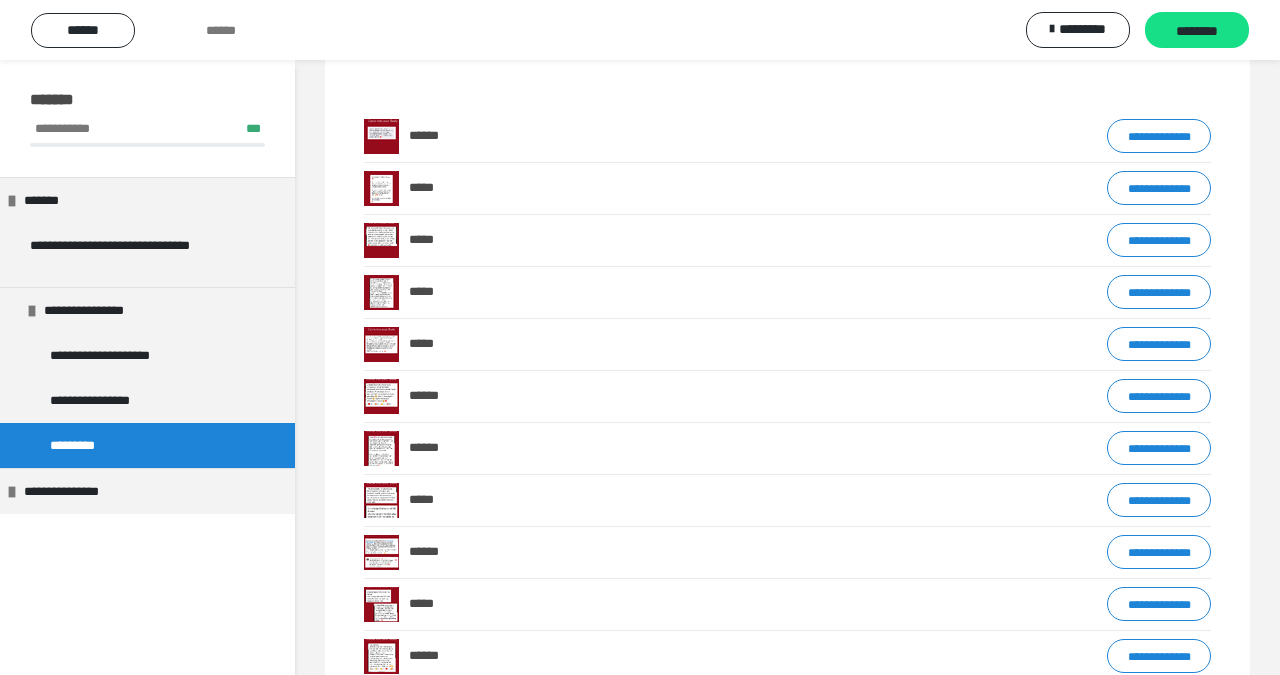 scroll, scrollTop: 334, scrollLeft: 0, axis: vertical 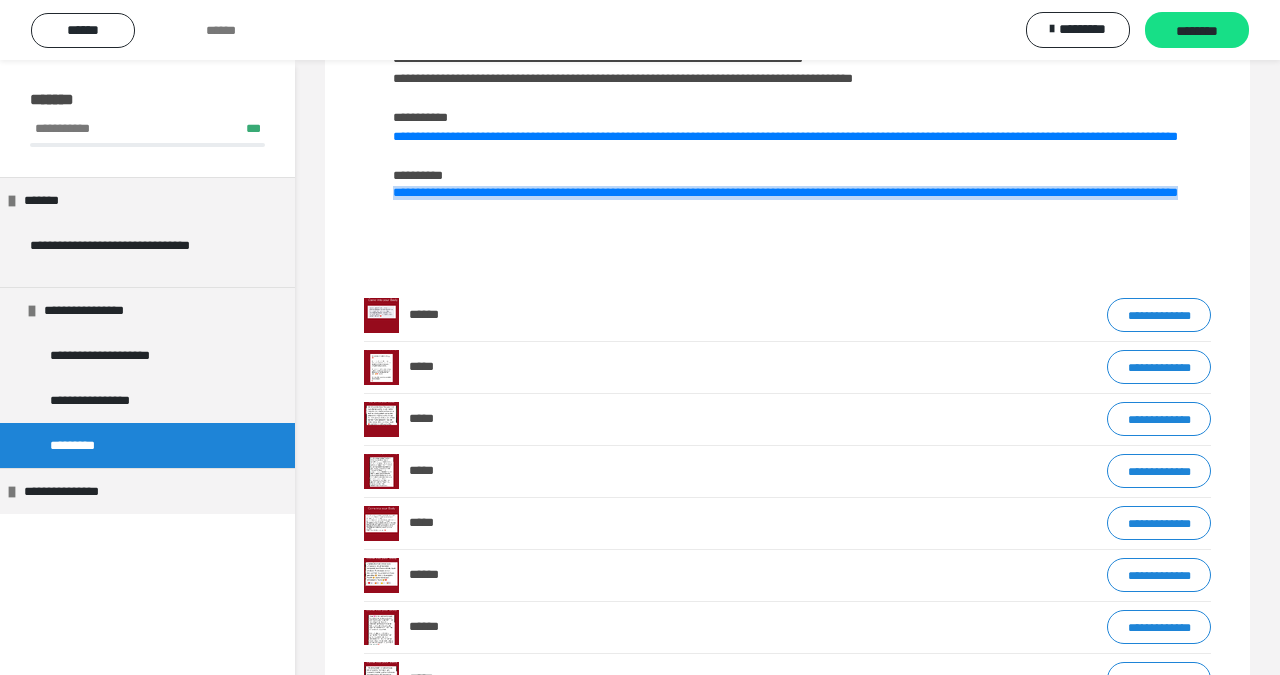 click on "**********" at bounding box center [1159, 367] 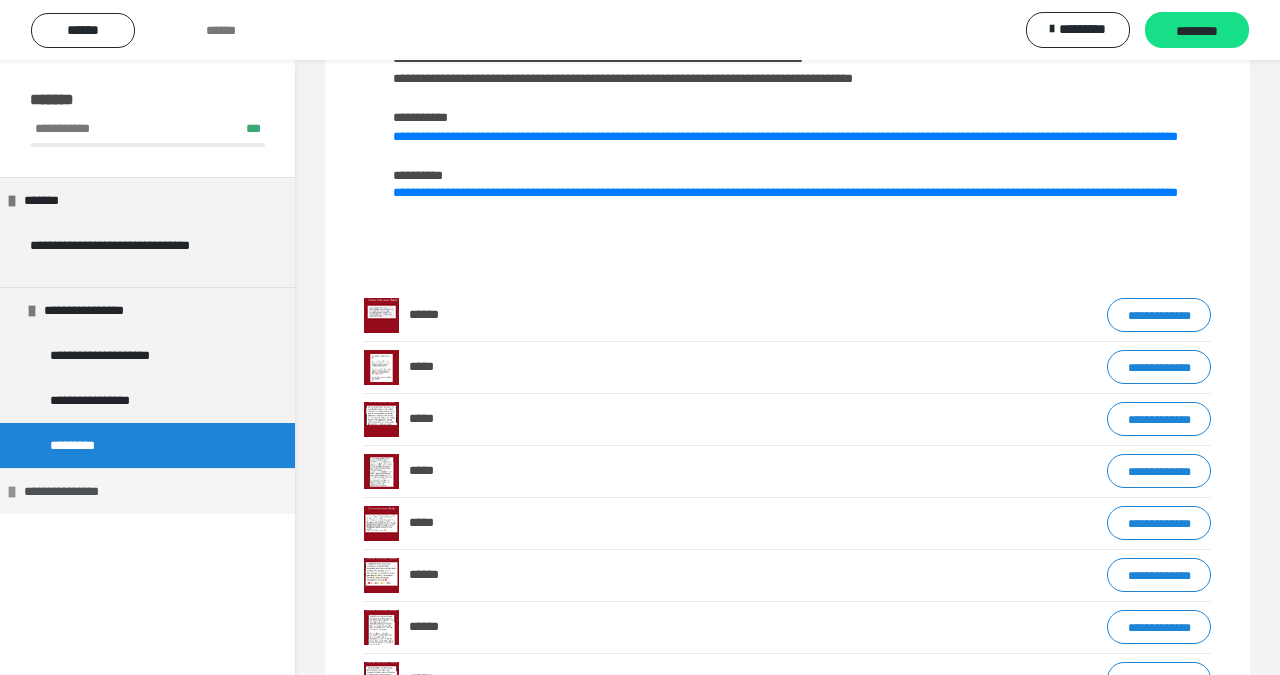 click at bounding box center (12, 492) 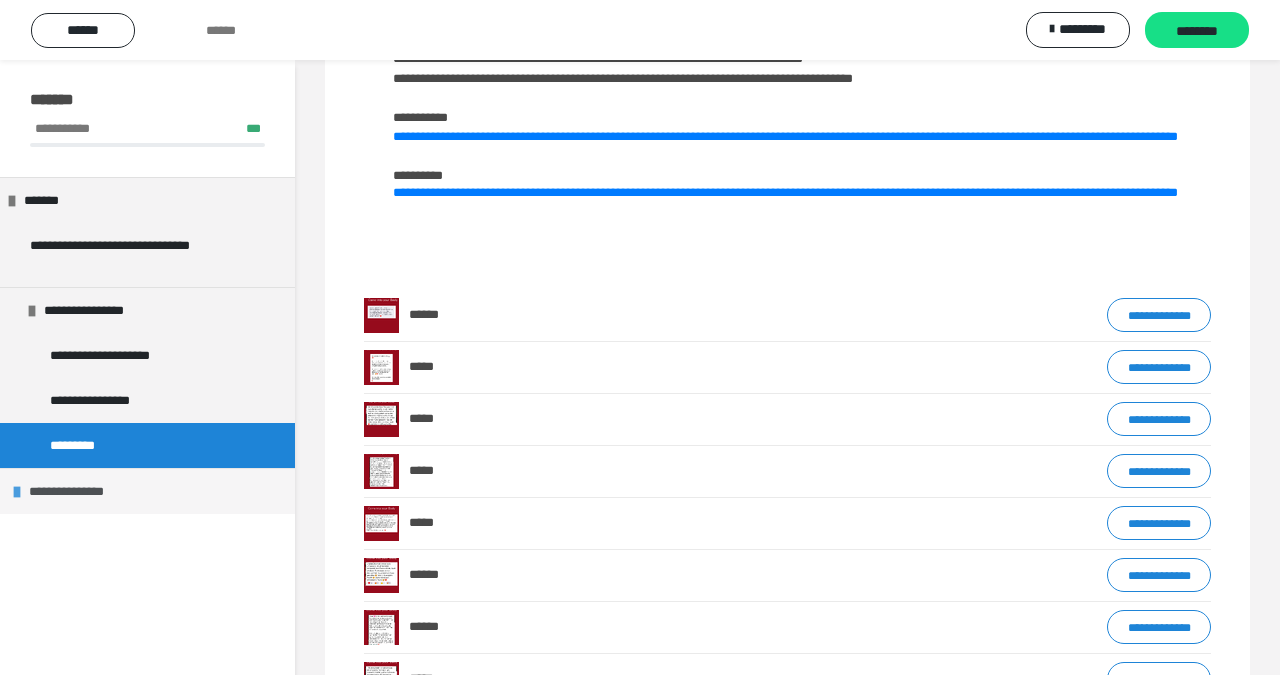 click at bounding box center [17, 492] 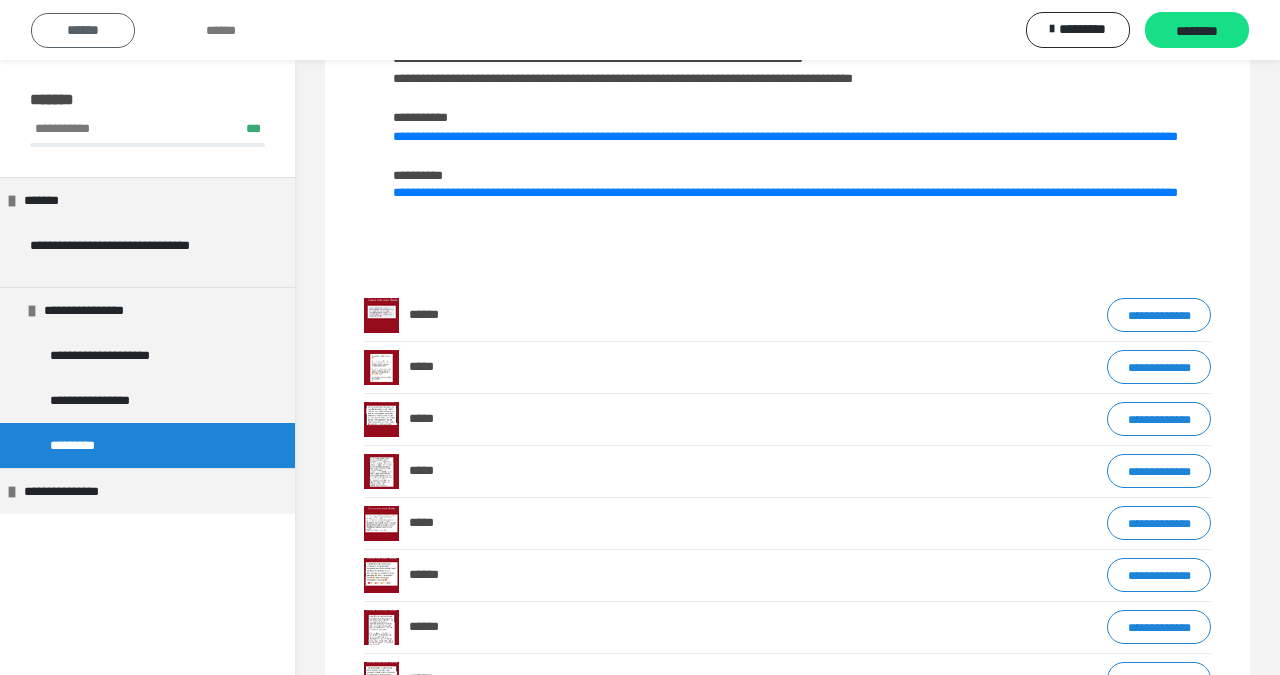 click on "******" at bounding box center [83, 30] 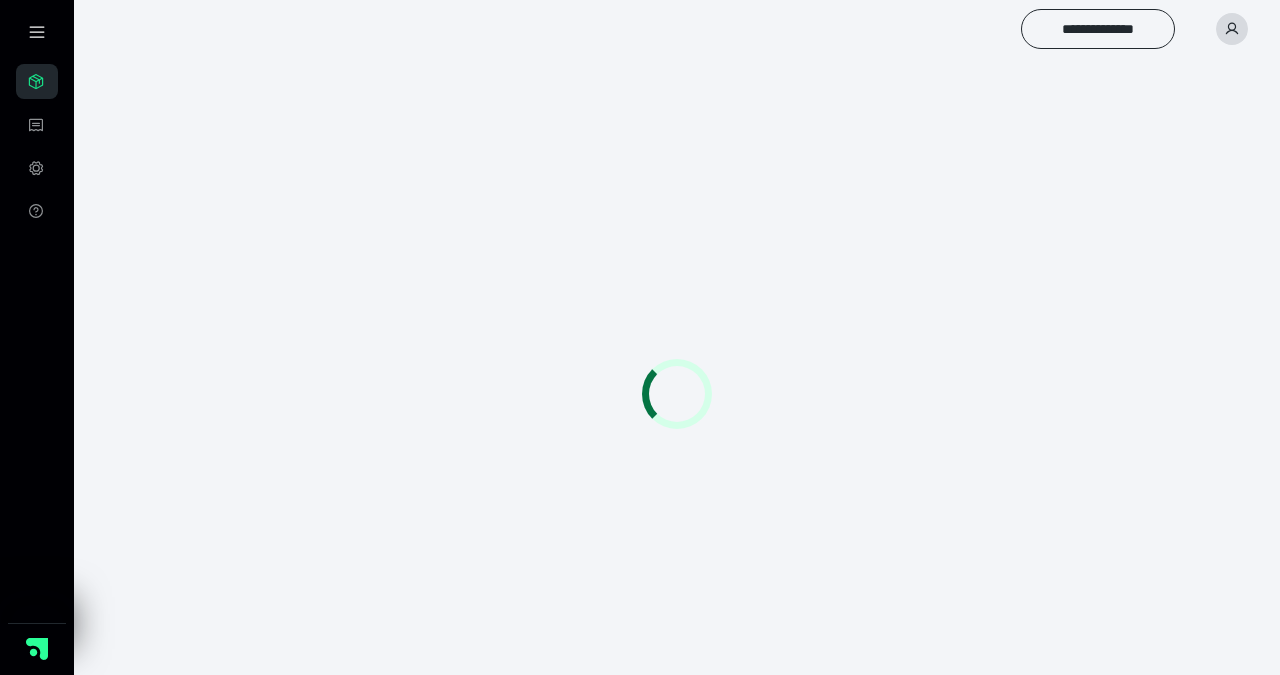 scroll, scrollTop: 0, scrollLeft: 0, axis: both 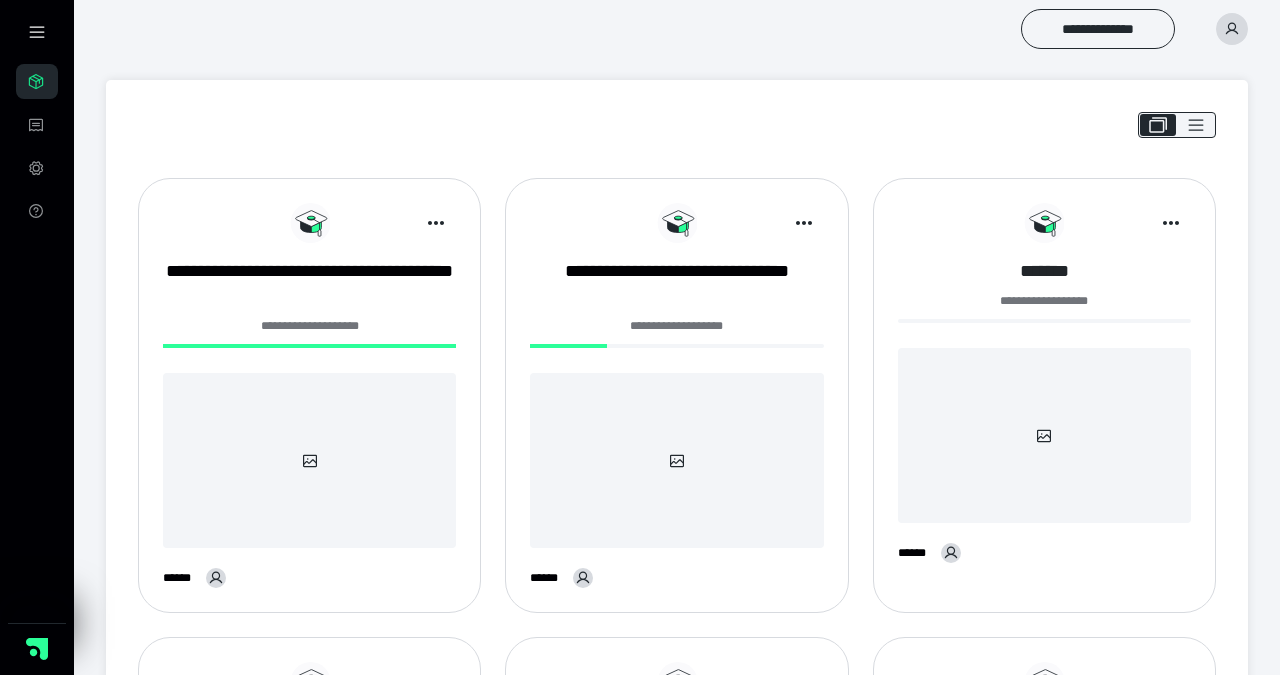 click on "*******" at bounding box center [1044, 271] 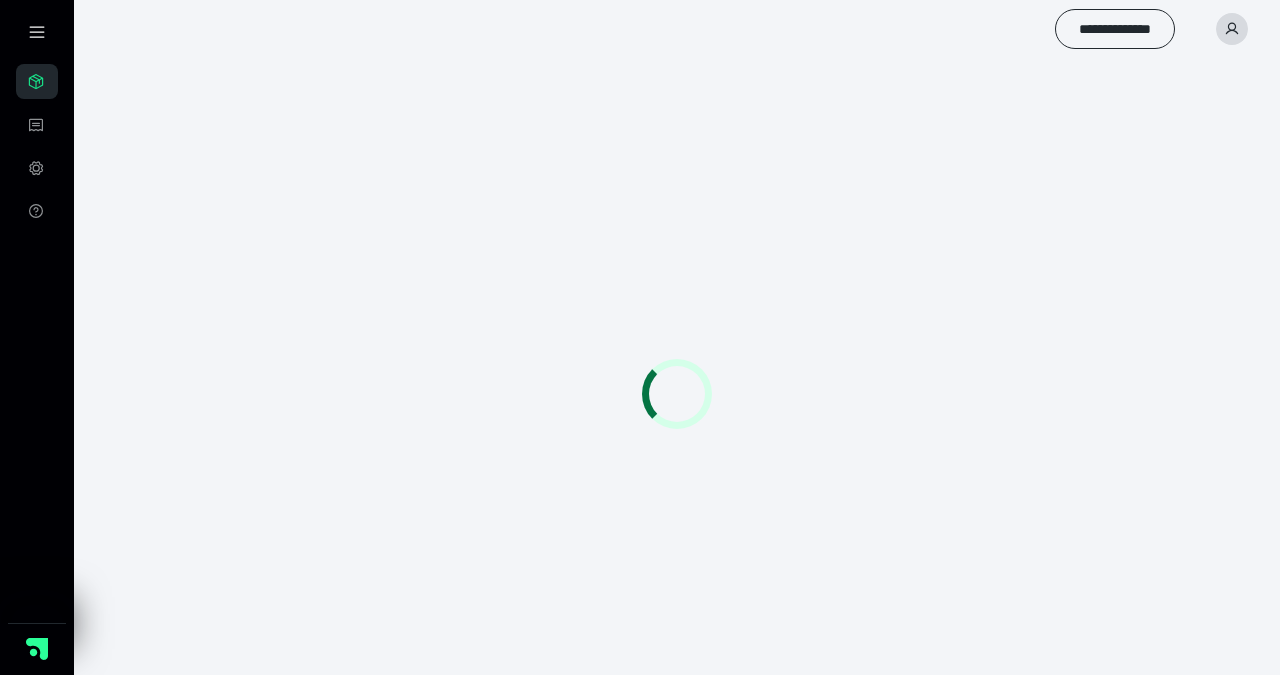 scroll, scrollTop: 0, scrollLeft: 0, axis: both 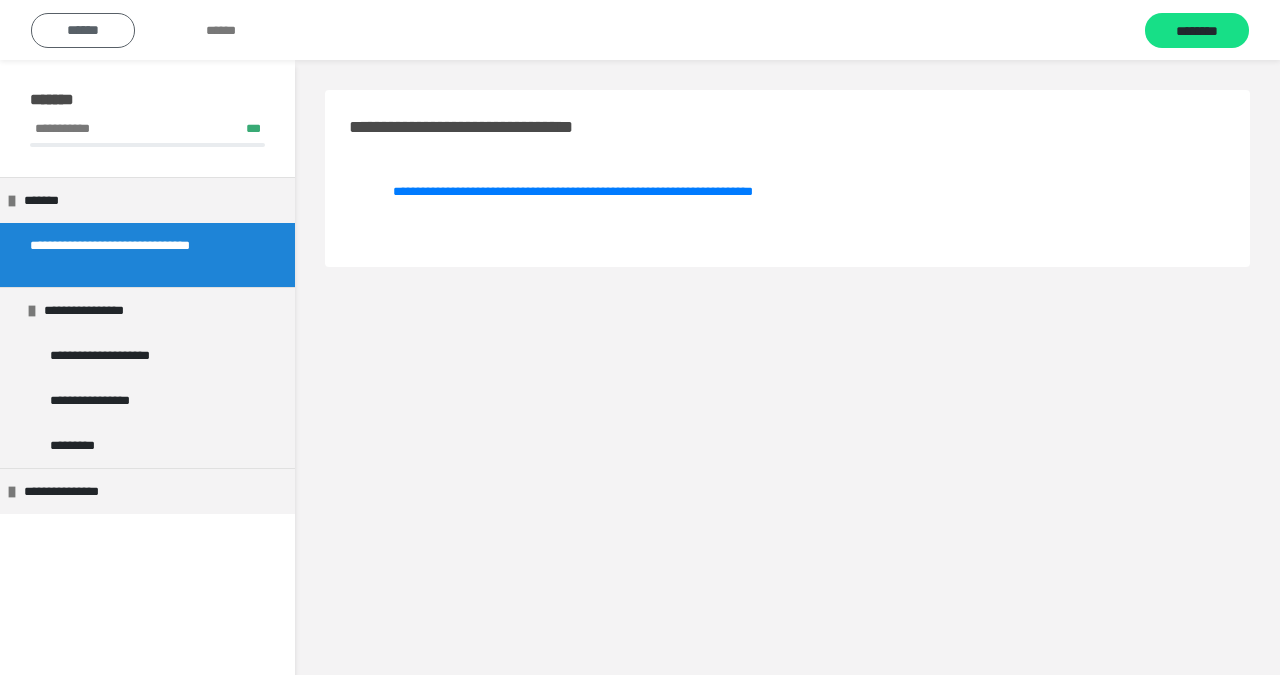 click on "******" at bounding box center [83, 30] 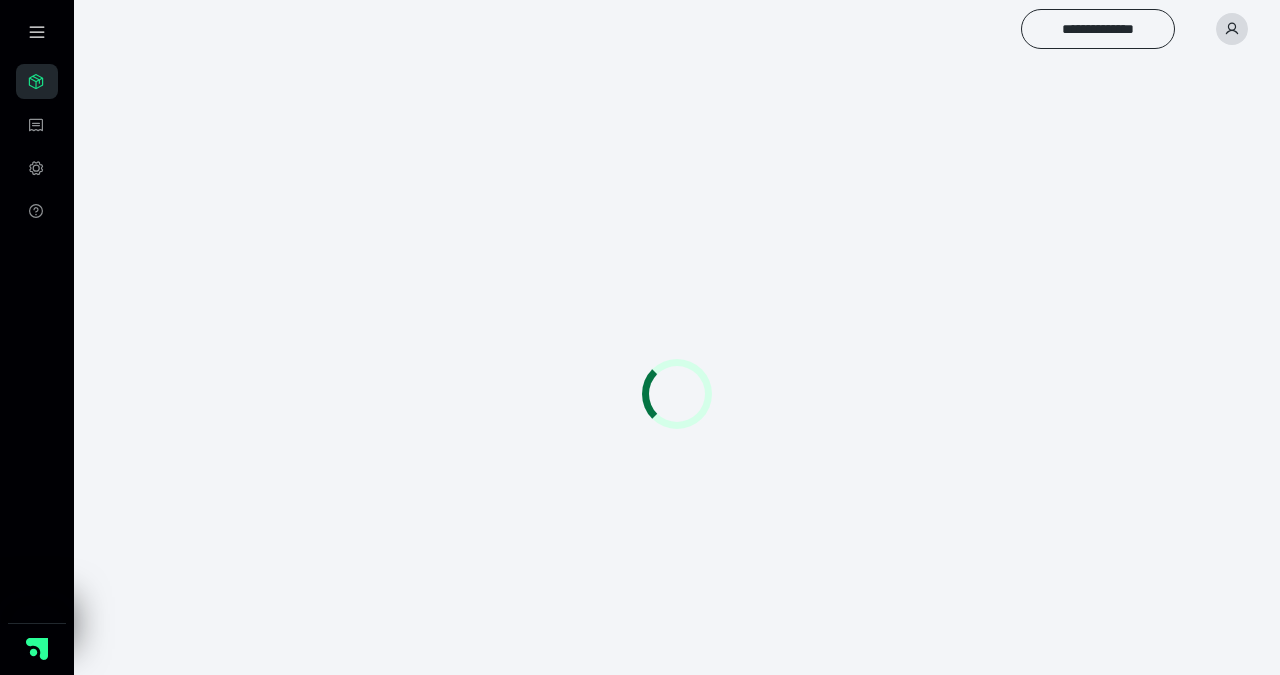 scroll, scrollTop: 0, scrollLeft: 0, axis: both 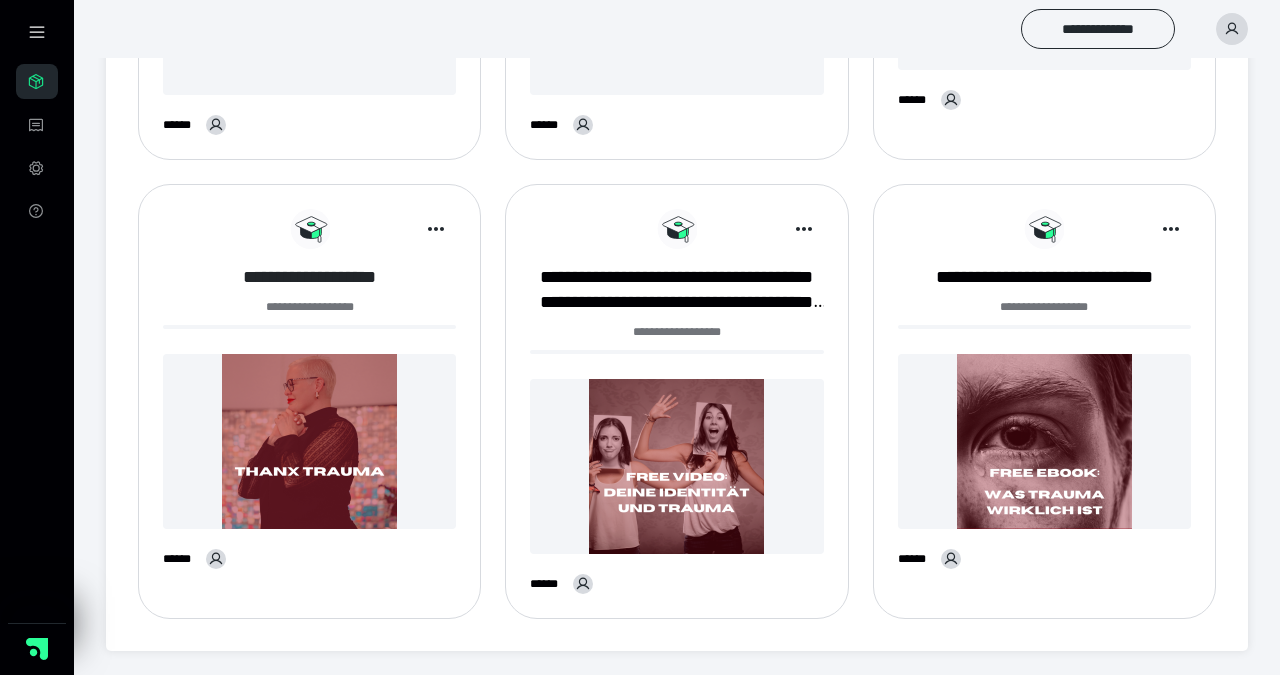 click on "**********" at bounding box center (309, 277) 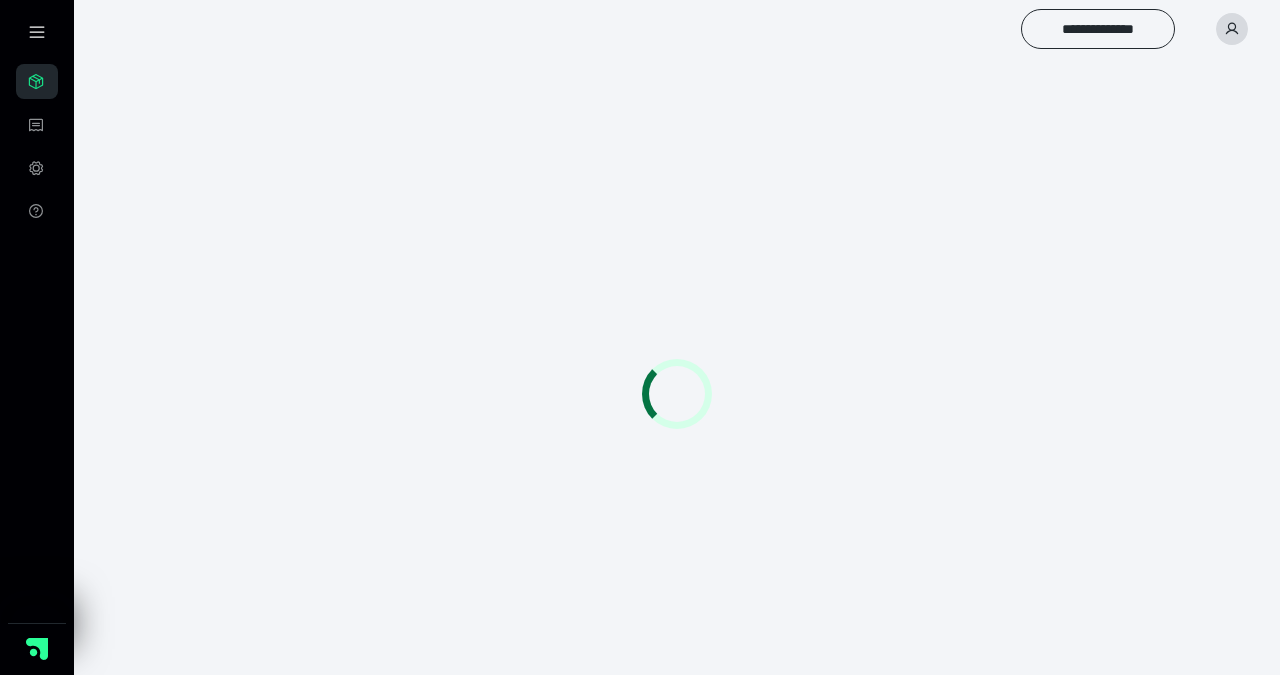 scroll, scrollTop: 0, scrollLeft: 0, axis: both 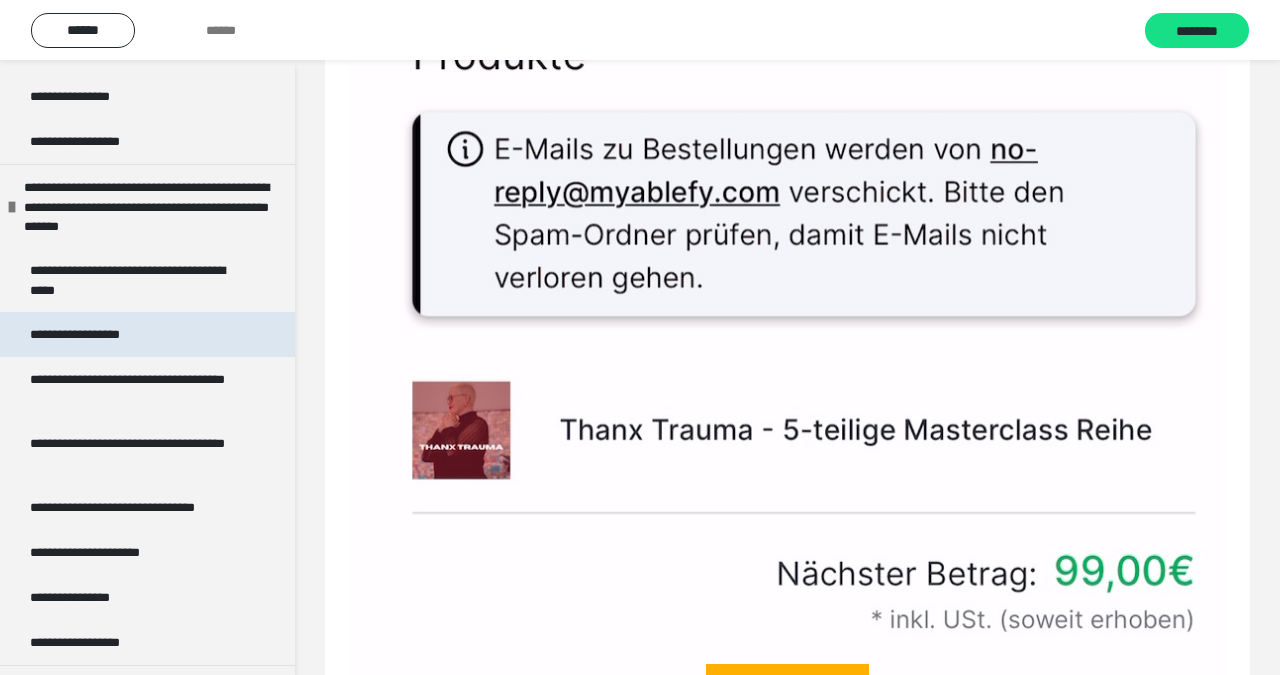 click on "**********" at bounding box center [147, 334] 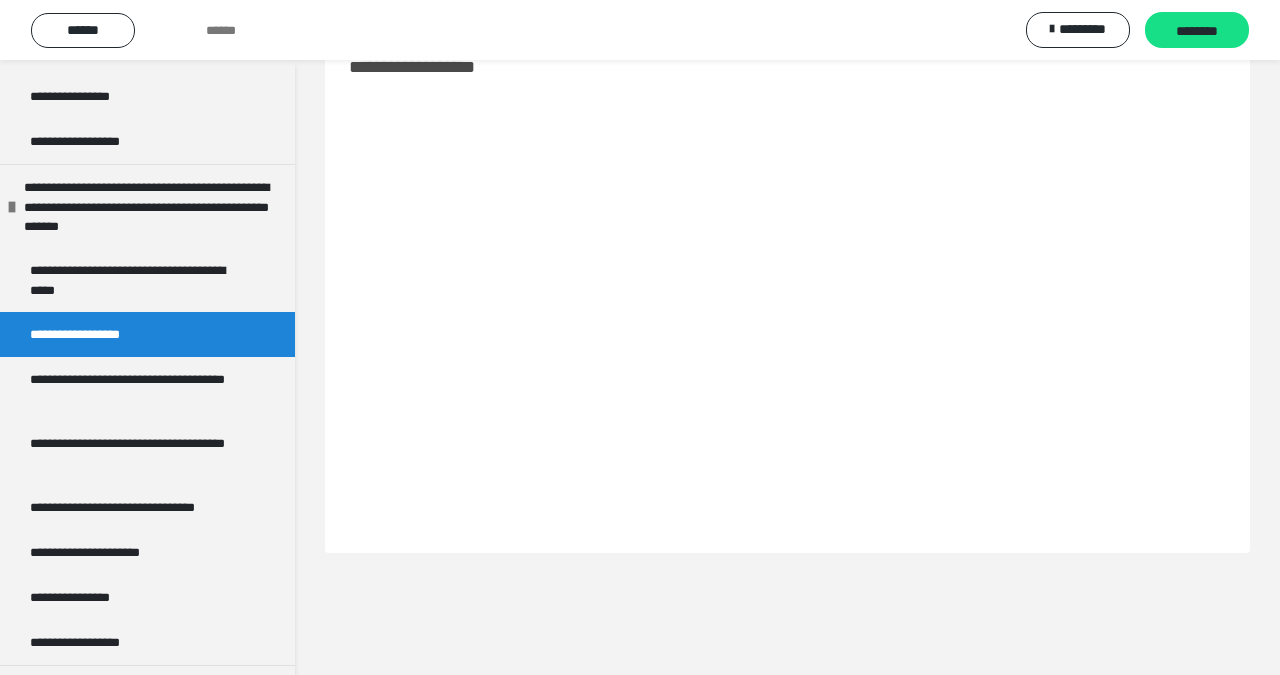 scroll, scrollTop: 60, scrollLeft: 0, axis: vertical 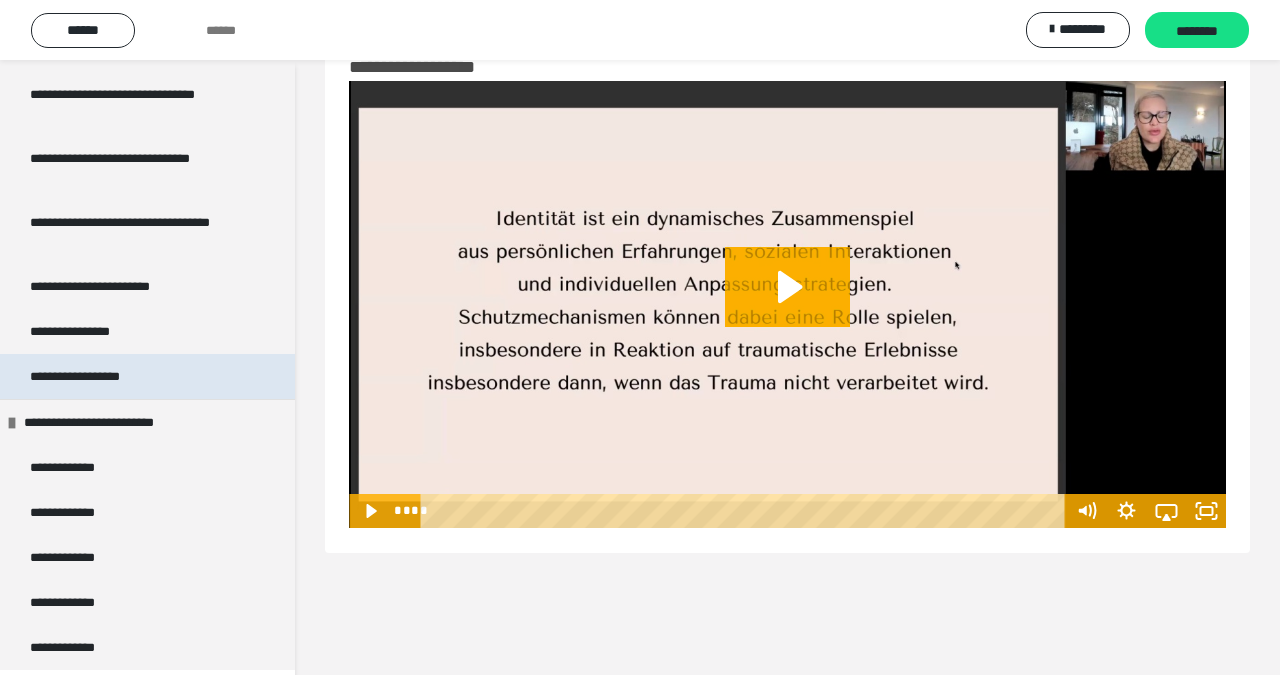 click on "**********" at bounding box center (92, 376) 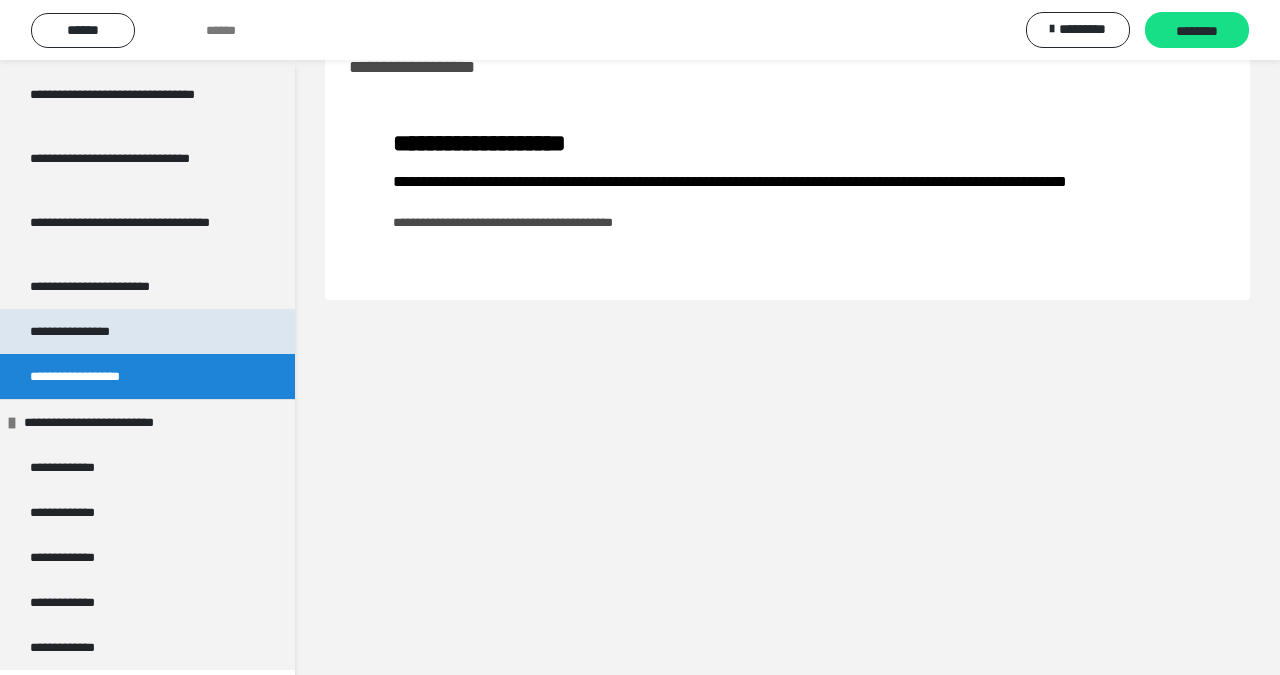 click on "**********" at bounding box center (147, 331) 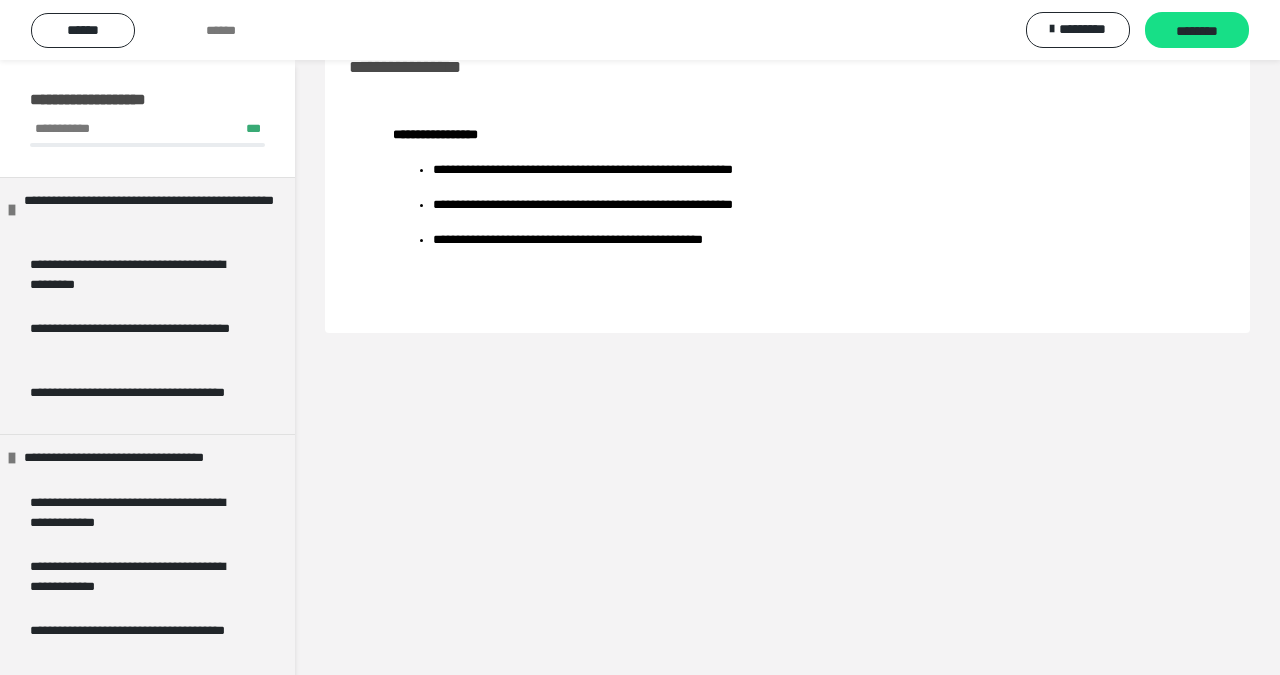 scroll, scrollTop: 0, scrollLeft: 0, axis: both 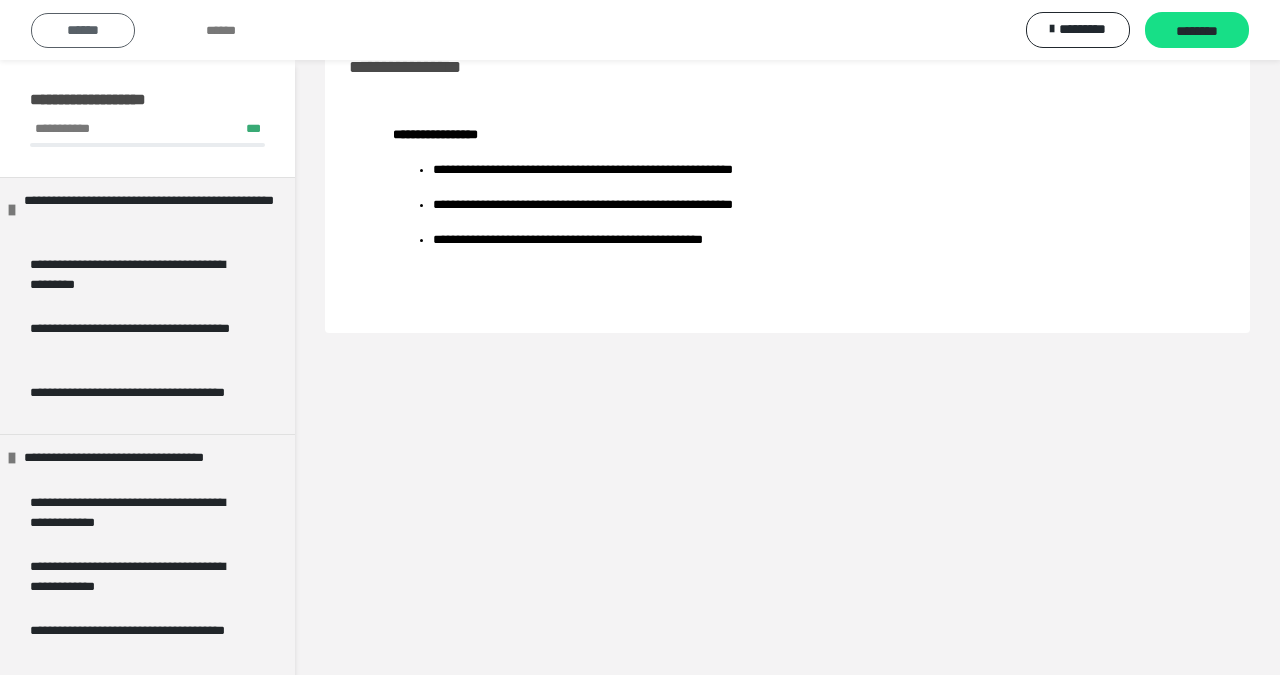 click on "******" at bounding box center [83, 30] 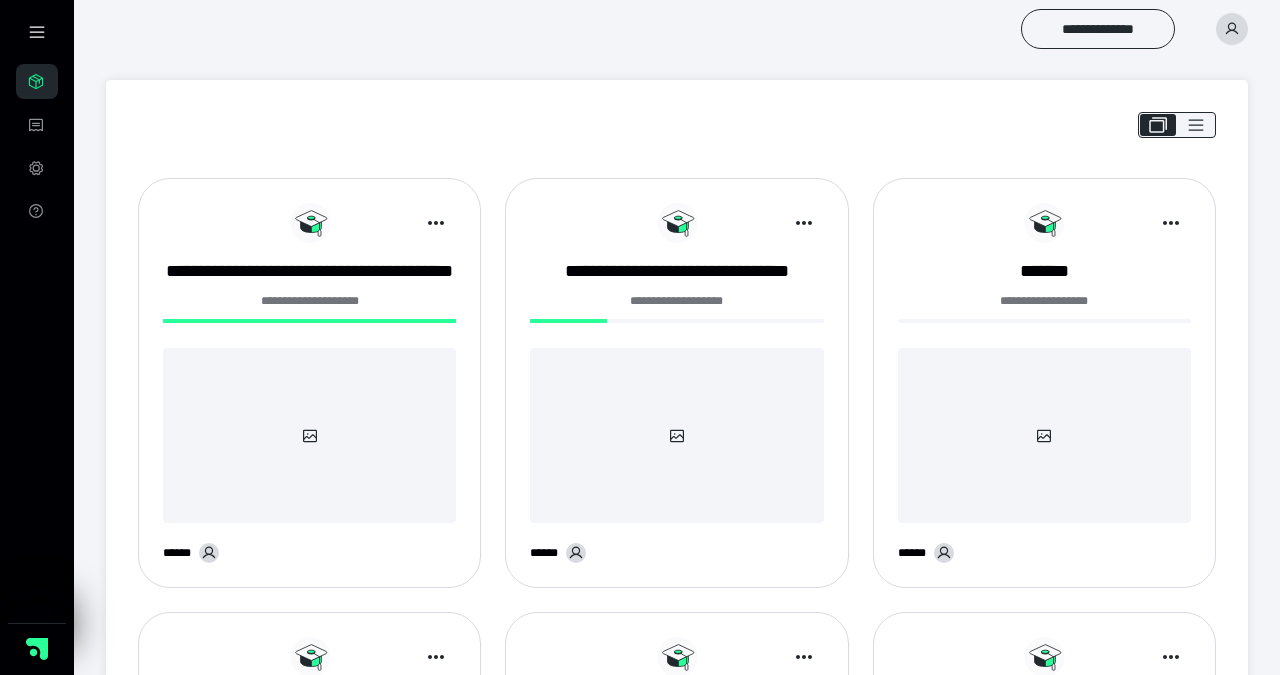 scroll, scrollTop: 0, scrollLeft: 0, axis: both 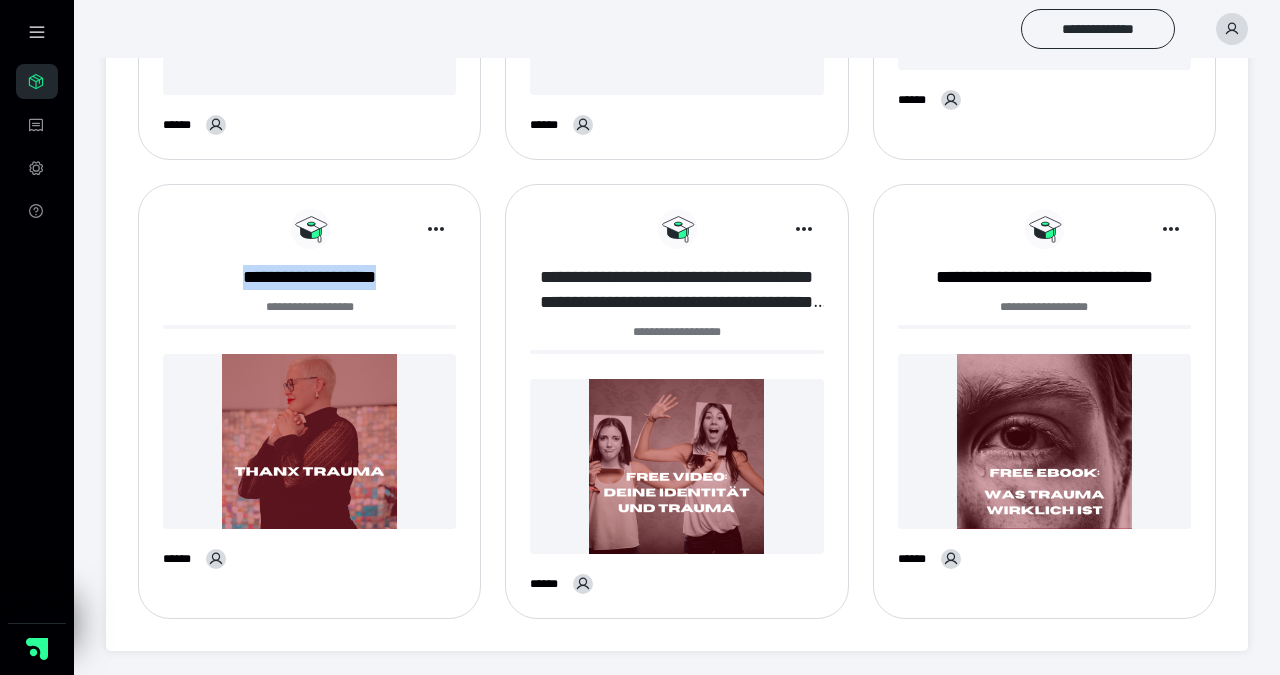 click on "**********" at bounding box center (1044, 277) 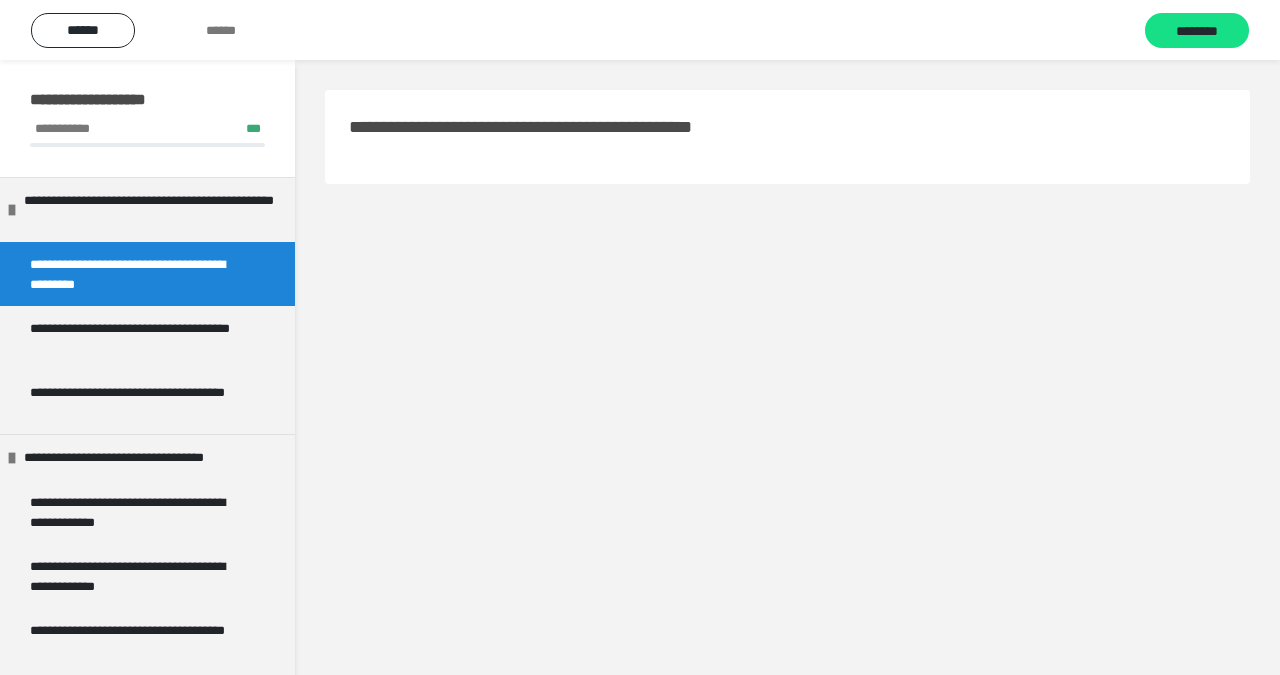 scroll, scrollTop: 0, scrollLeft: 0, axis: both 